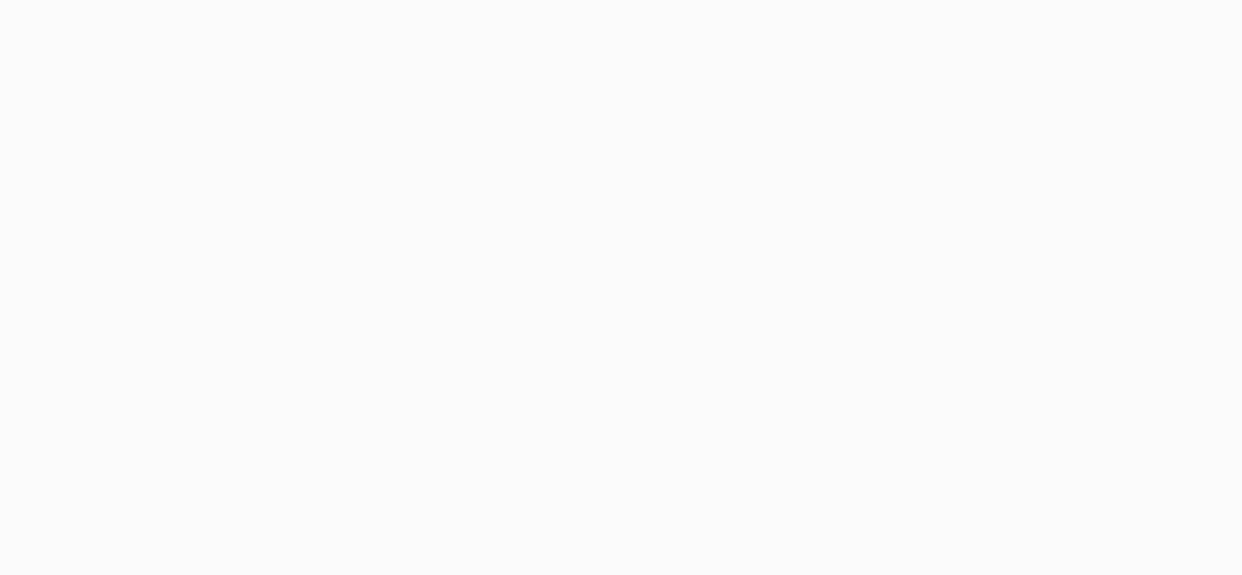 scroll, scrollTop: 0, scrollLeft: 0, axis: both 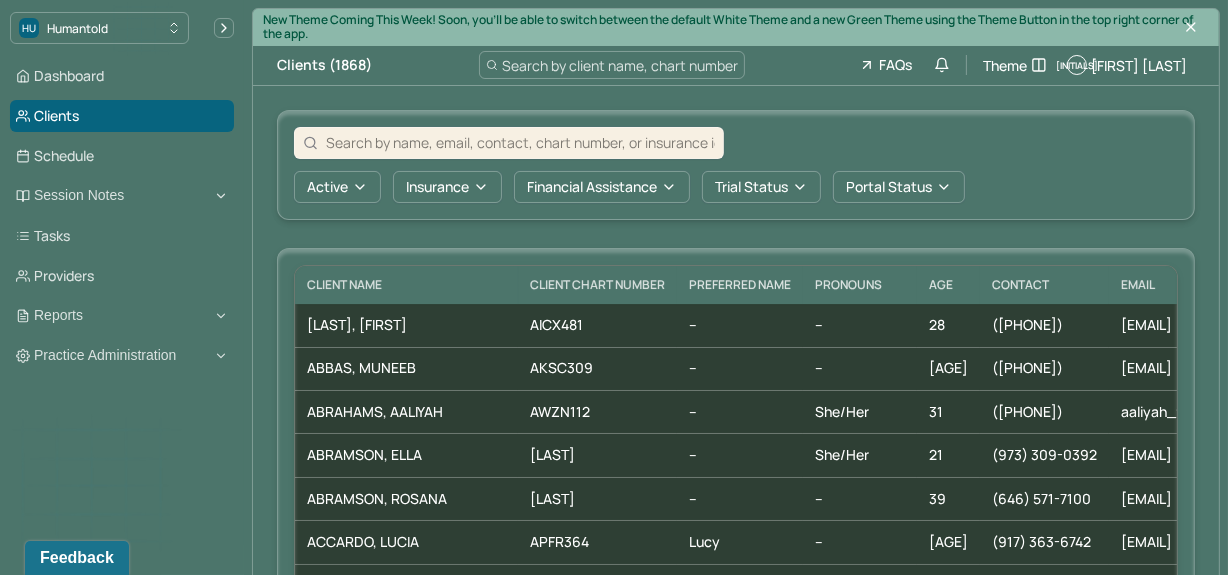 click at bounding box center (520, 142) 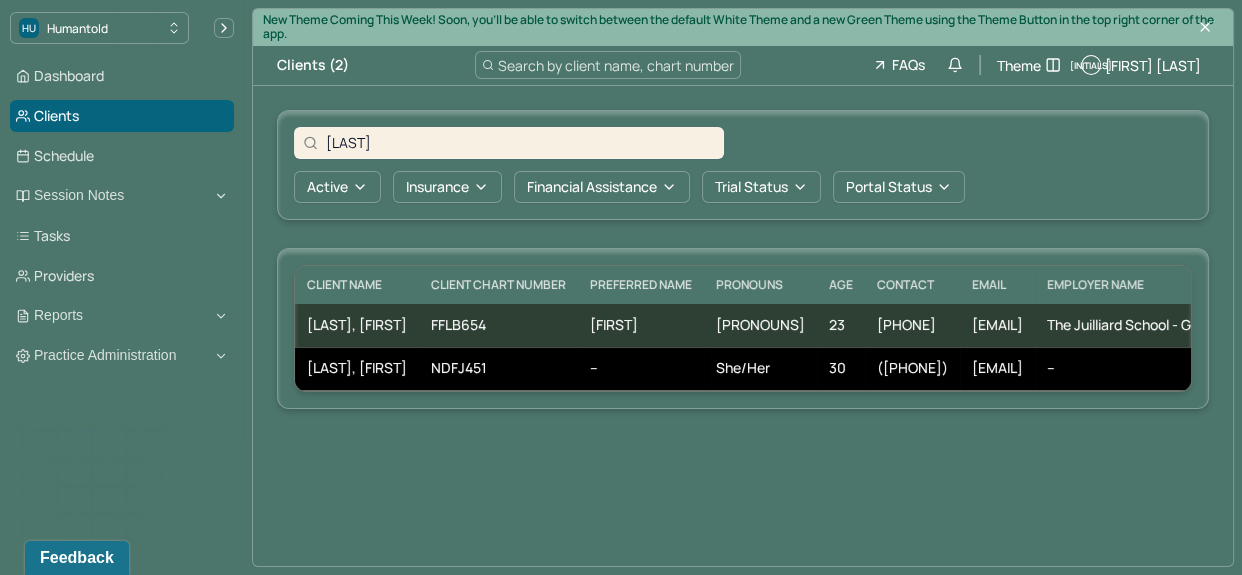 type on "[LAST]" 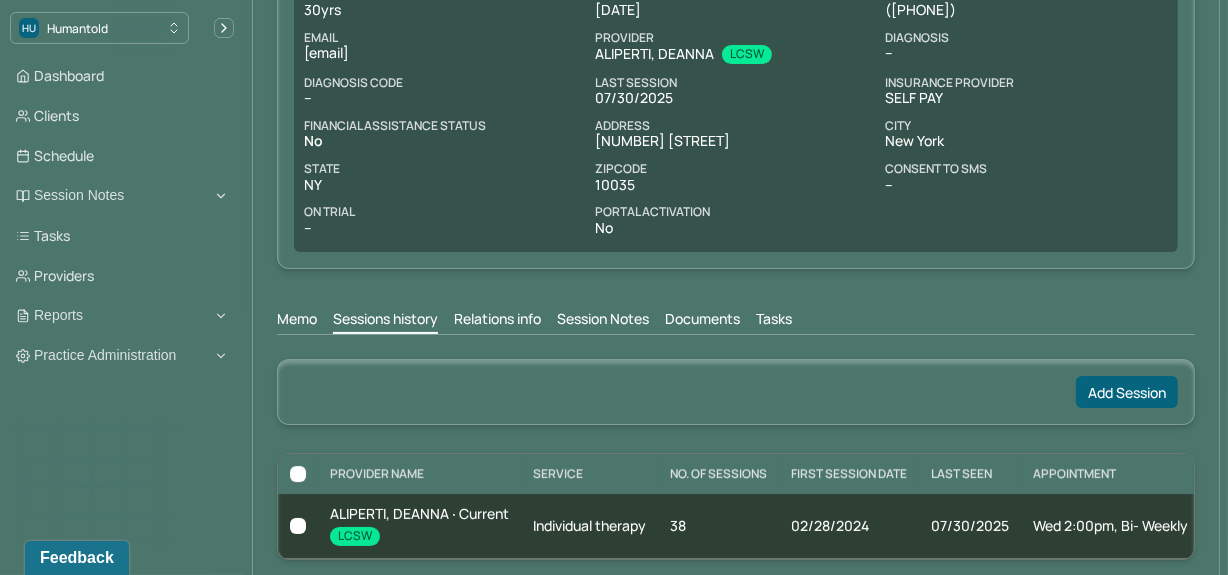 scroll, scrollTop: 288, scrollLeft: 0, axis: vertical 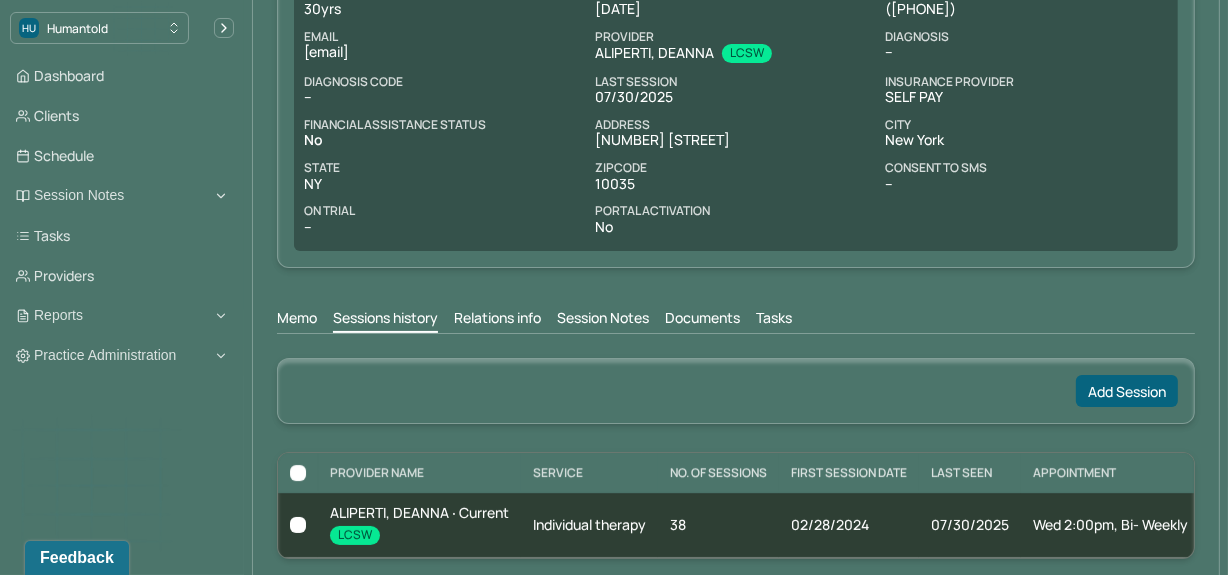 click on "Memo Sessions history Relations info Session Notes Documents Tasks" at bounding box center [736, 313] 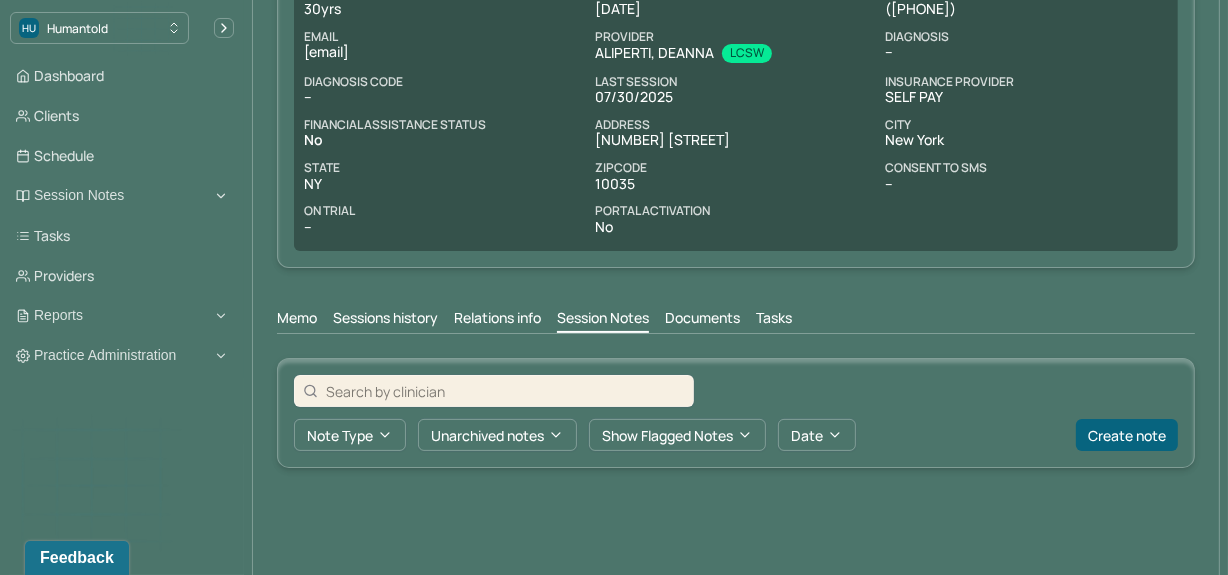 scroll, scrollTop: 441, scrollLeft: 0, axis: vertical 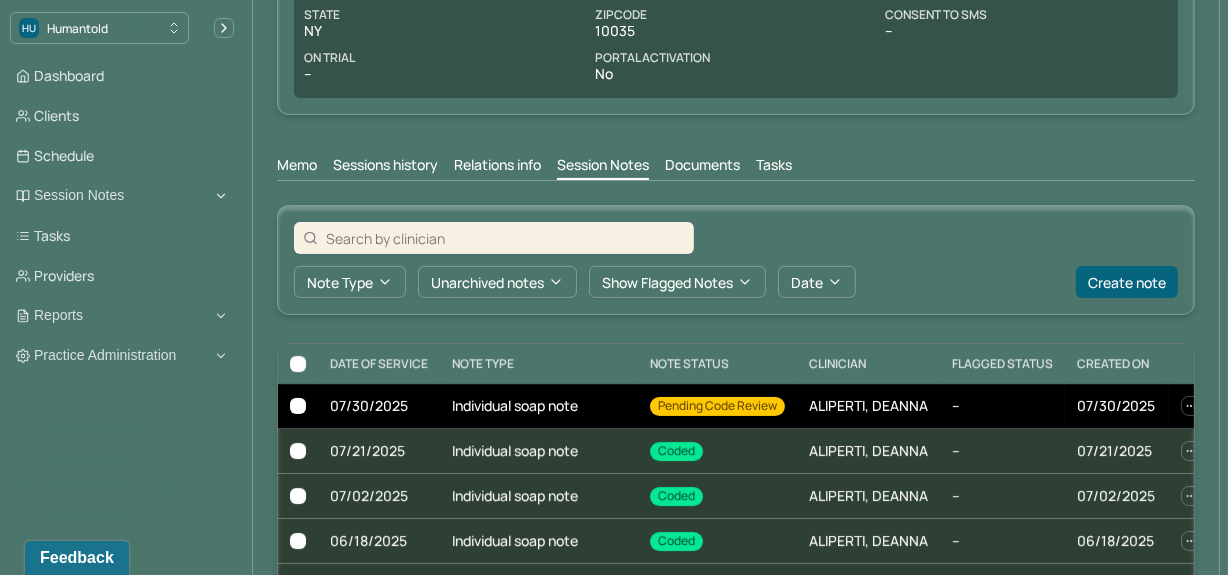 click on "Individual soap note" at bounding box center (539, 406) 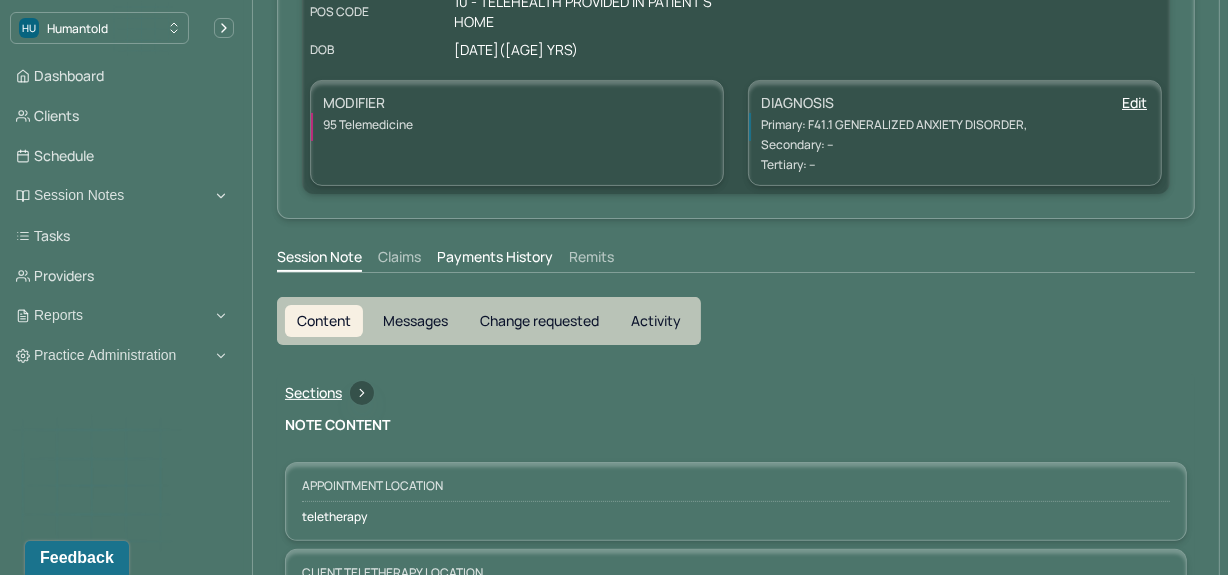 scroll, scrollTop: 0, scrollLeft: 0, axis: both 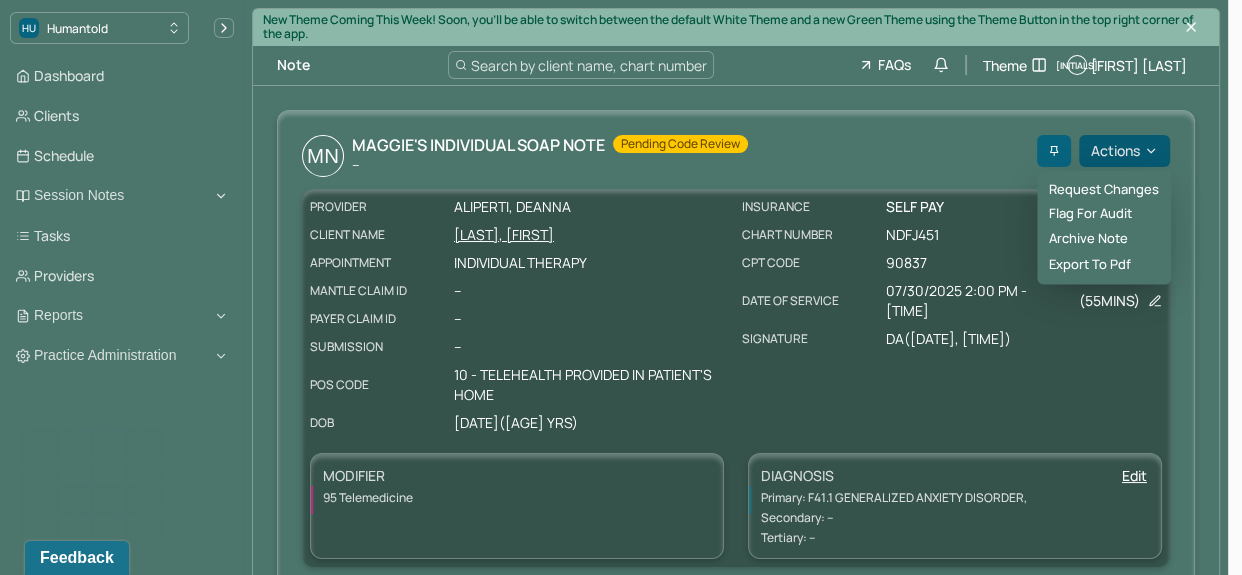 click on "Actions" at bounding box center [1124, 151] 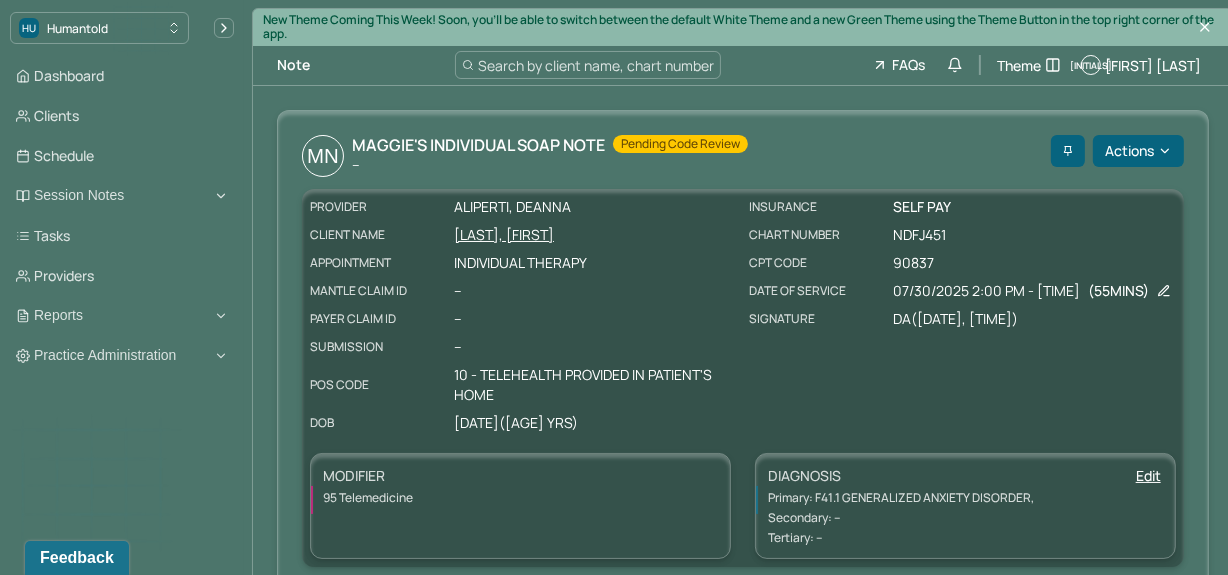 click at bounding box center [743, 181] 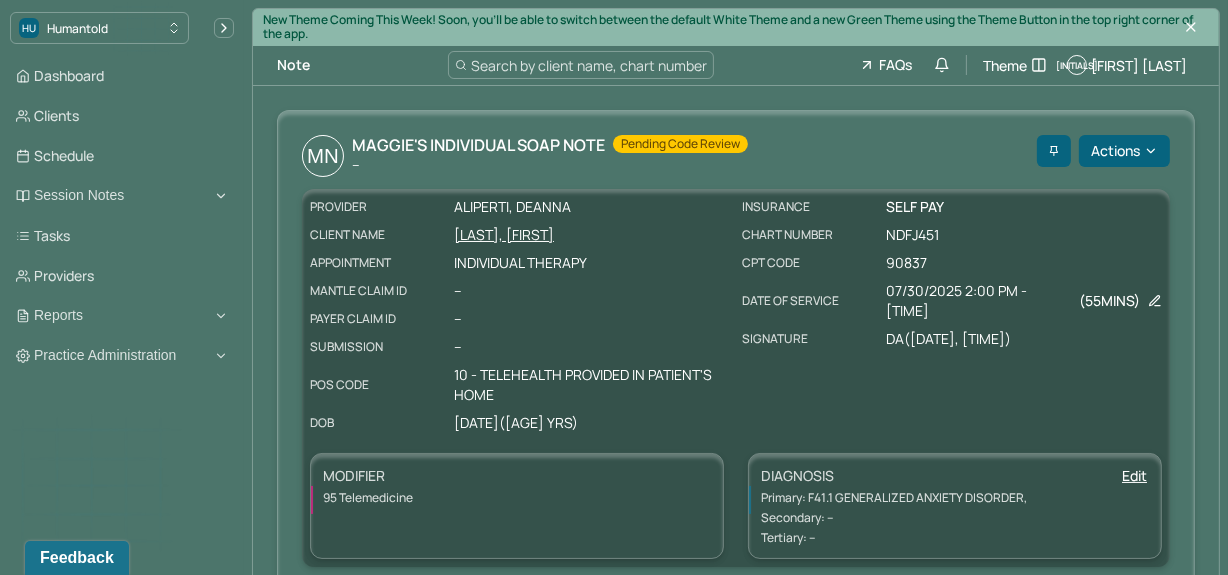 click on "Dashboard Clients Schedule Session Notes Tasks Providers Reports Practice Administration" at bounding box center [122, 216] 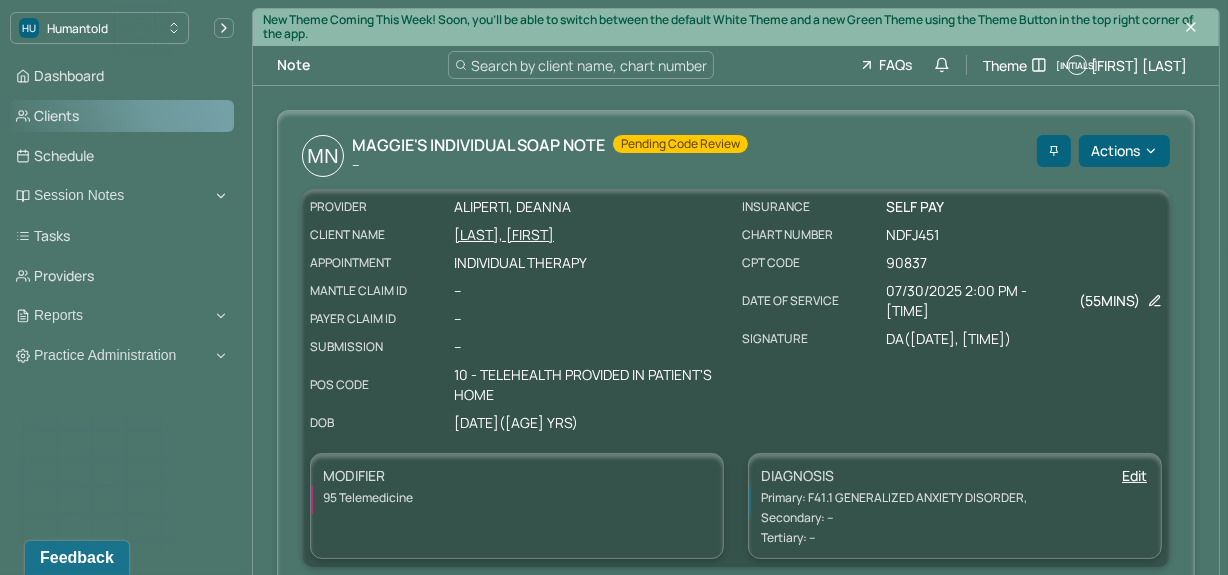click on "Clients" at bounding box center [122, 116] 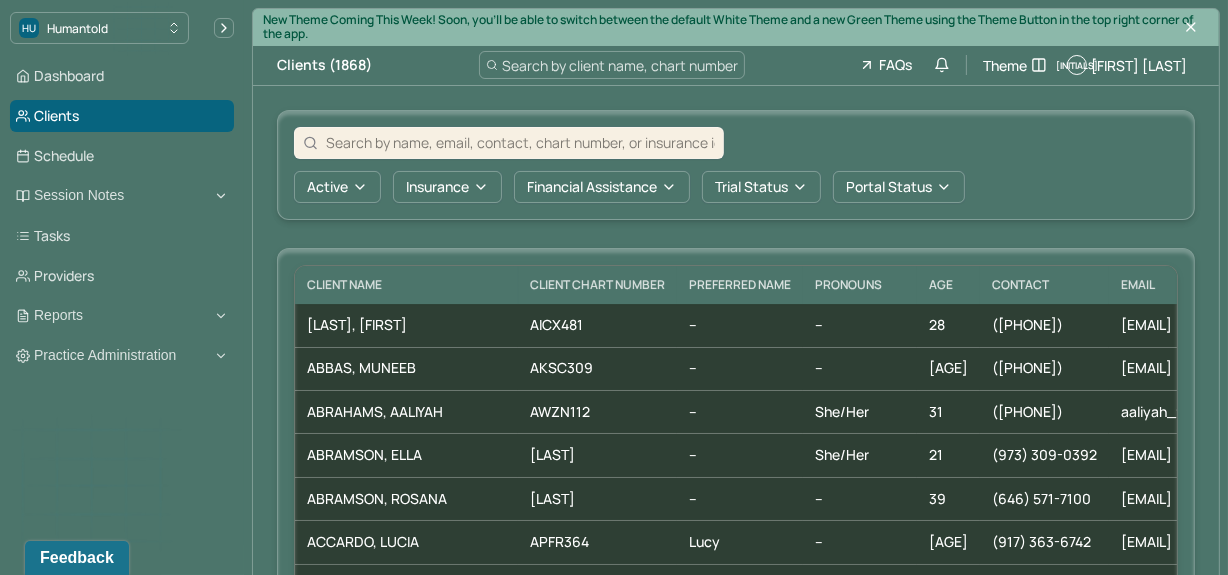 click at bounding box center (509, 143) 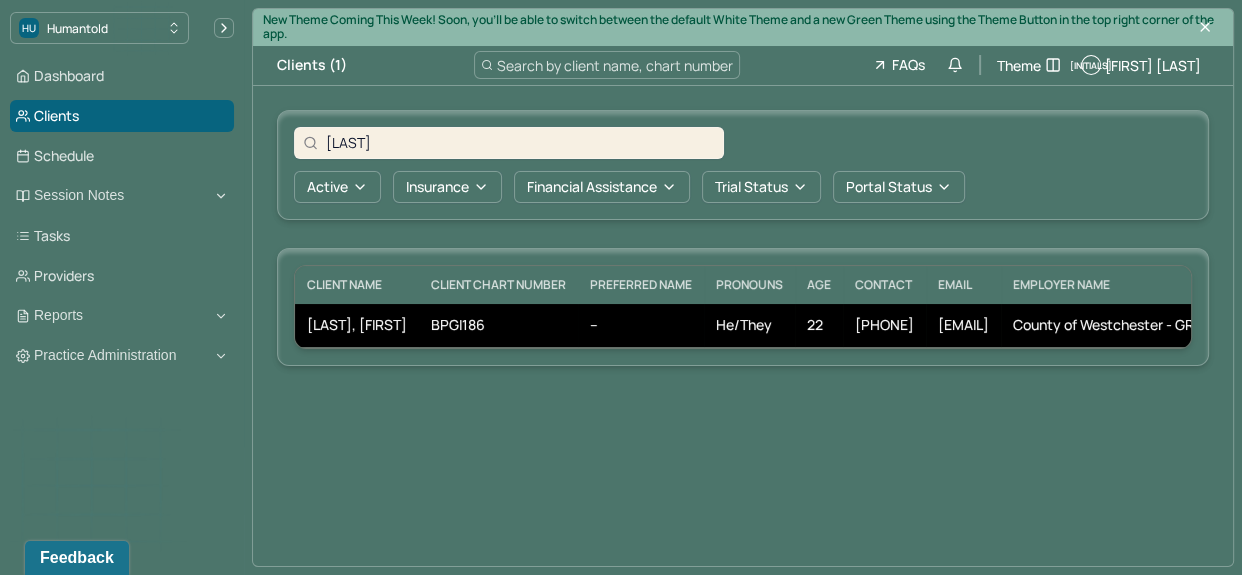 type on "Brunson" 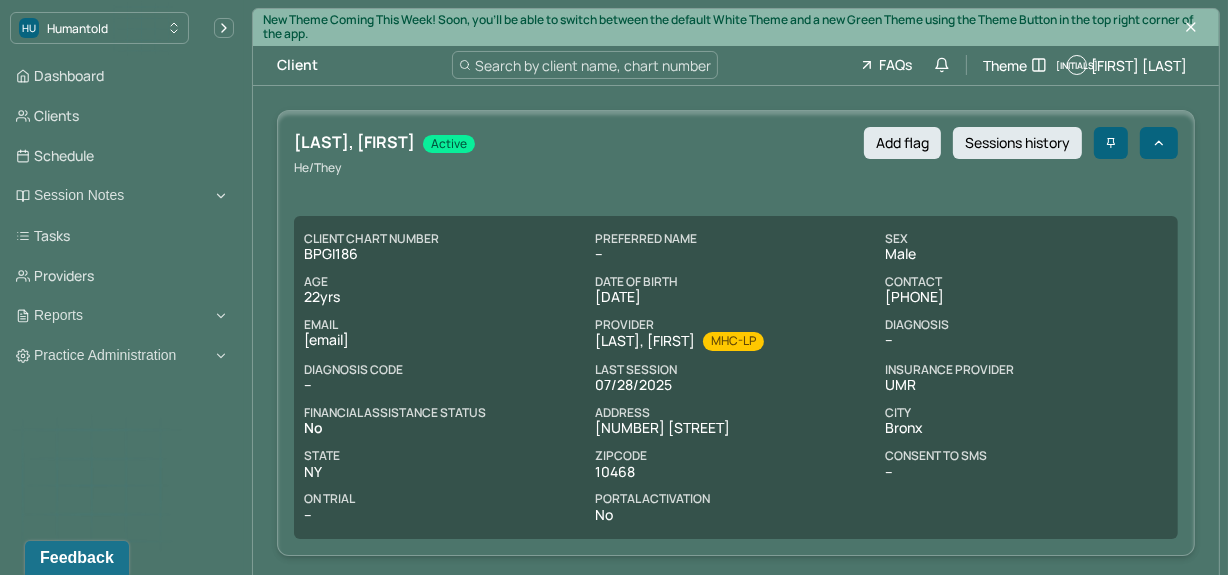scroll, scrollTop: 317, scrollLeft: 0, axis: vertical 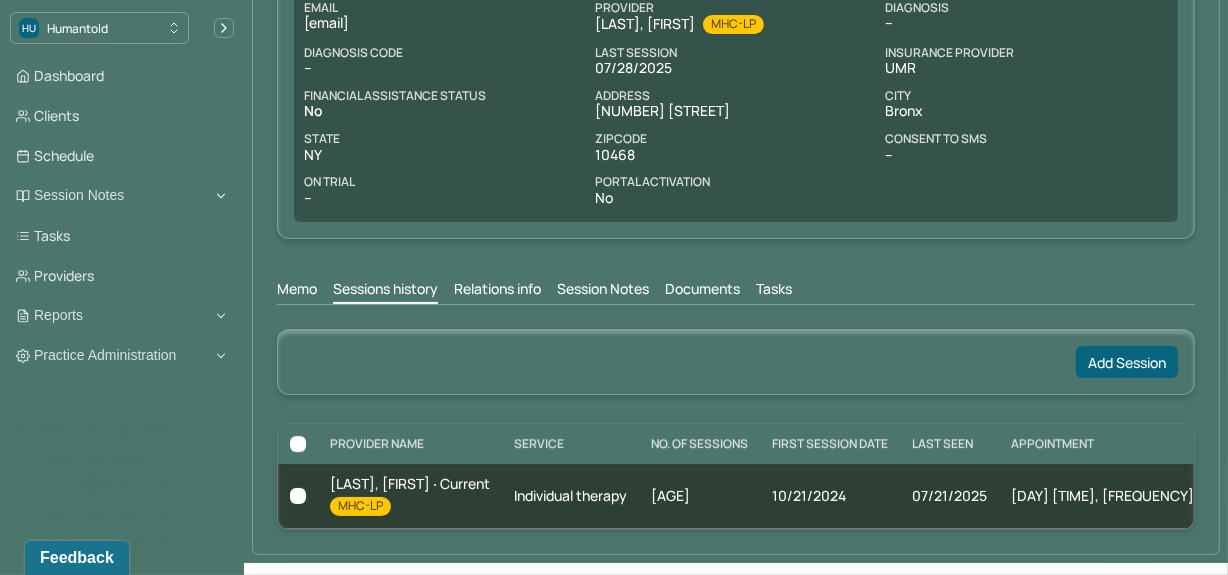 click on "Session Notes" at bounding box center [603, 291] 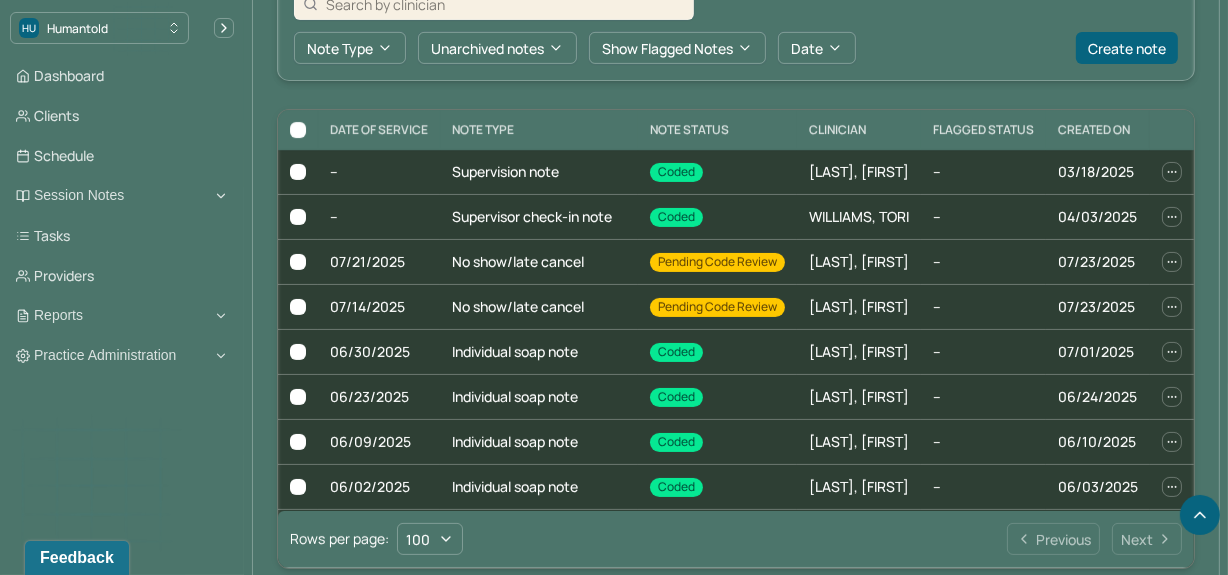 scroll, scrollTop: 684, scrollLeft: 0, axis: vertical 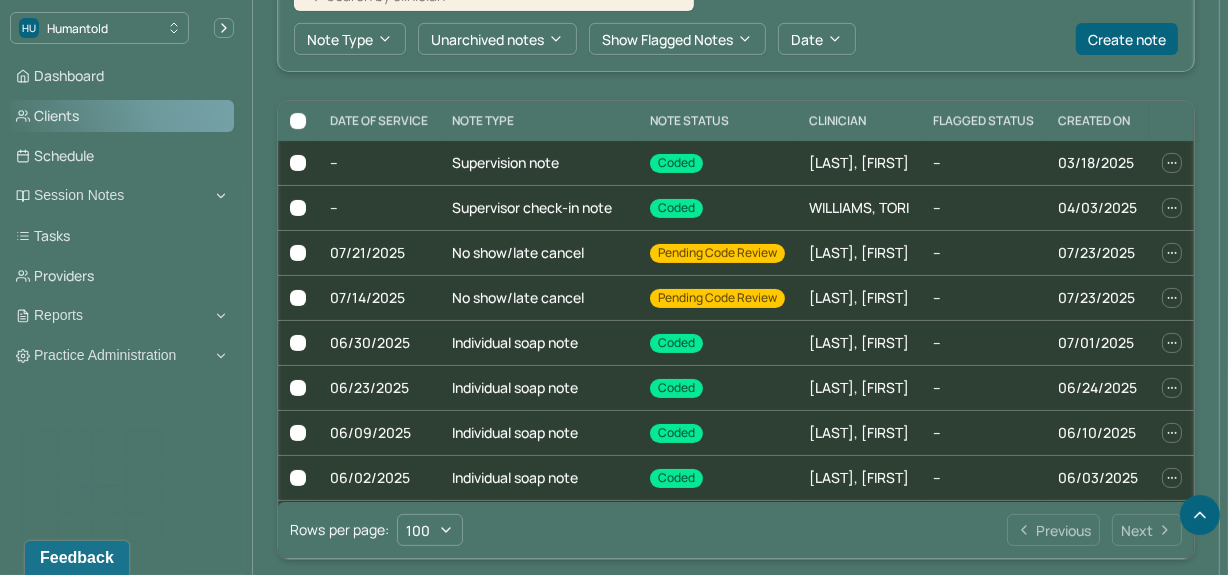 click on "Clients" at bounding box center (122, 116) 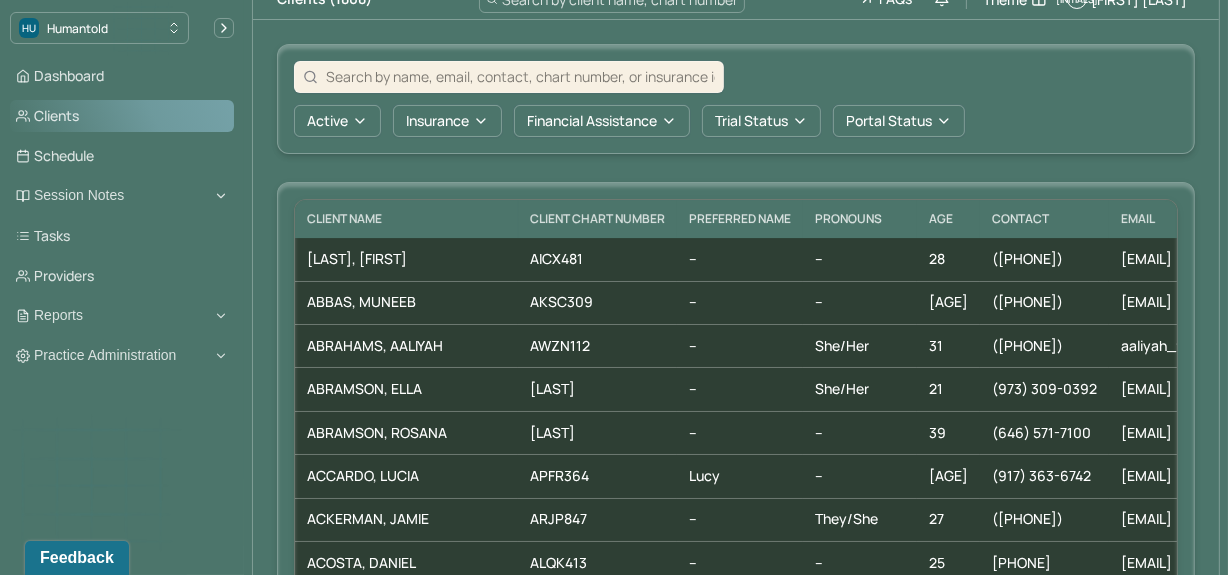 scroll, scrollTop: 0, scrollLeft: 0, axis: both 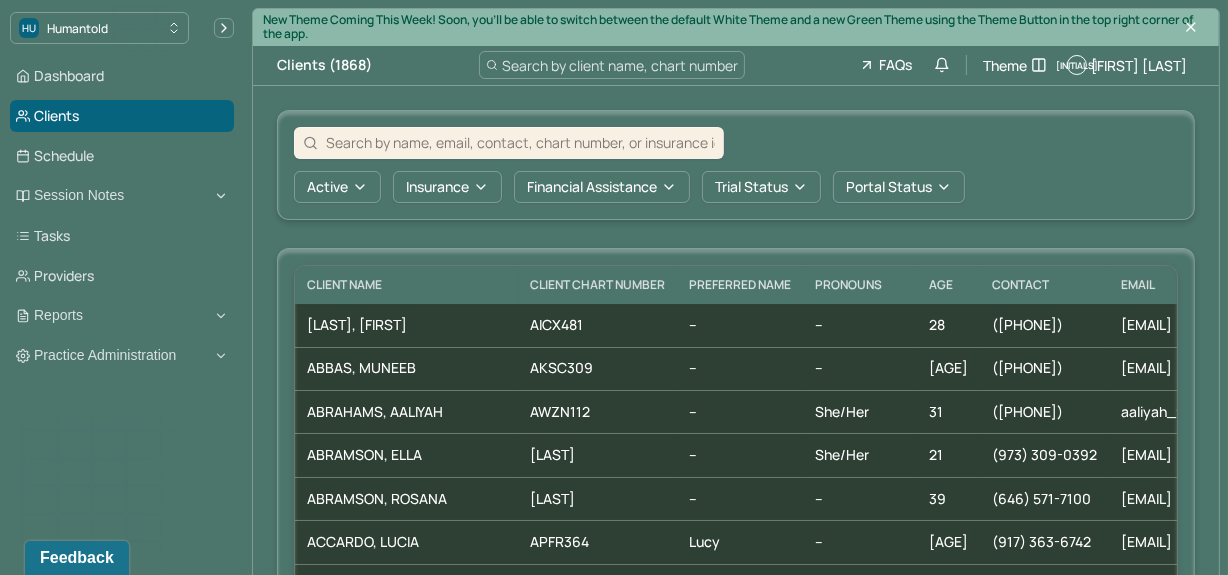 click at bounding box center [520, 142] 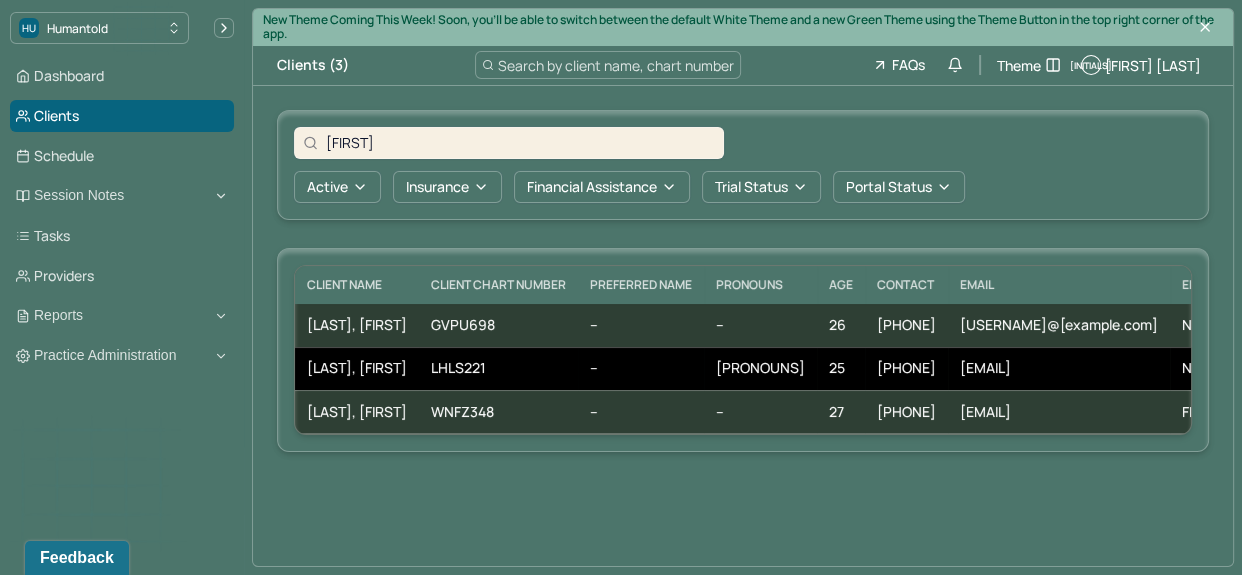 type on "Trevor" 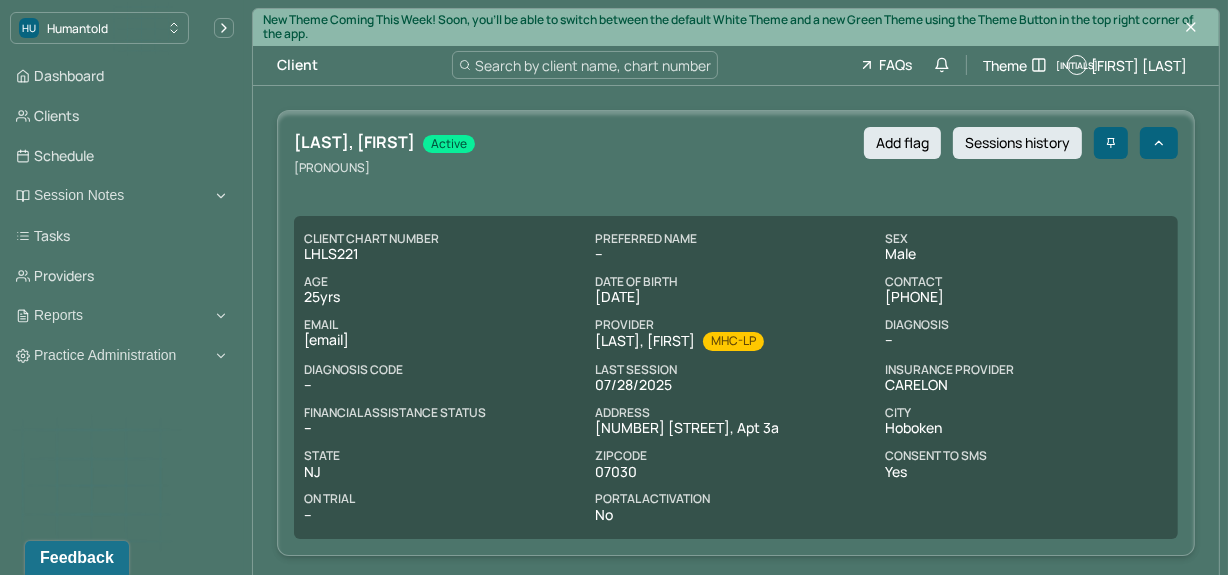 scroll, scrollTop: 317, scrollLeft: 0, axis: vertical 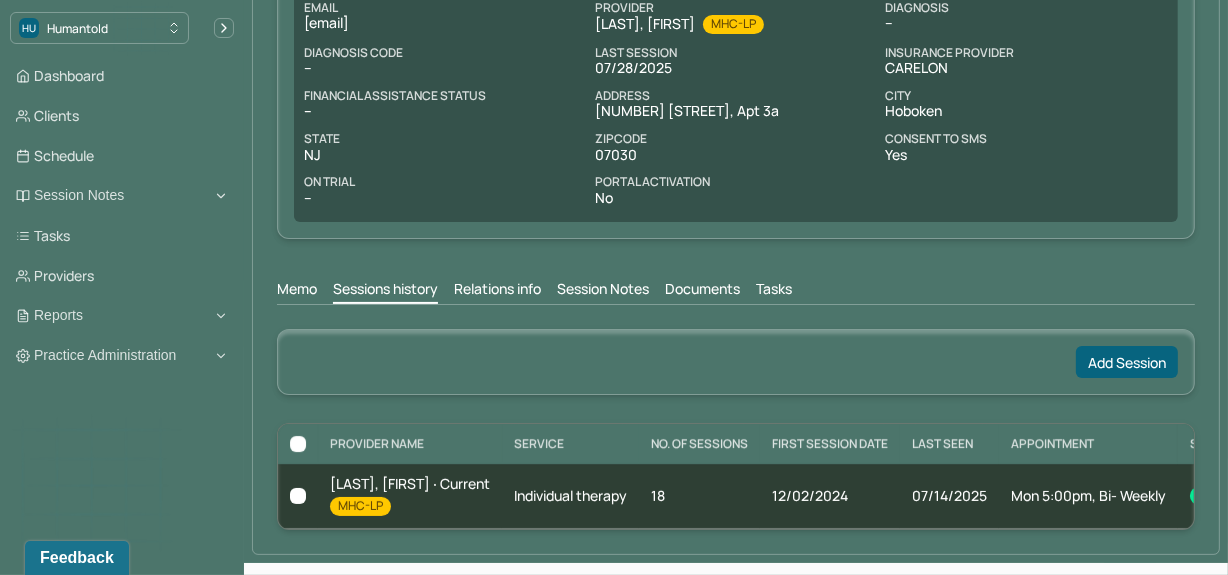 click on "Session Notes" at bounding box center [603, 291] 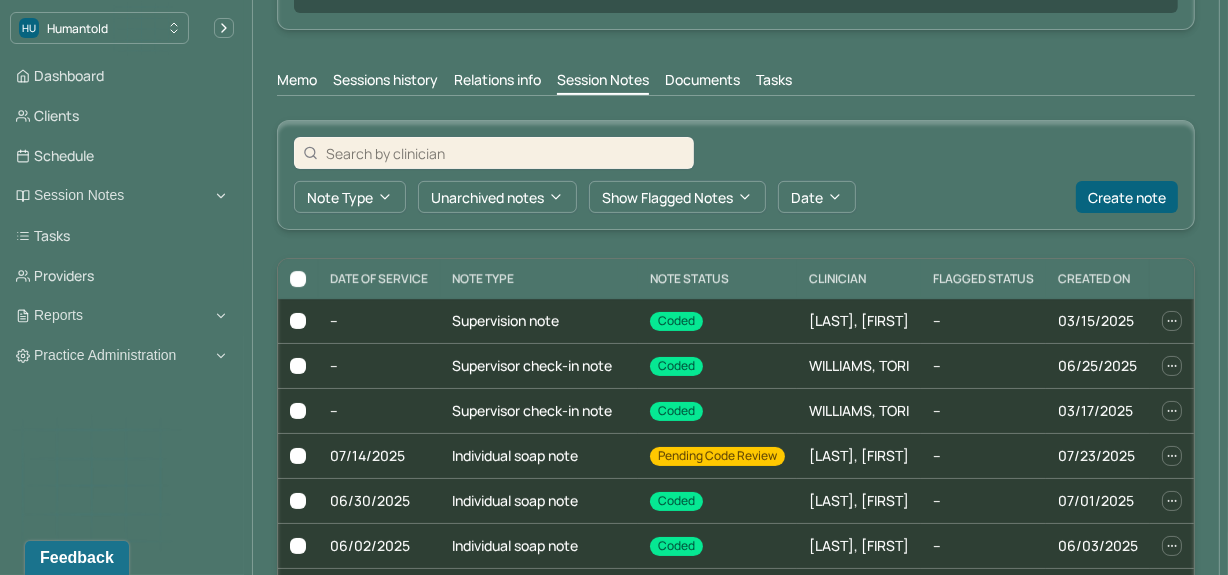 scroll, scrollTop: 579, scrollLeft: 0, axis: vertical 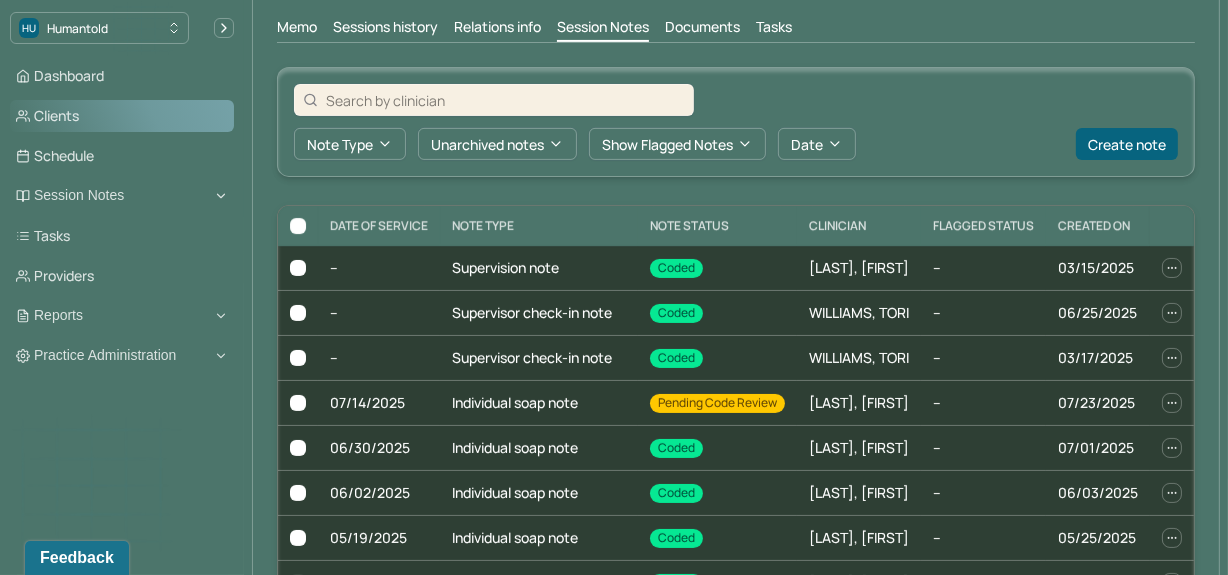 click on "Clients" at bounding box center [122, 116] 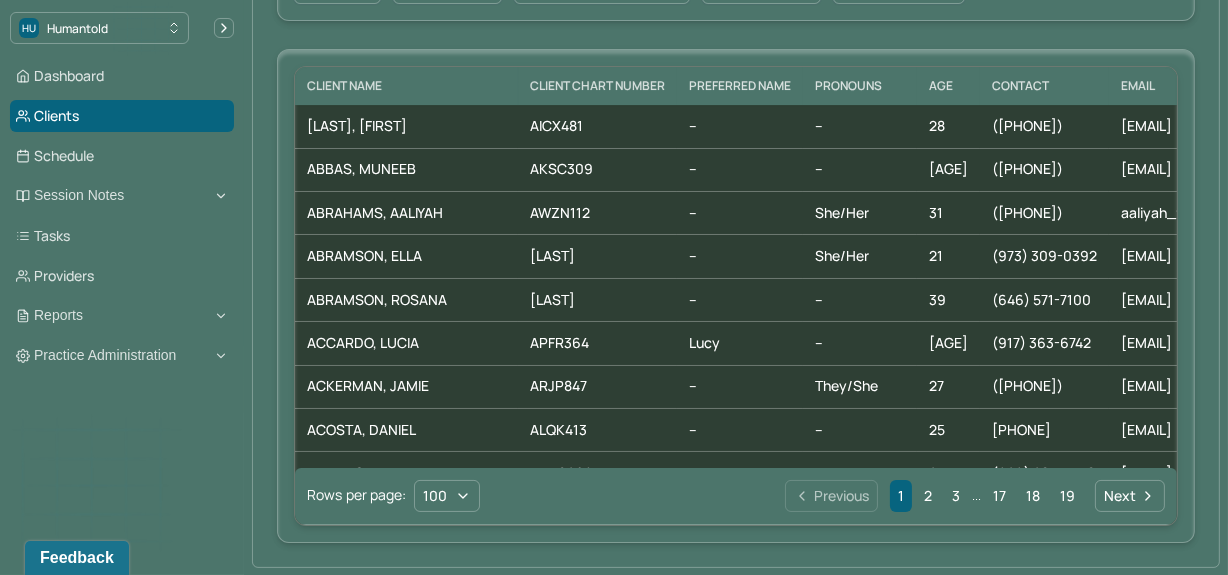 scroll, scrollTop: 0, scrollLeft: 0, axis: both 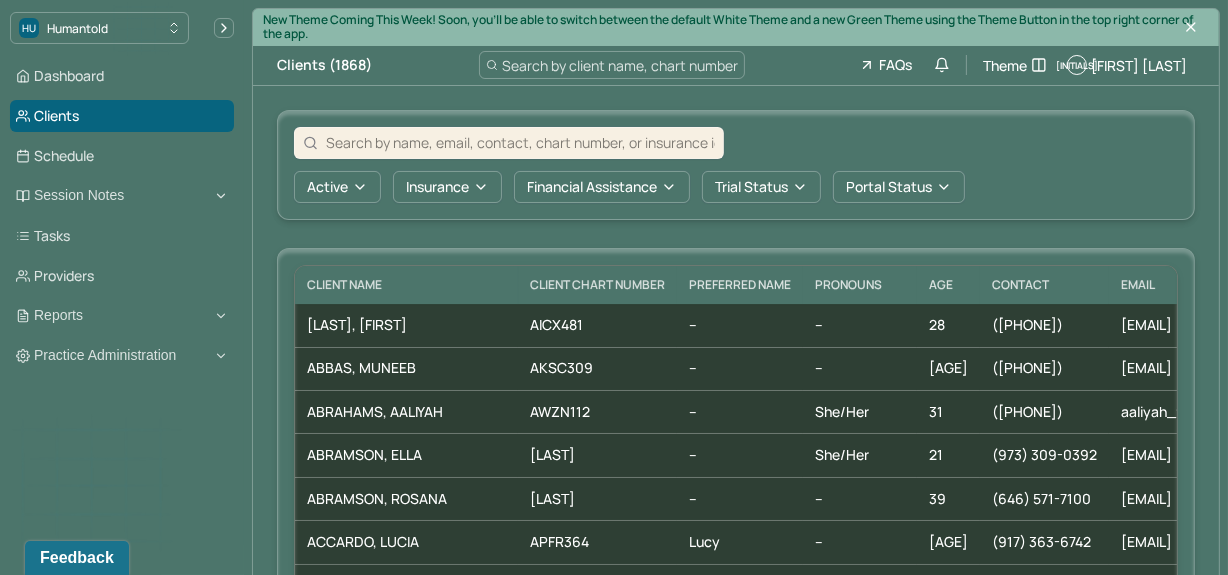 click at bounding box center [520, 142] 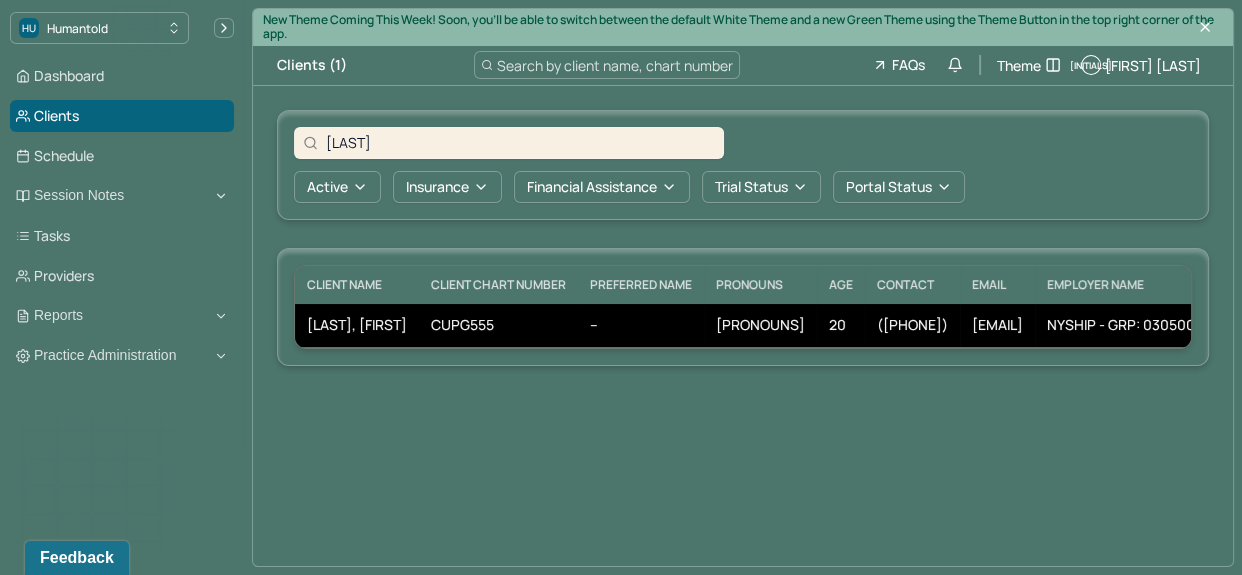 type on "Cabezas" 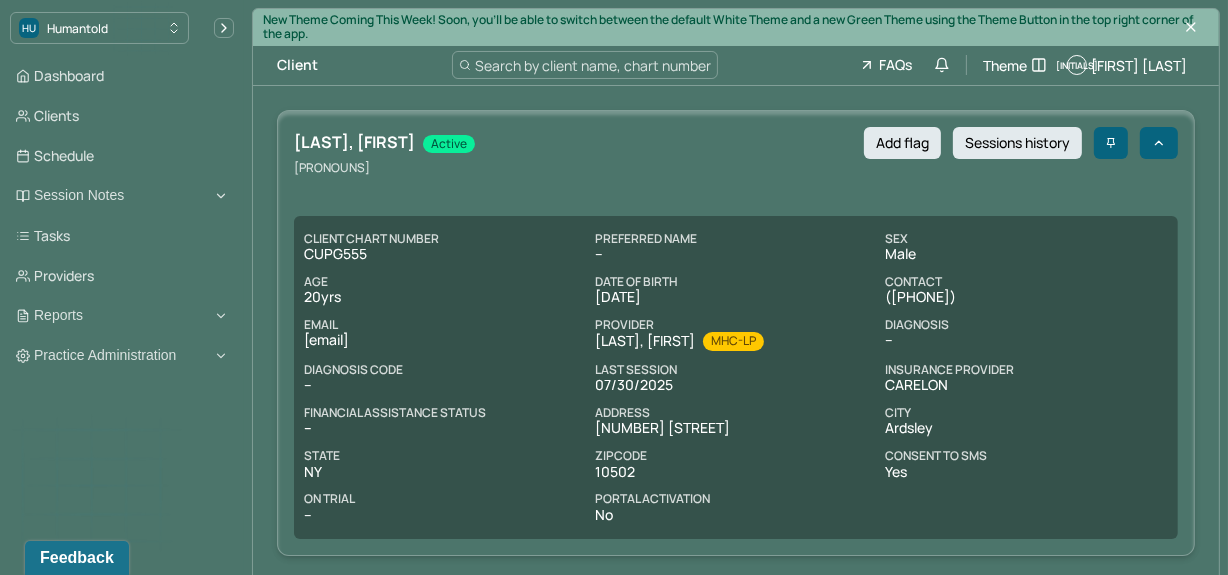 scroll, scrollTop: 317, scrollLeft: 0, axis: vertical 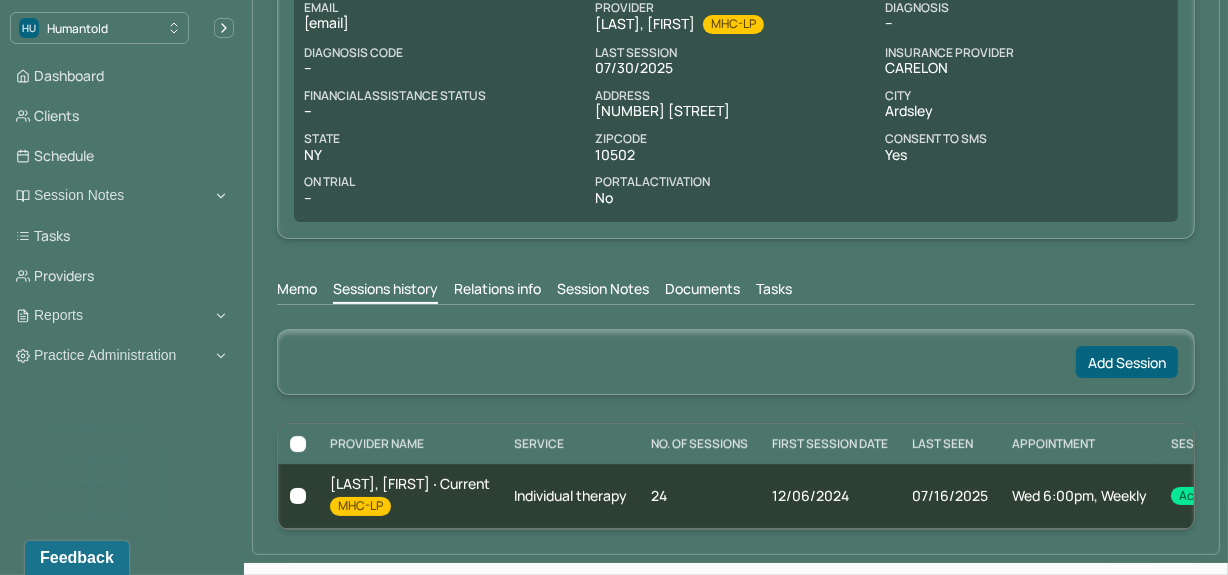 click on "Session Notes" at bounding box center (603, 291) 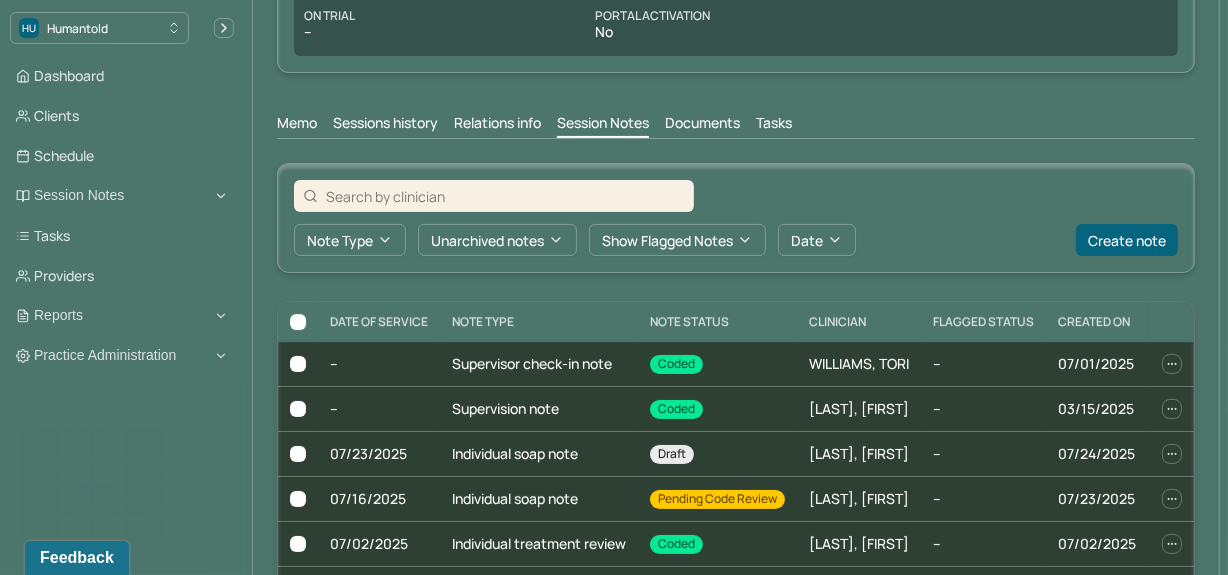 scroll, scrollTop: 484, scrollLeft: 0, axis: vertical 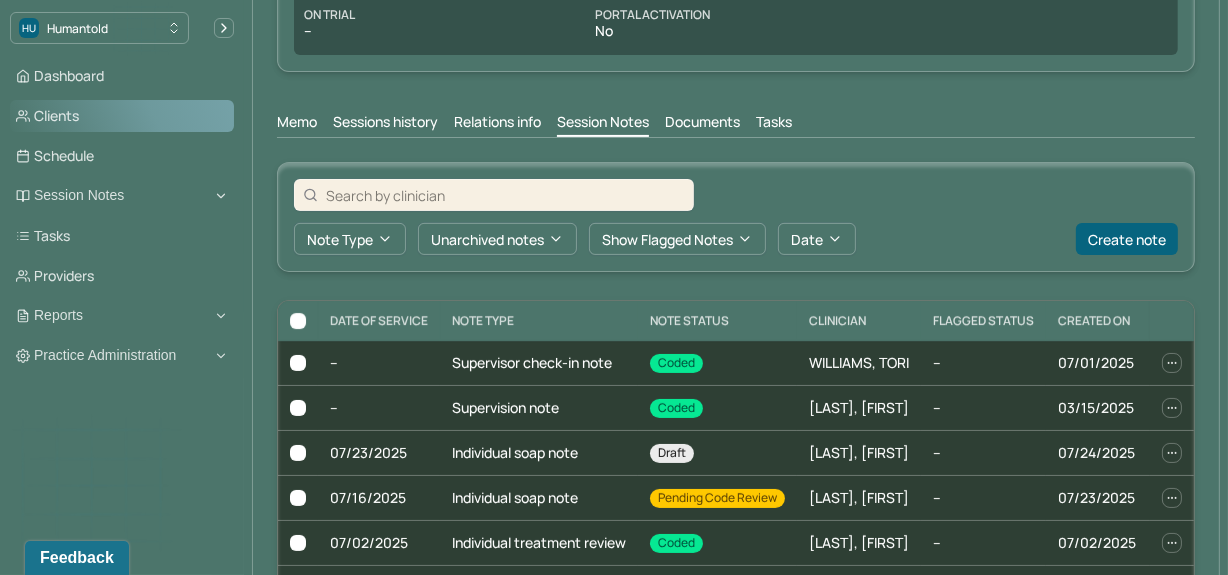 click on "Clients" at bounding box center (122, 116) 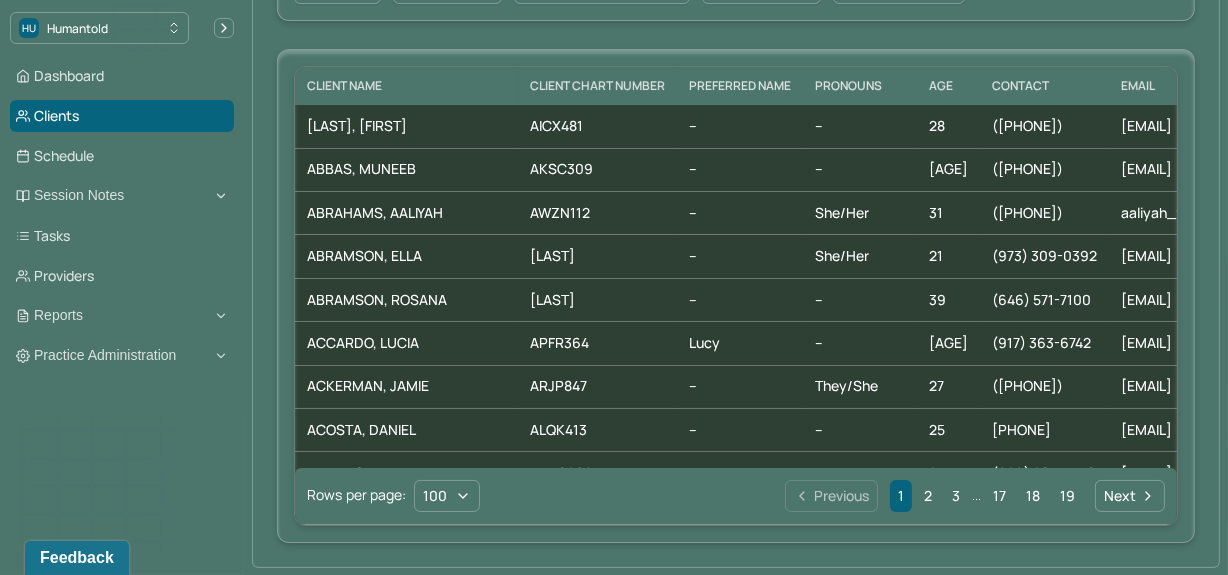 scroll, scrollTop: 0, scrollLeft: 0, axis: both 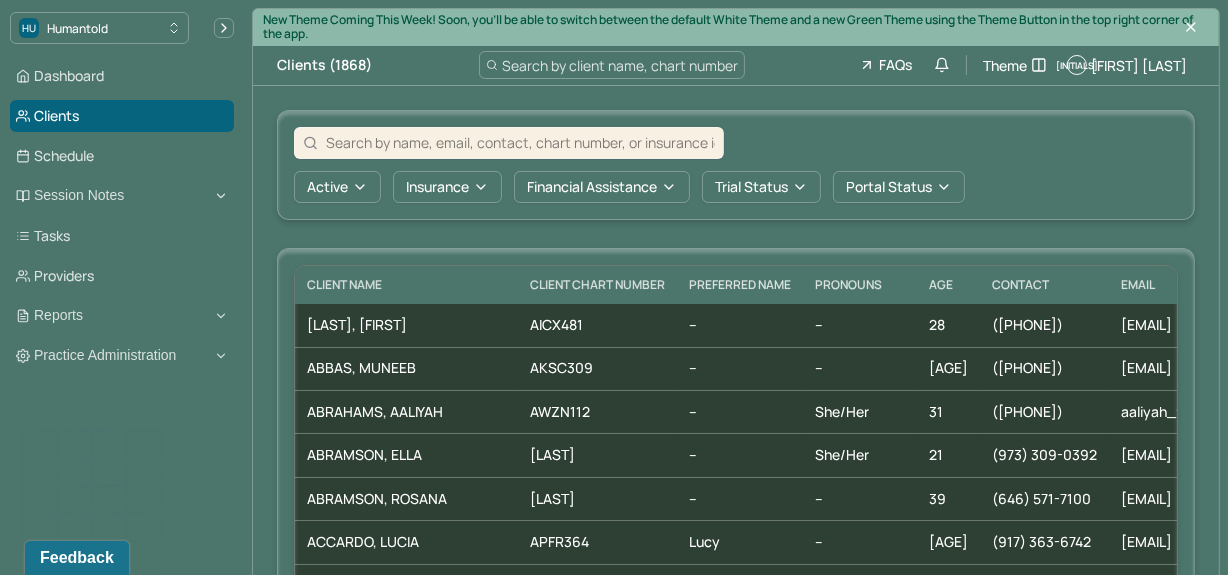 click at bounding box center (520, 142) 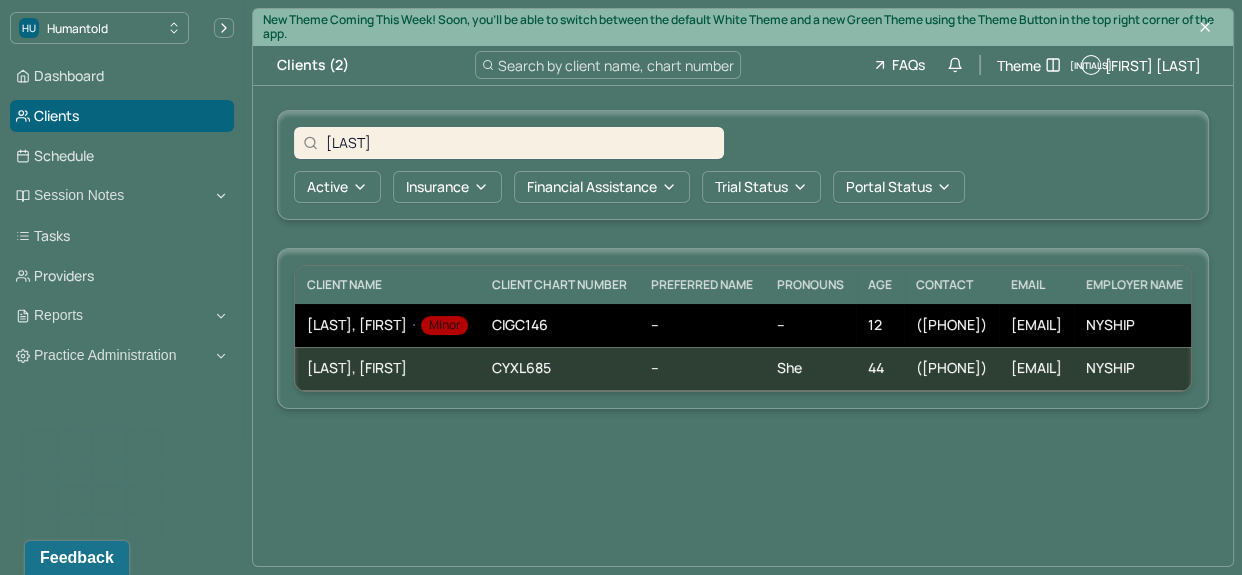 type on "Creighton" 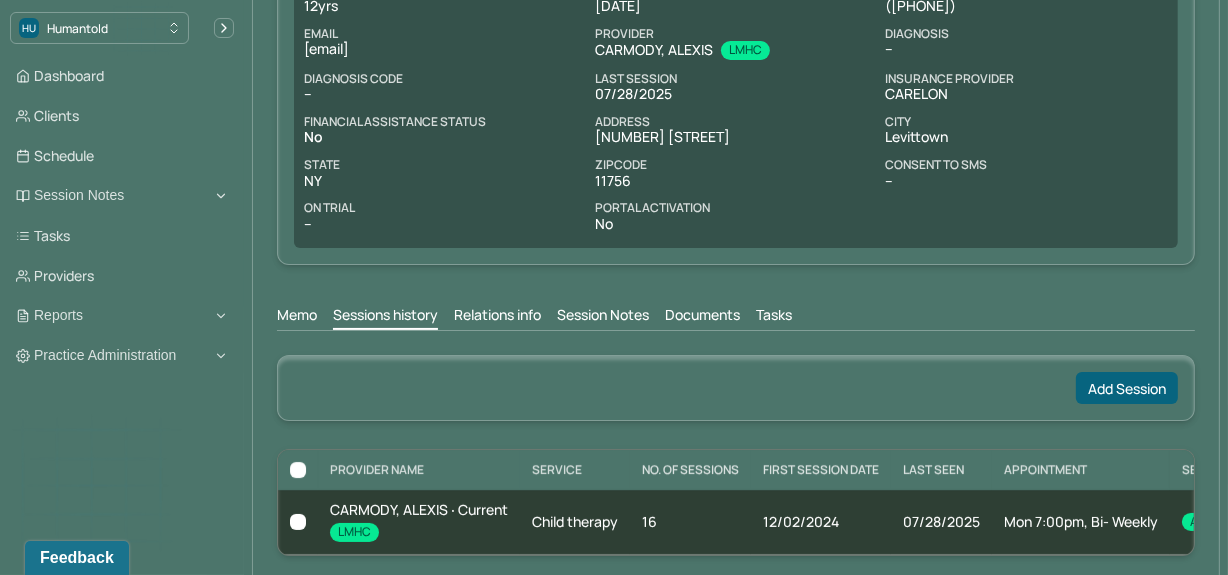scroll, scrollTop: 292, scrollLeft: 0, axis: vertical 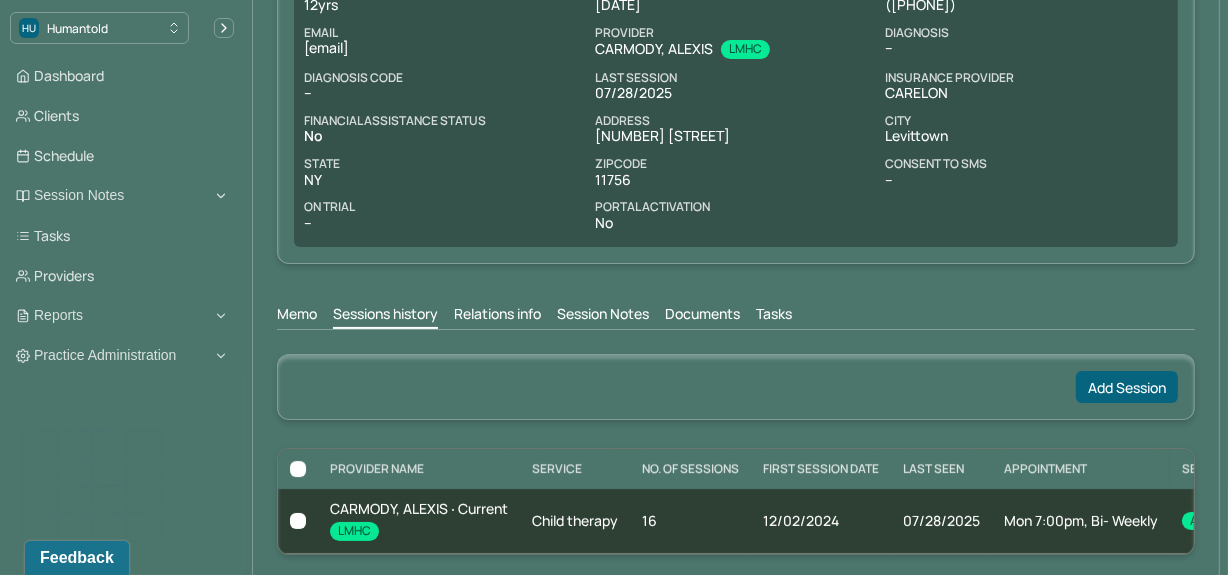 click on "Session Notes" at bounding box center [603, 316] 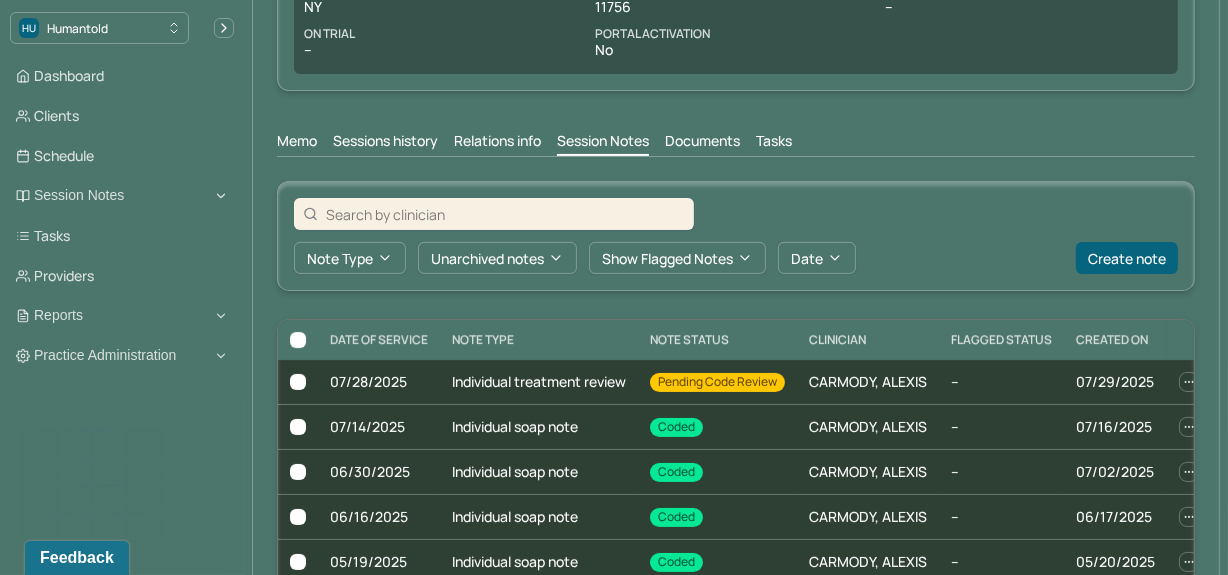 scroll, scrollTop: 466, scrollLeft: 0, axis: vertical 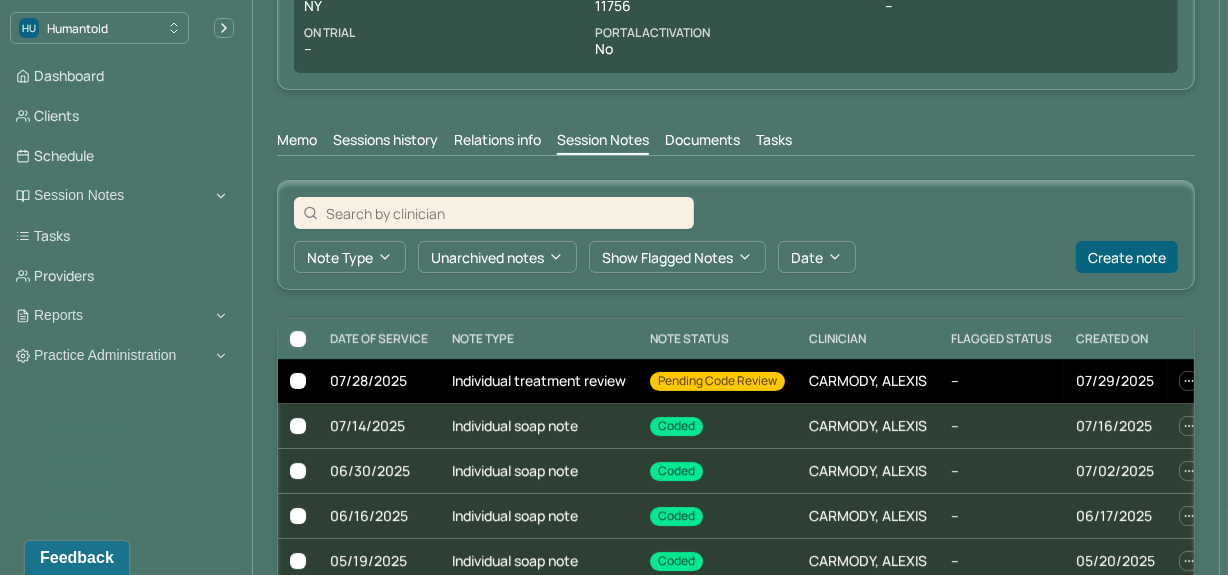 click on "Individual treatment review" at bounding box center (539, 381) 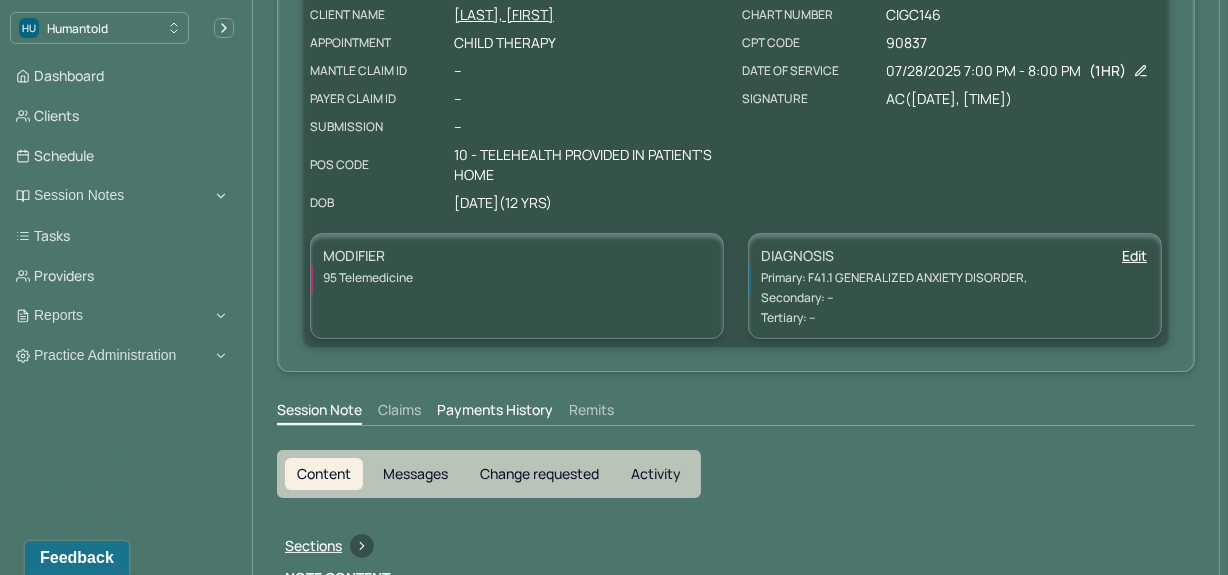 scroll, scrollTop: 466, scrollLeft: 0, axis: vertical 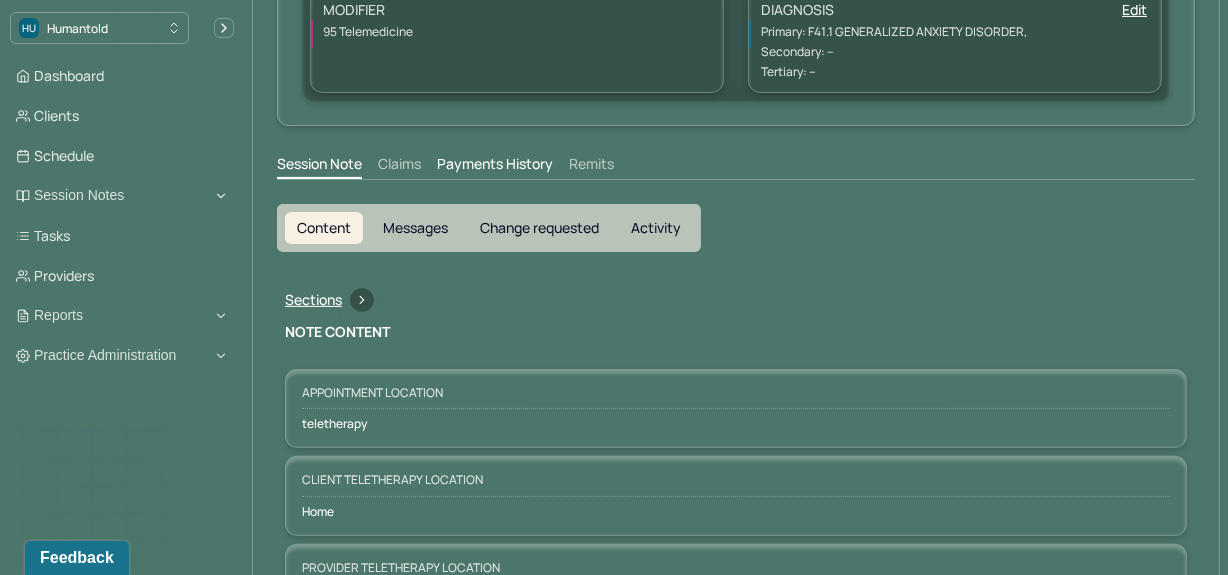 click on "Change requested" at bounding box center (539, 228) 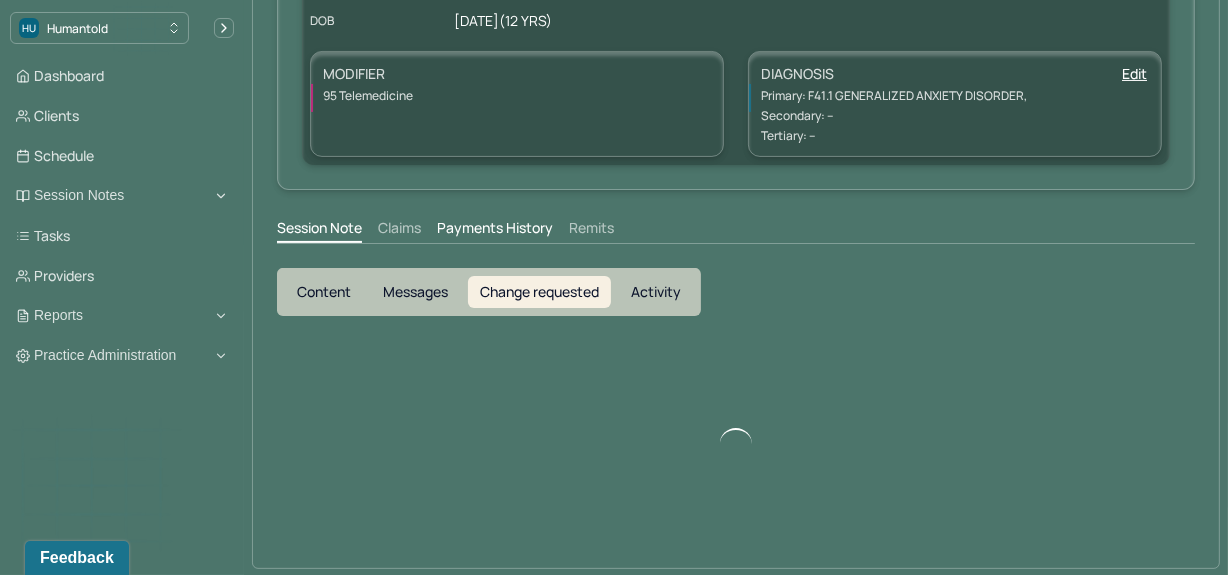 scroll, scrollTop: 286, scrollLeft: 0, axis: vertical 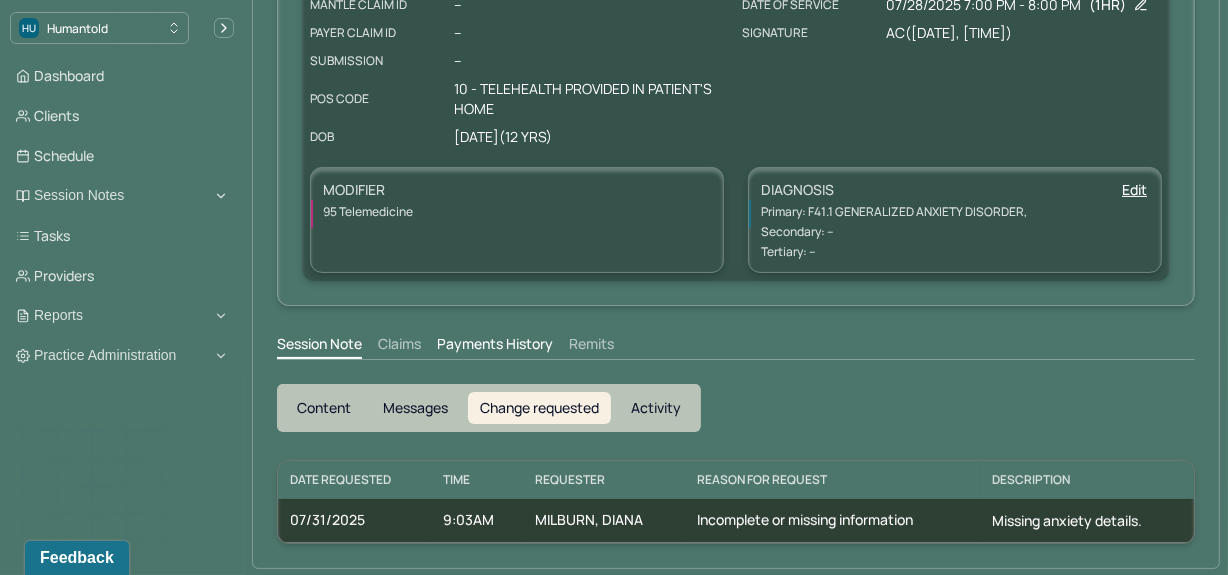 drag, startPoint x: 312, startPoint y: 388, endPoint x: 311, endPoint y: 402, distance: 14.035668 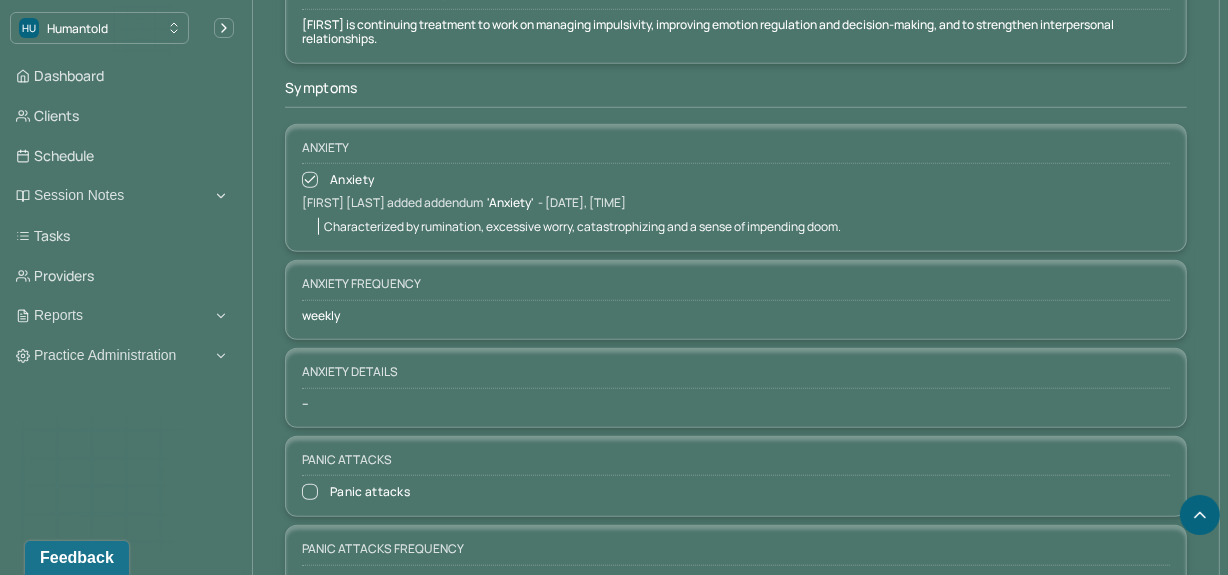 scroll, scrollTop: 1573, scrollLeft: 0, axis: vertical 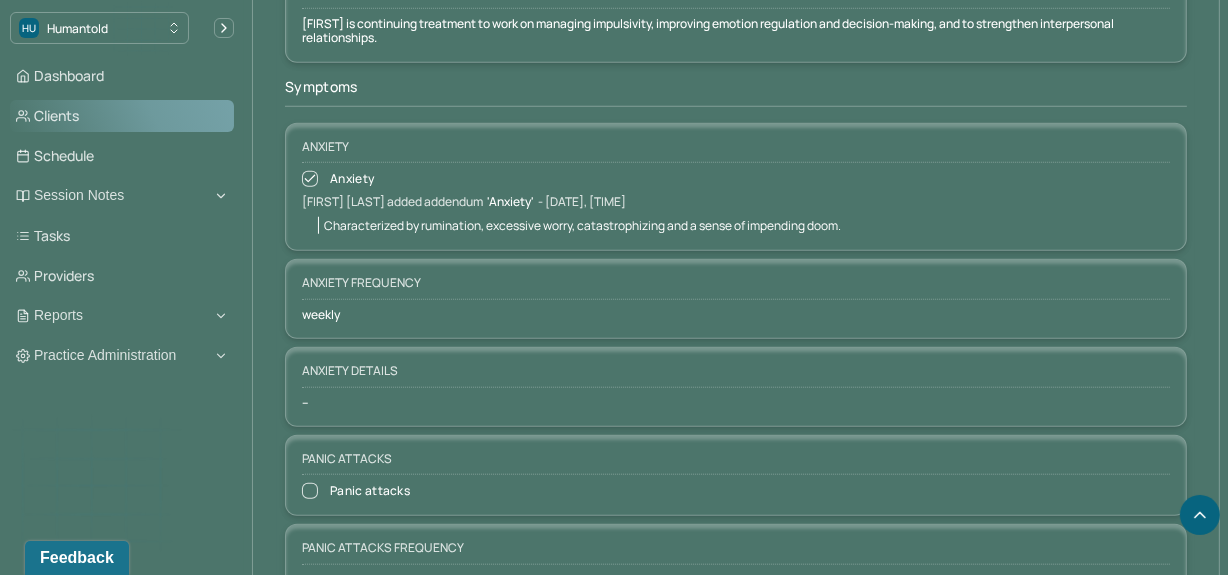 click on "Clients" at bounding box center [122, 116] 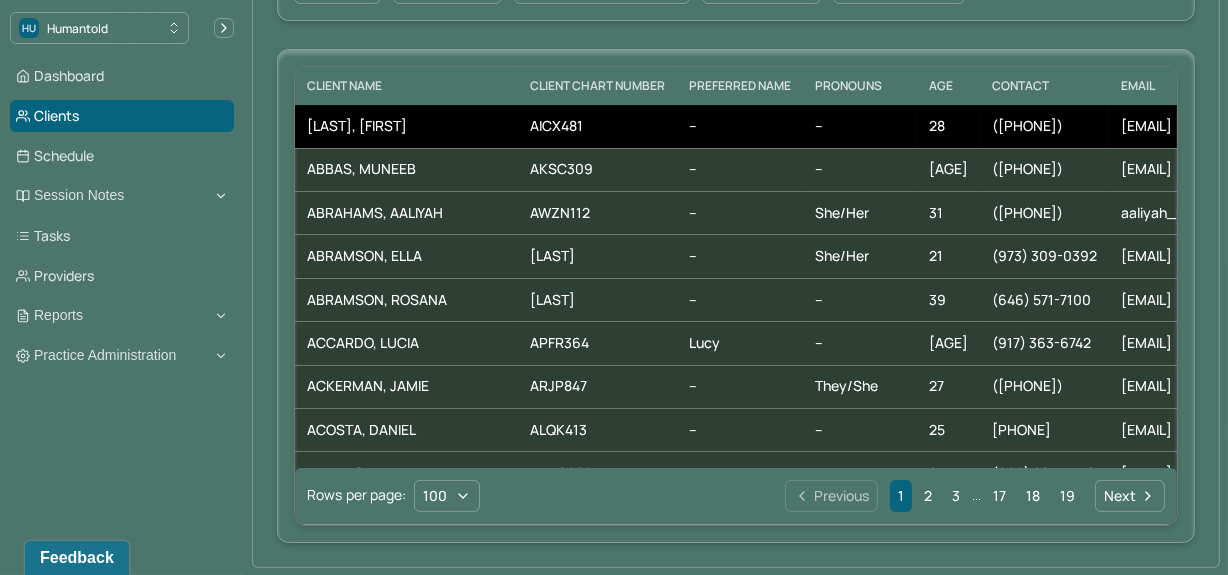 scroll, scrollTop: 0, scrollLeft: 0, axis: both 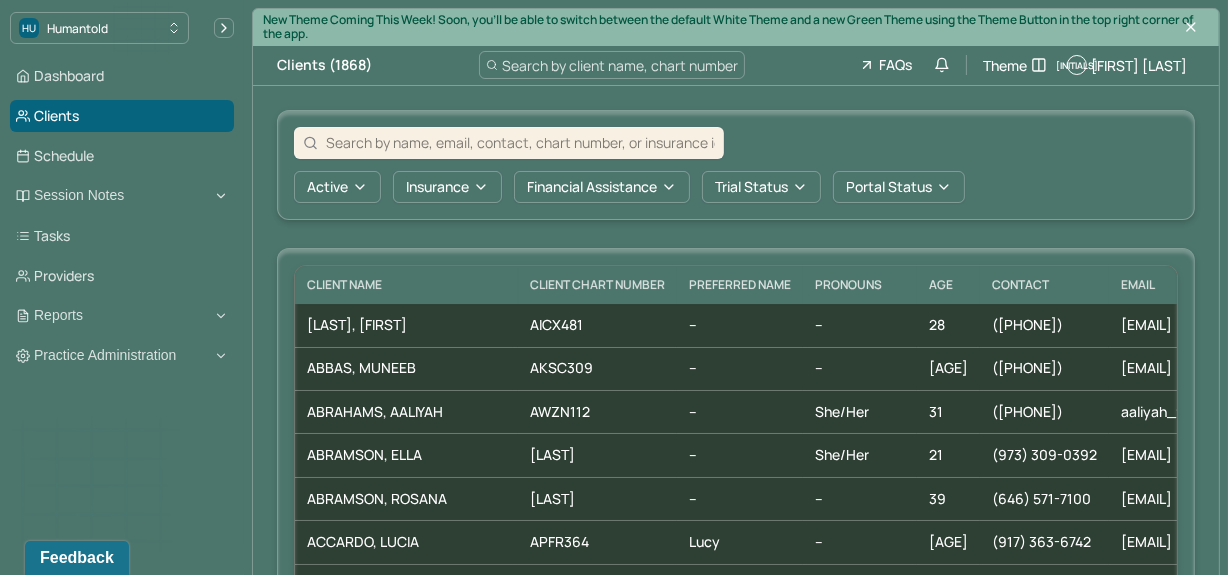 click at bounding box center (520, 142) 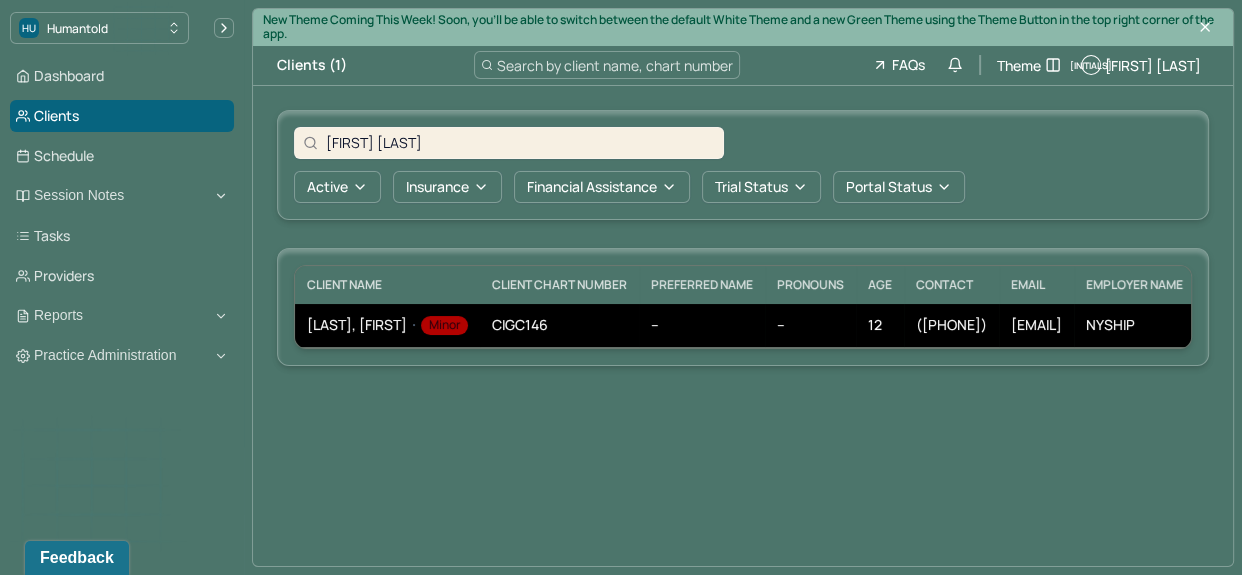 type on "Kayla Creighton" 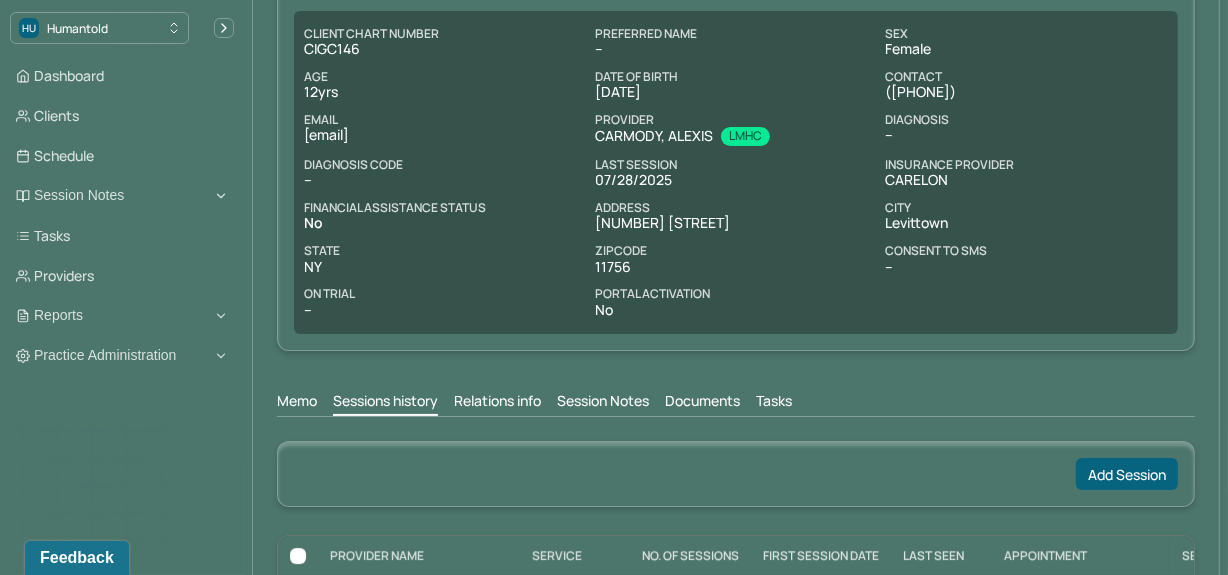 scroll, scrollTop: 208, scrollLeft: 0, axis: vertical 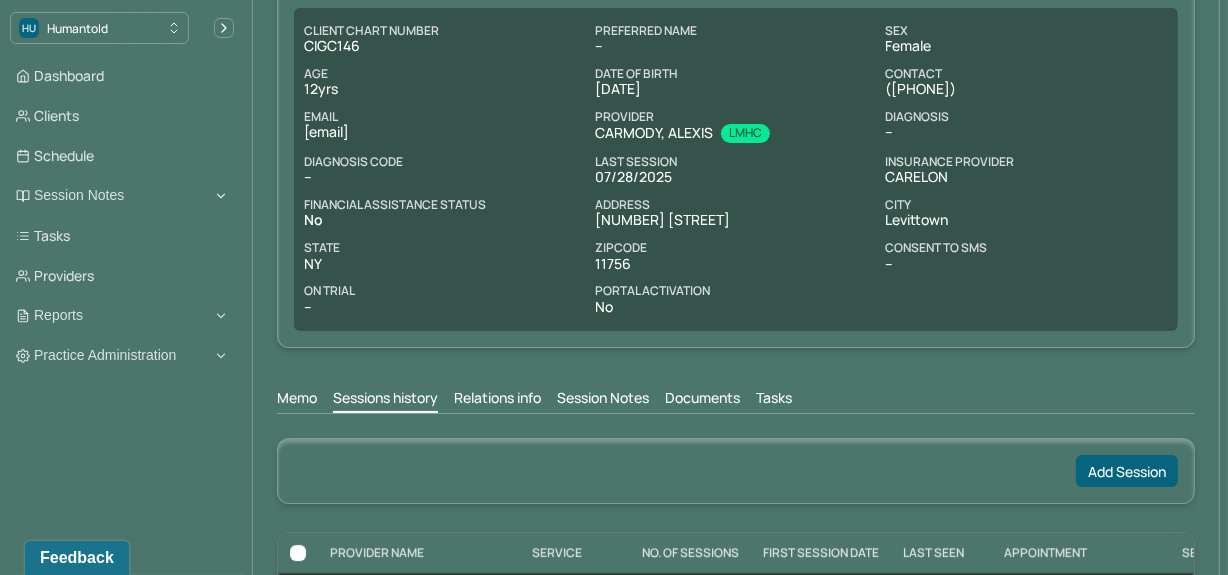 click on "Session Notes" at bounding box center (603, 400) 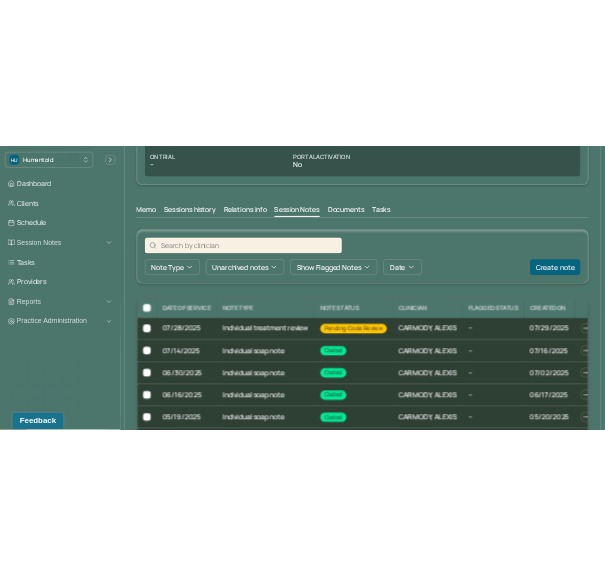 scroll, scrollTop: 480, scrollLeft: 0, axis: vertical 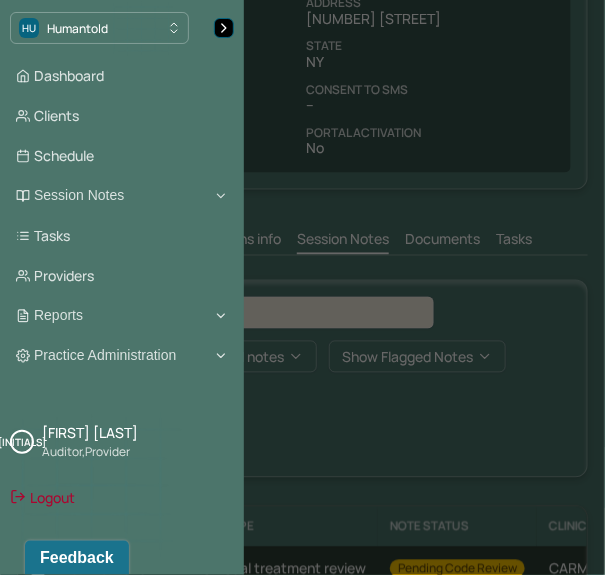 click 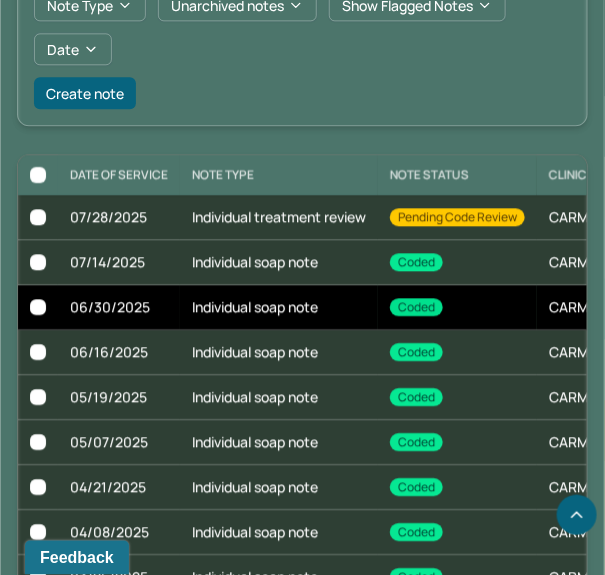 click on "Individual soap note" at bounding box center (279, 307) 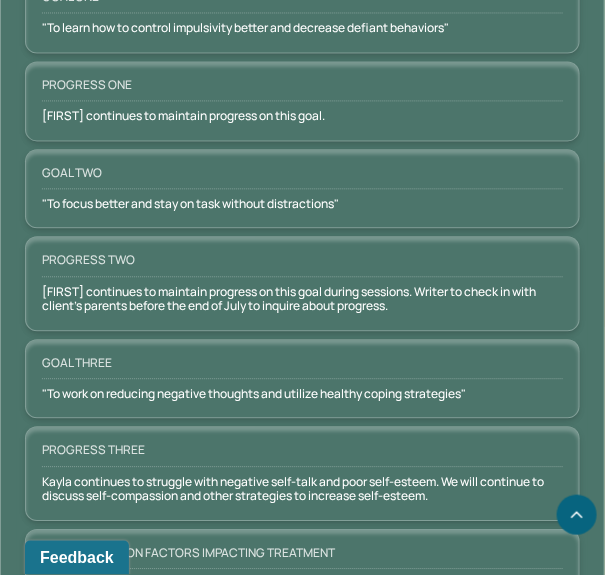 scroll, scrollTop: 3488, scrollLeft: 0, axis: vertical 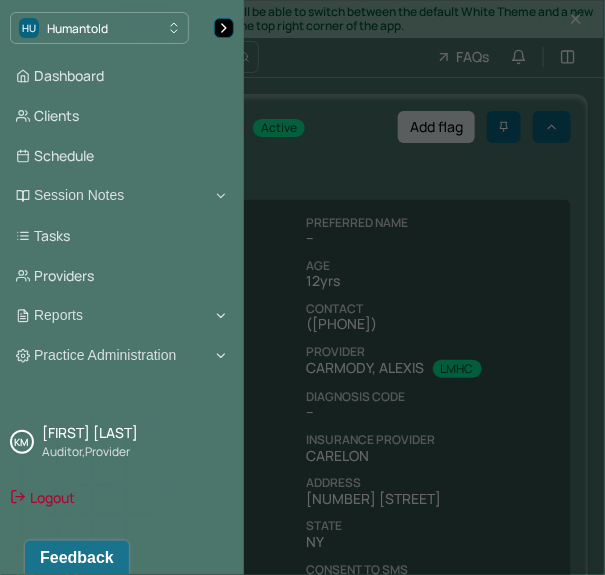 click 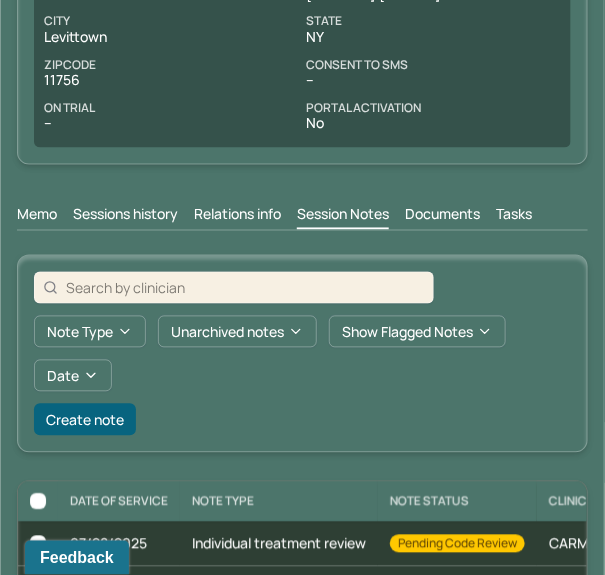 scroll, scrollTop: 779, scrollLeft: 0, axis: vertical 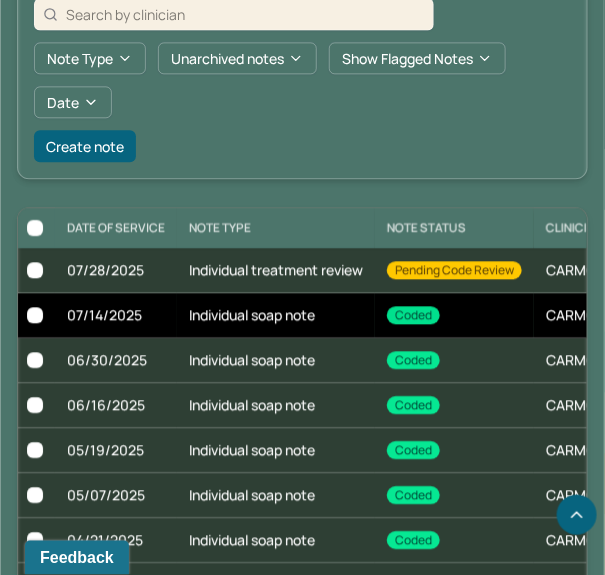 click on "Individual soap note" at bounding box center (276, 315) 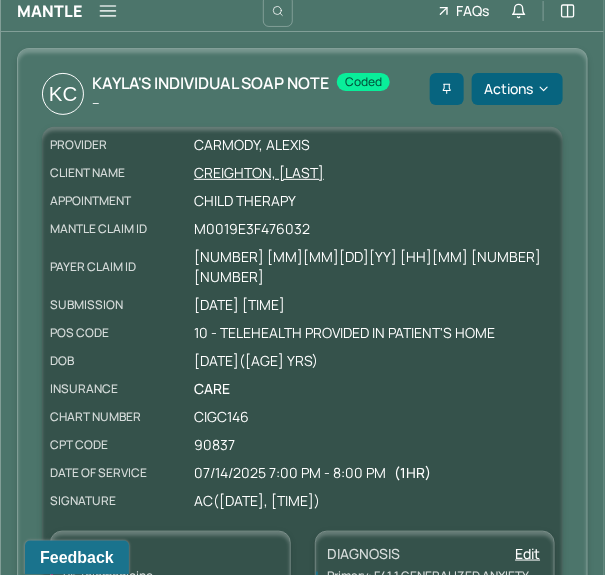 scroll, scrollTop: 0, scrollLeft: 0, axis: both 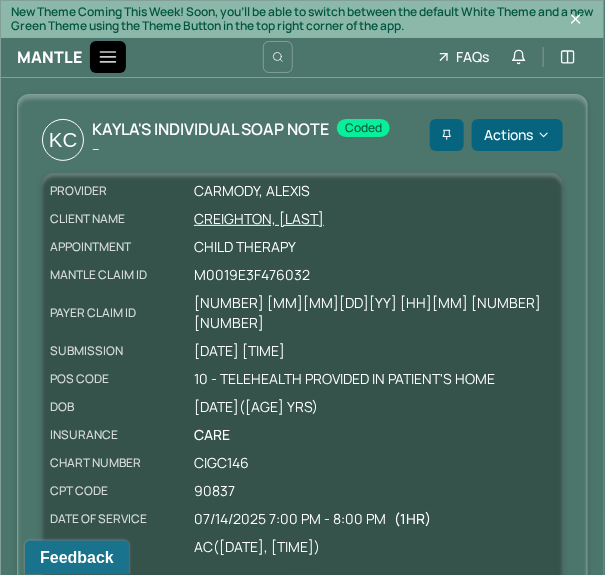 click 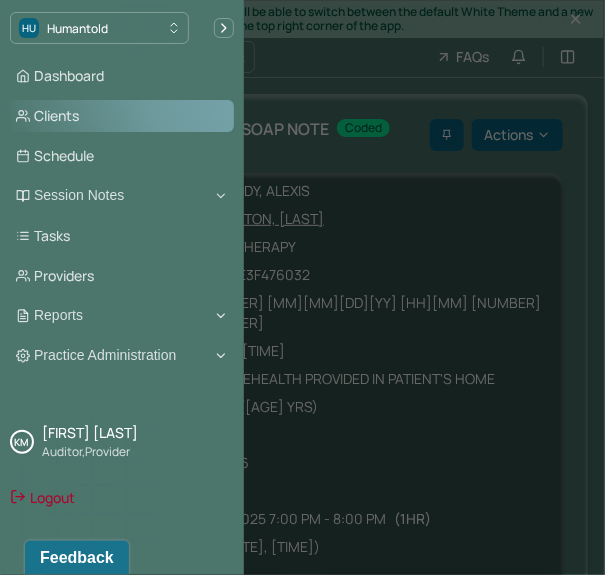 click on "Clients" at bounding box center [122, 116] 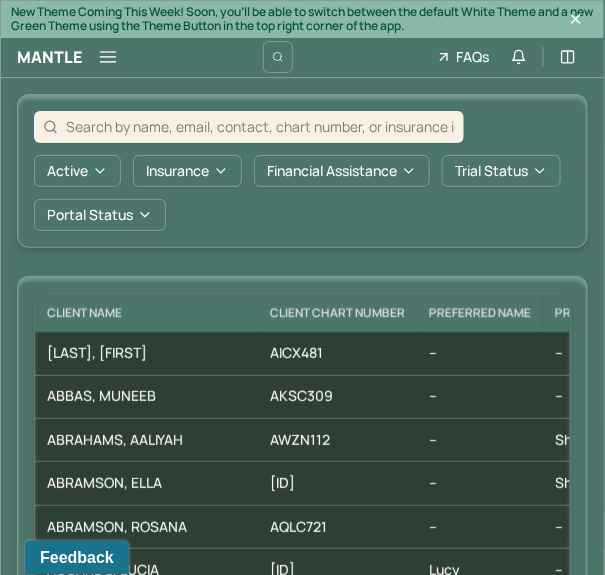 click at bounding box center [260, 126] 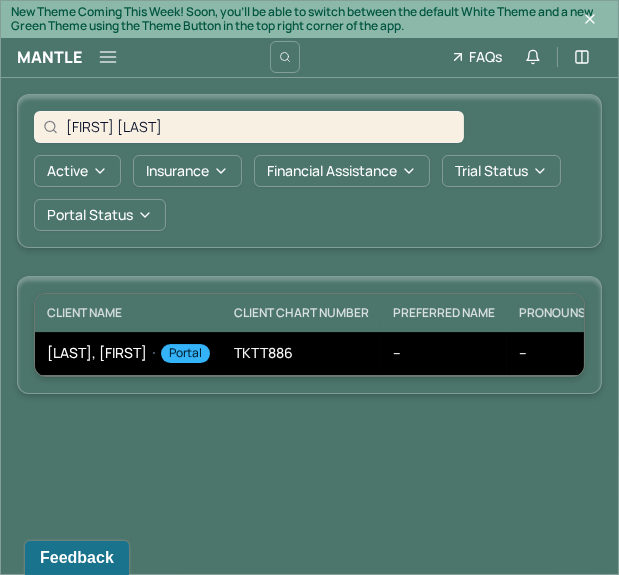 type on "Ryan Thomas" 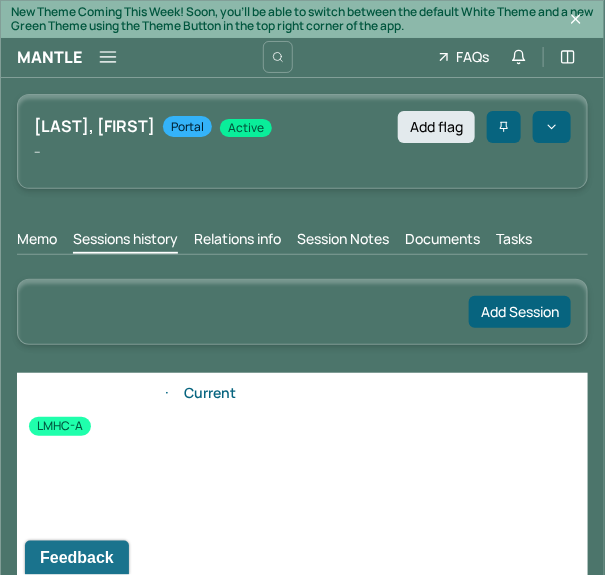 click on "Session Notes" at bounding box center [343, 241] 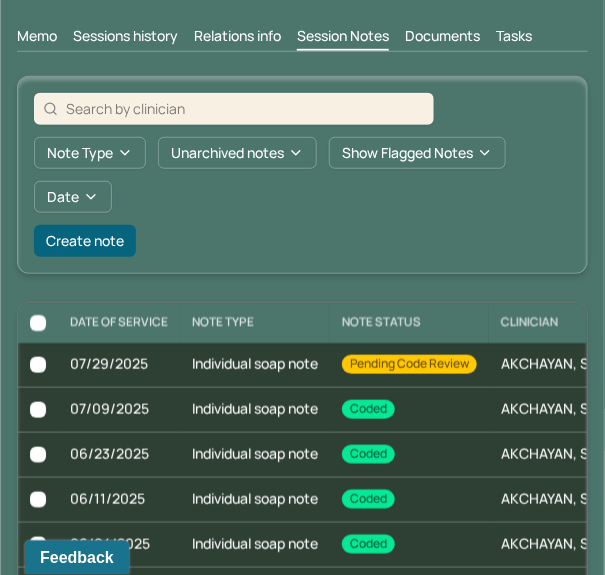 scroll, scrollTop: 205, scrollLeft: 0, axis: vertical 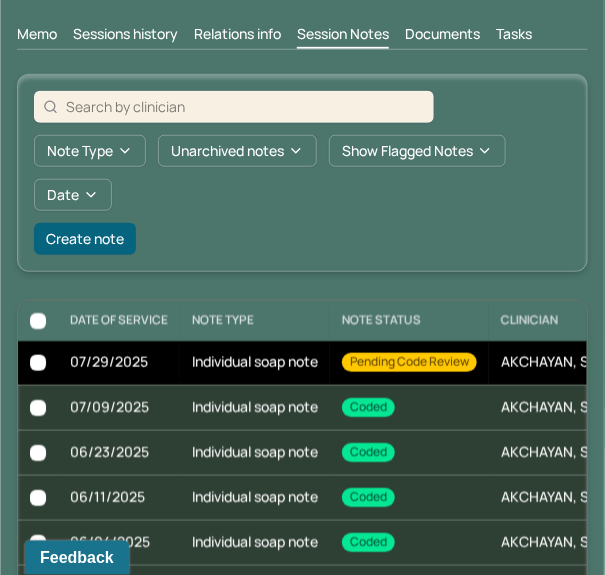 click on "Individual soap note" at bounding box center (255, 363) 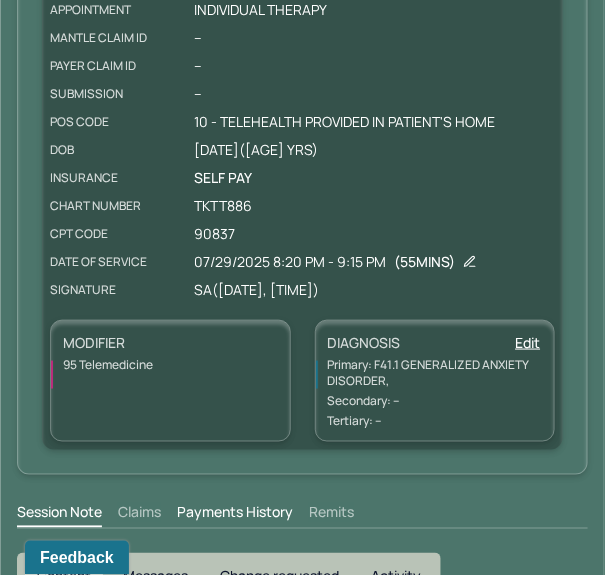scroll, scrollTop: 0, scrollLeft: 0, axis: both 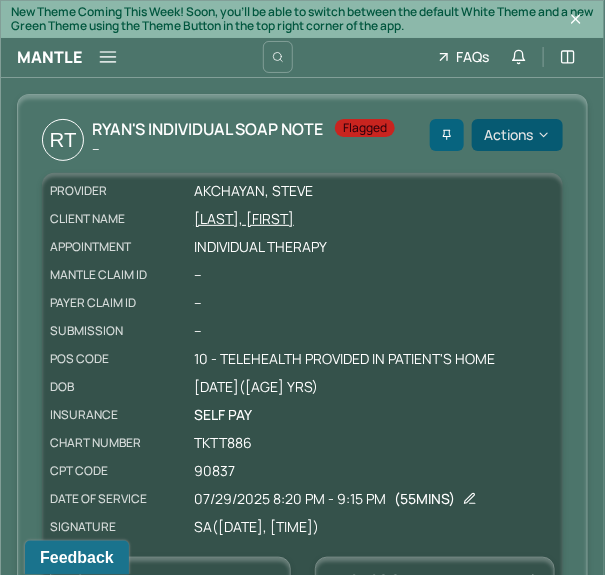 click on "Actions" at bounding box center [517, 135] 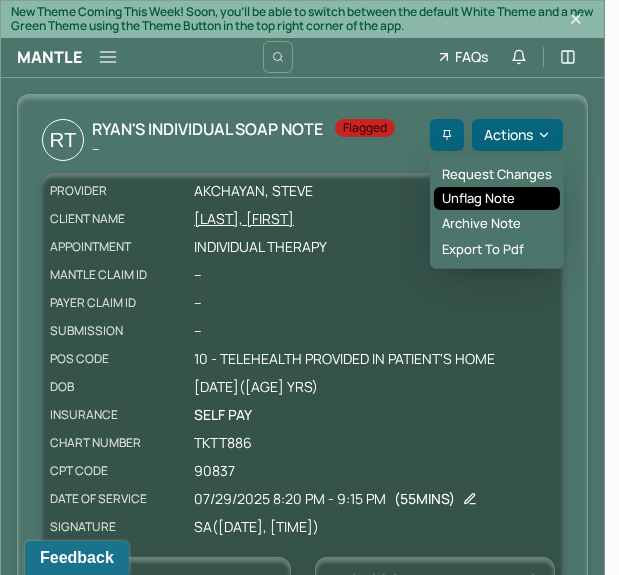 click on "Unflag note" at bounding box center [497, 199] 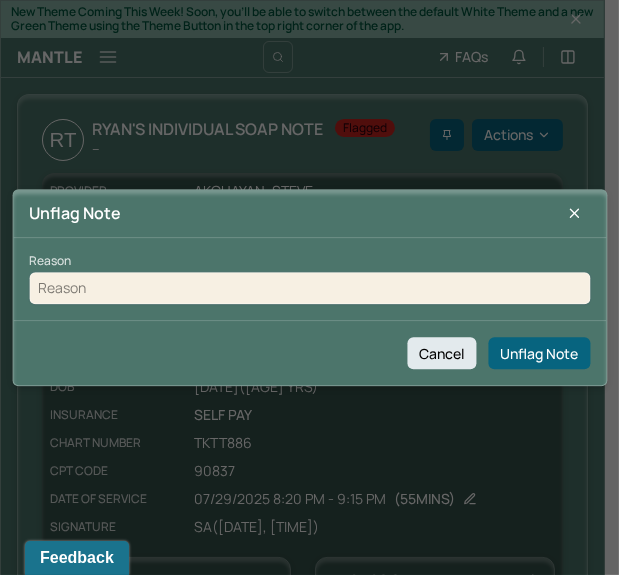 click at bounding box center (309, 288) 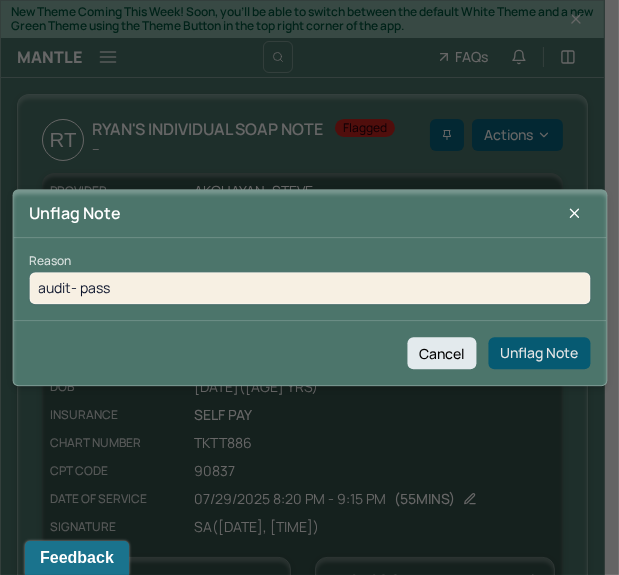 click on "Unflag Note" at bounding box center [539, 353] 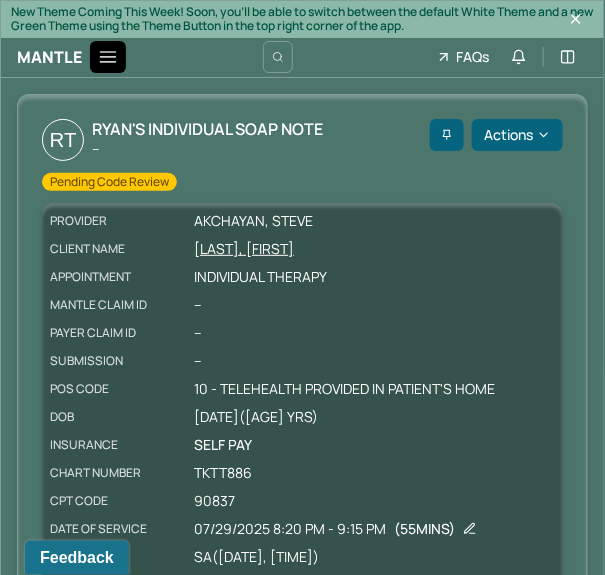 click 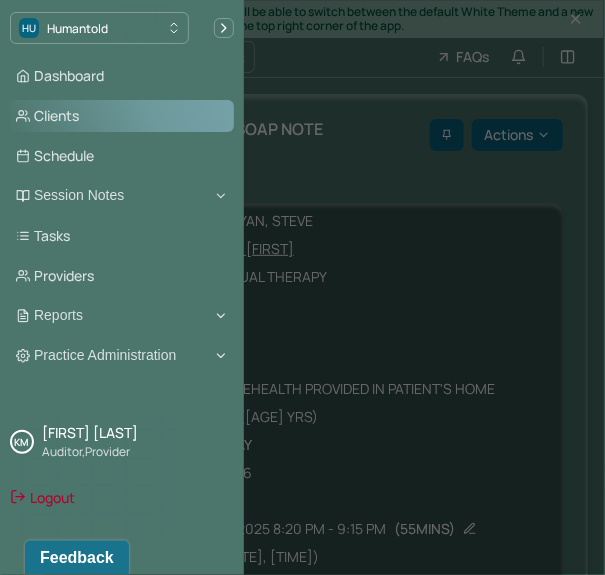 click on "Clients" at bounding box center [122, 116] 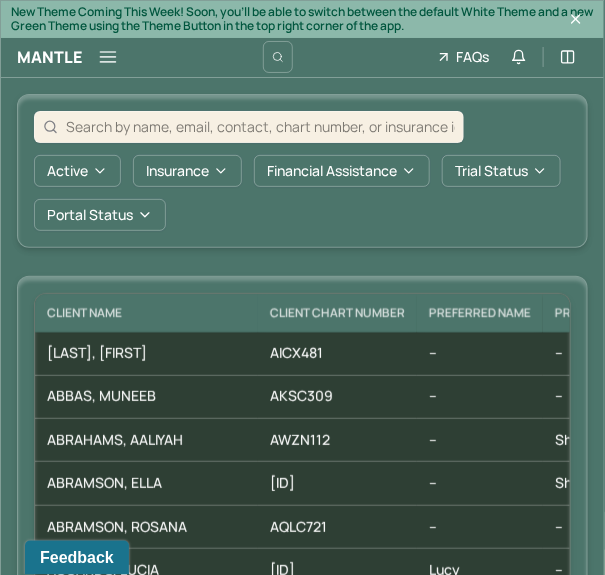 click at bounding box center [249, 127] 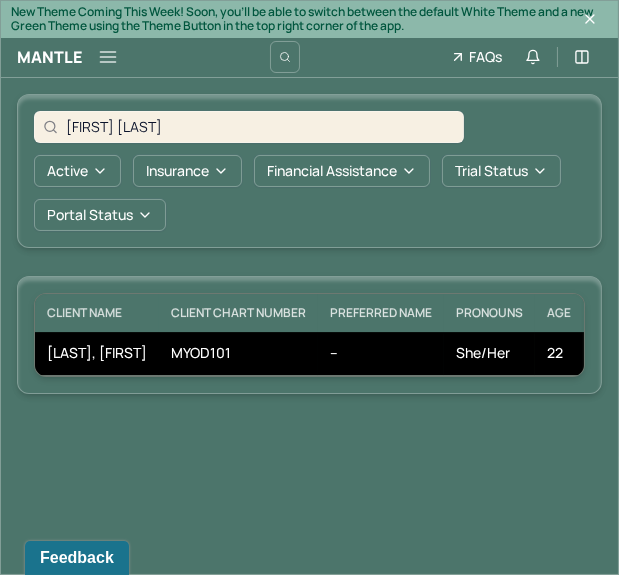 type on "Kelly Moti" 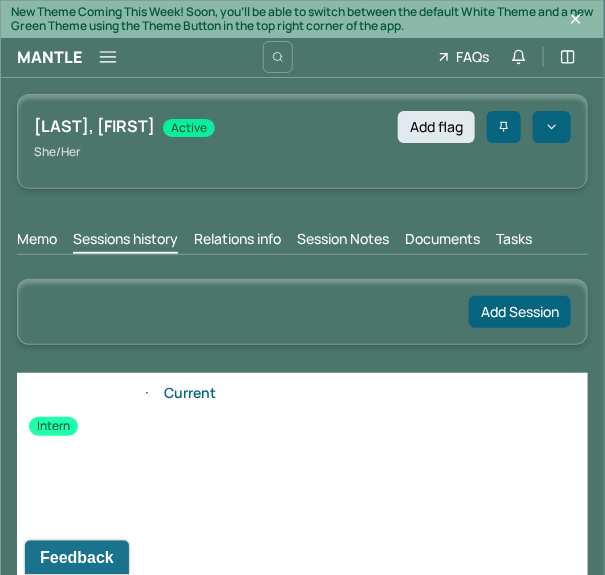 click on "Session Notes" at bounding box center [343, 241] 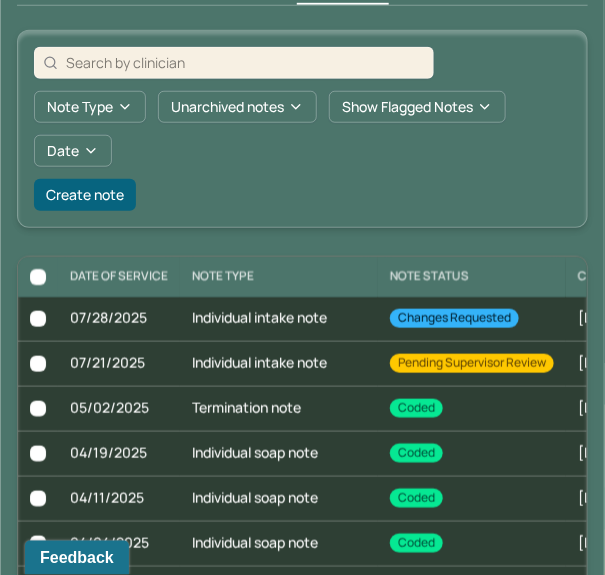 scroll, scrollTop: 264, scrollLeft: 0, axis: vertical 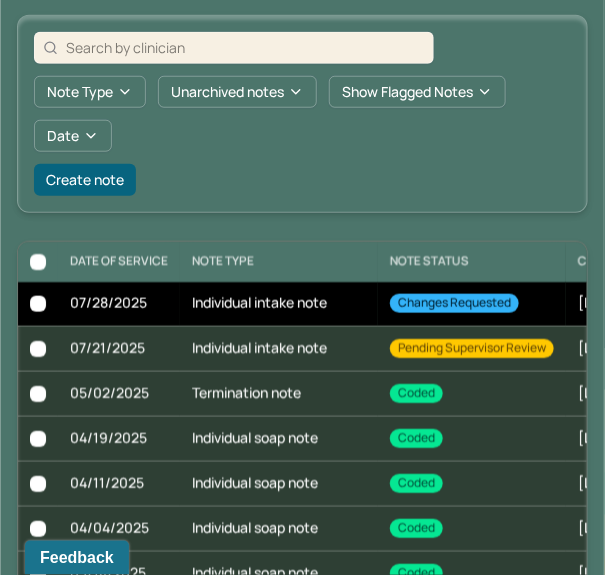 click on "Individual intake note" at bounding box center (279, 304) 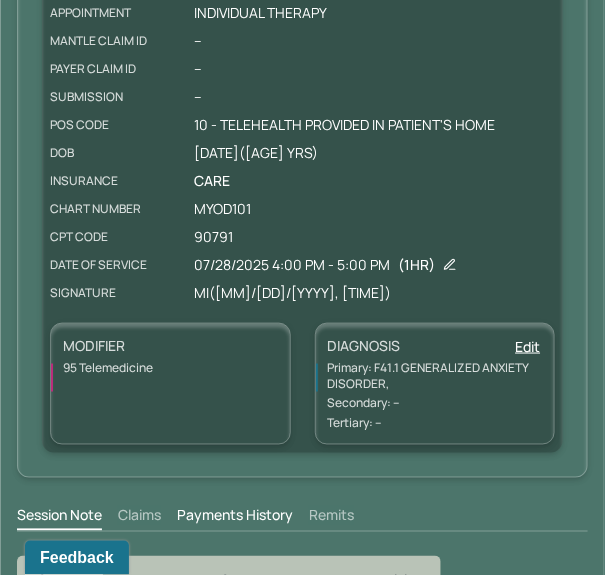 scroll, scrollTop: 412, scrollLeft: 0, axis: vertical 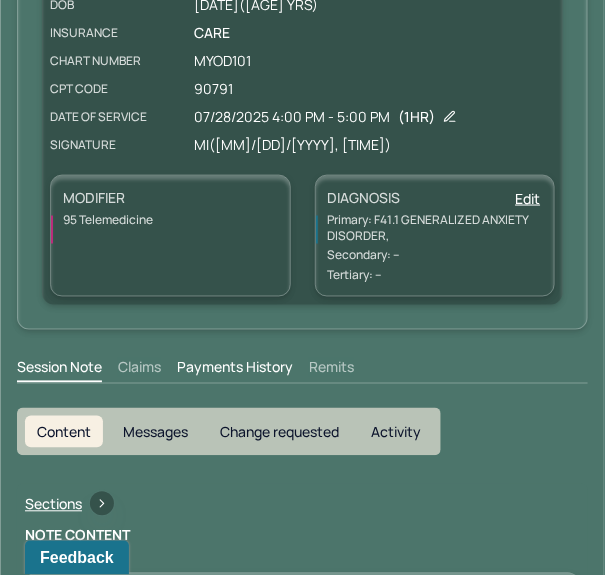 click on "Change requested" at bounding box center [279, 432] 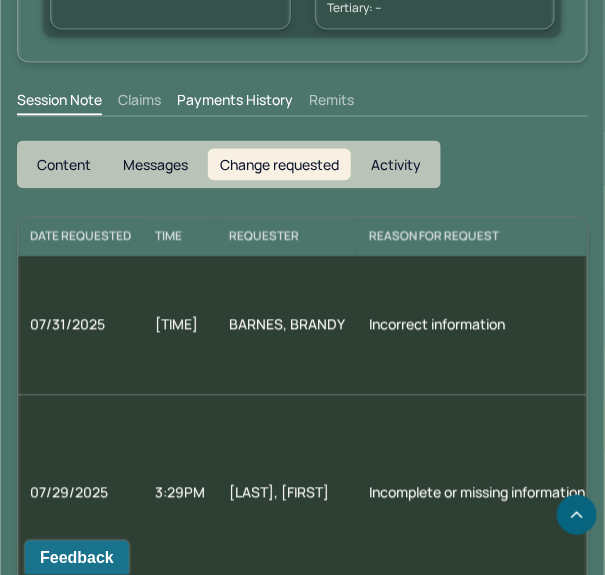 scroll, scrollTop: 728, scrollLeft: 0, axis: vertical 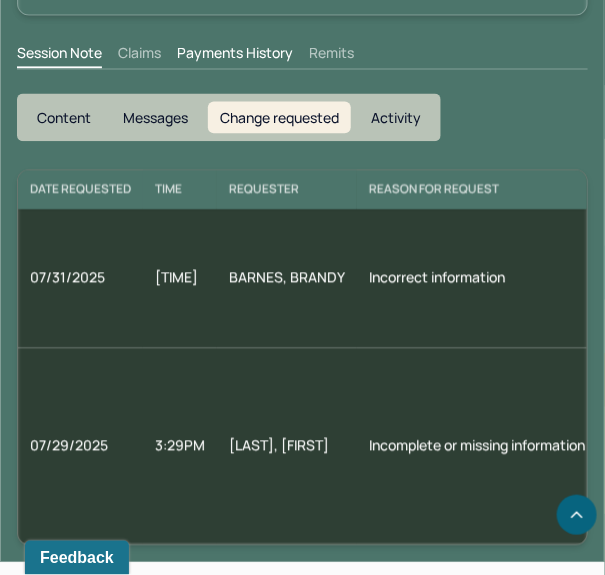 click on "Content" at bounding box center (64, 117) 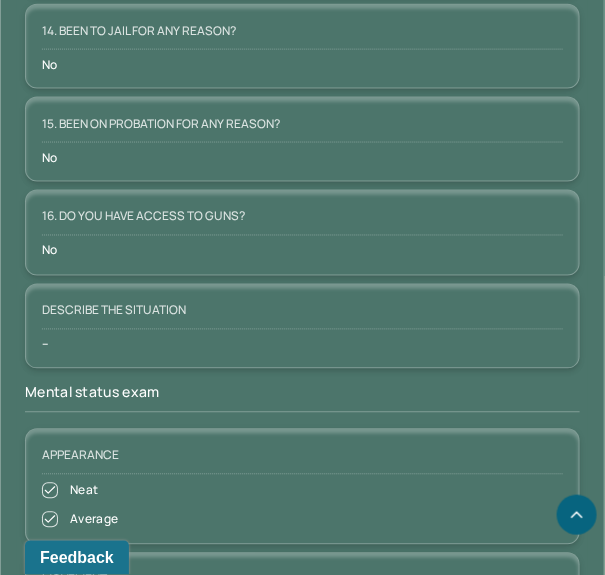 scroll, scrollTop: 8416, scrollLeft: 0, axis: vertical 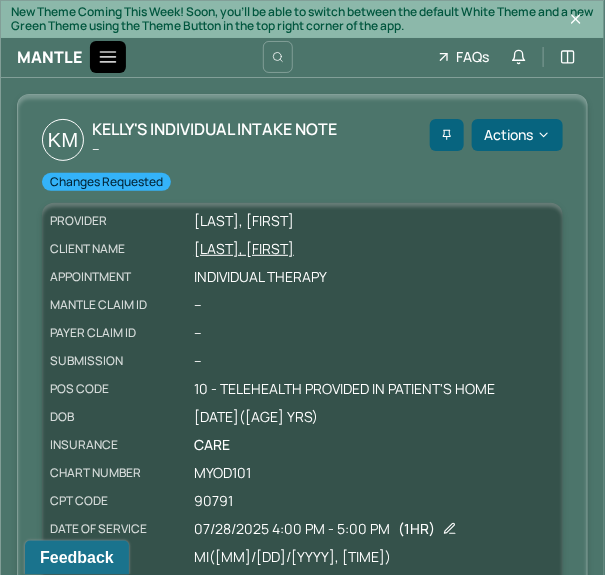 click 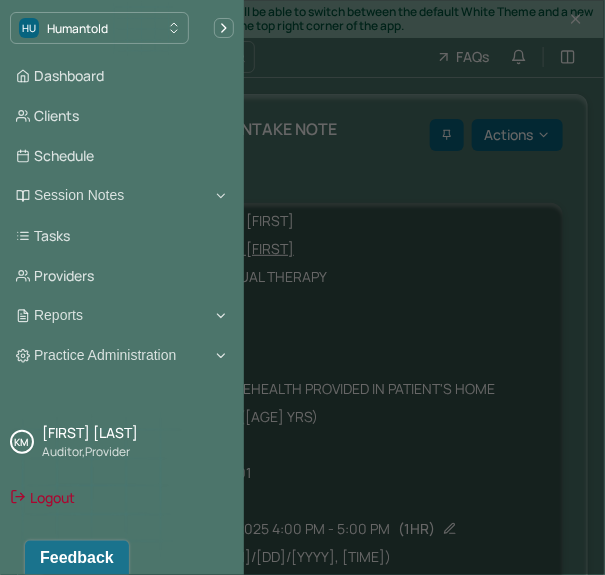 click at bounding box center (302, 287) 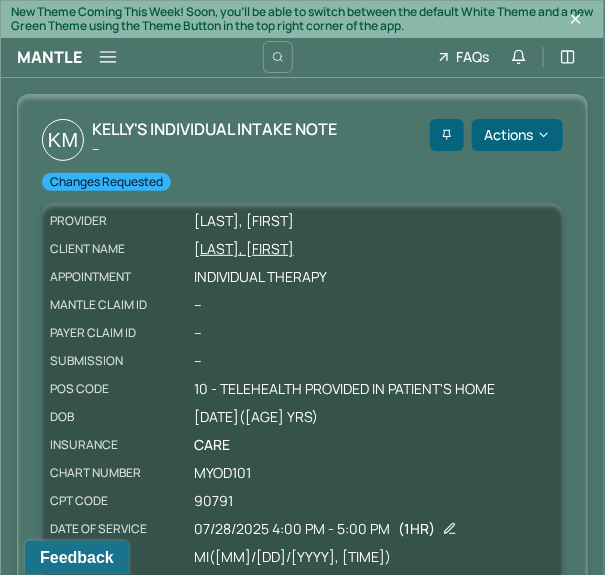 click on "MOTI, KELLY" at bounding box center [374, 249] 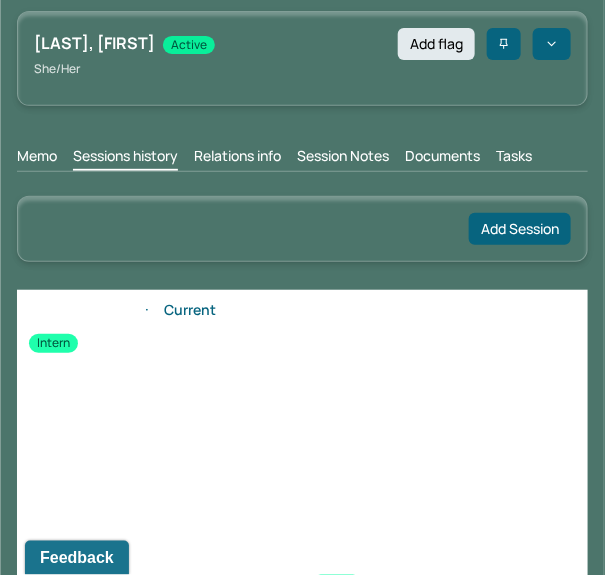 scroll, scrollTop: 81, scrollLeft: 0, axis: vertical 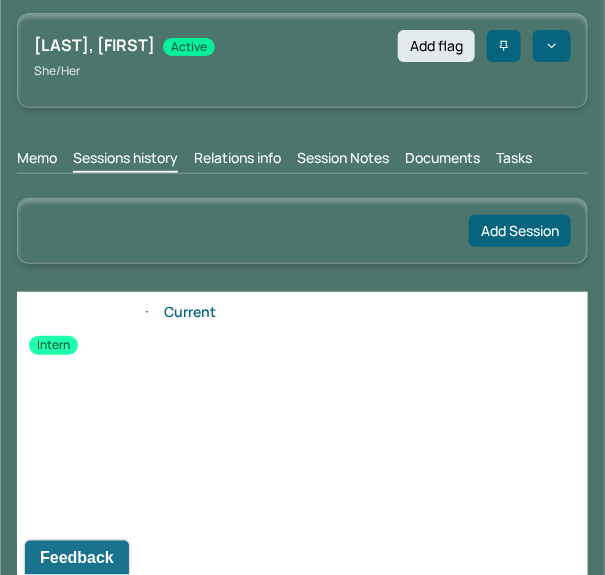 click on "Session Notes" at bounding box center (343, 160) 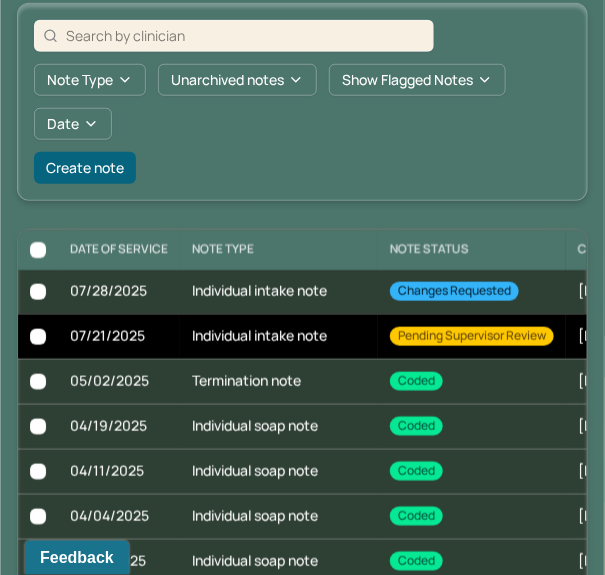 click on "Individual intake note" at bounding box center [279, 336] 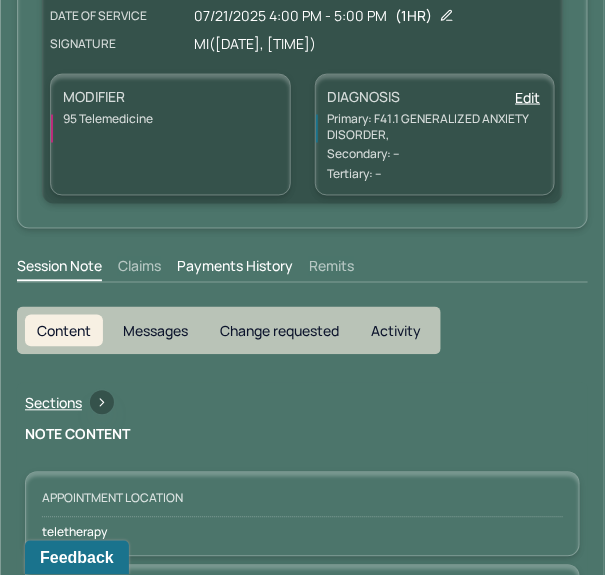 scroll, scrollTop: 512, scrollLeft: 0, axis: vertical 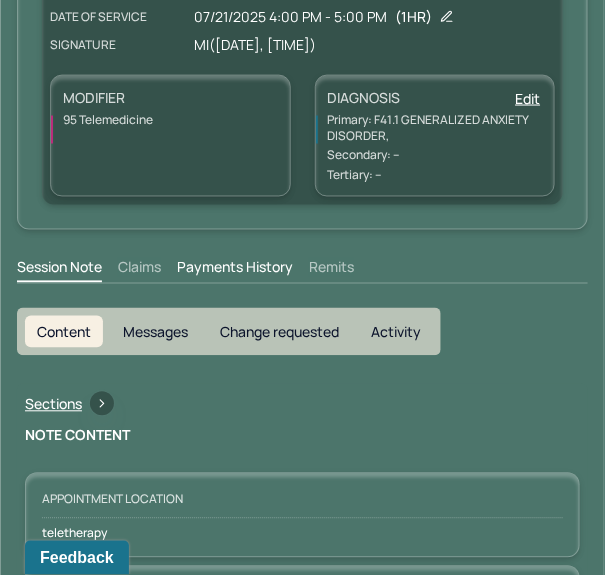 click on "Change requested" at bounding box center (279, 332) 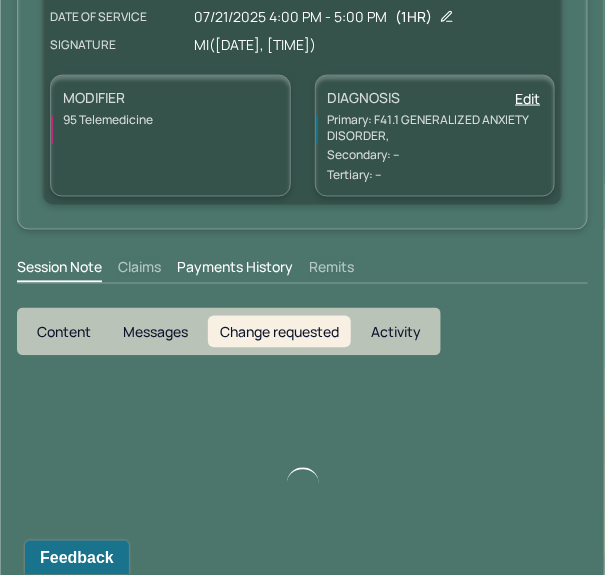 scroll, scrollTop: 492, scrollLeft: 0, axis: vertical 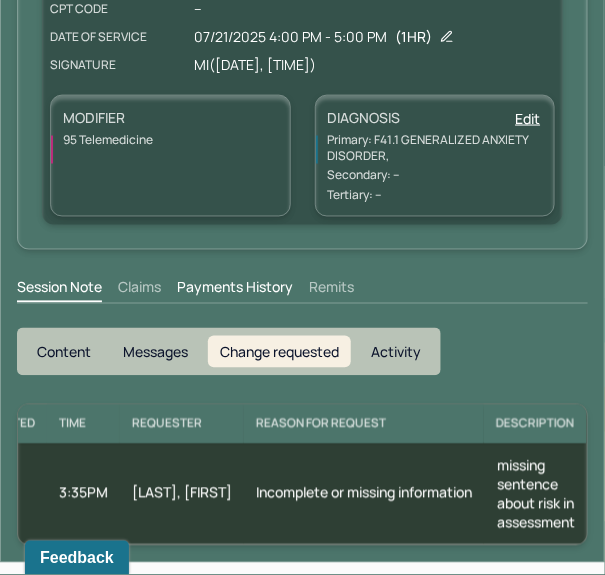 click on "Content" at bounding box center [64, 352] 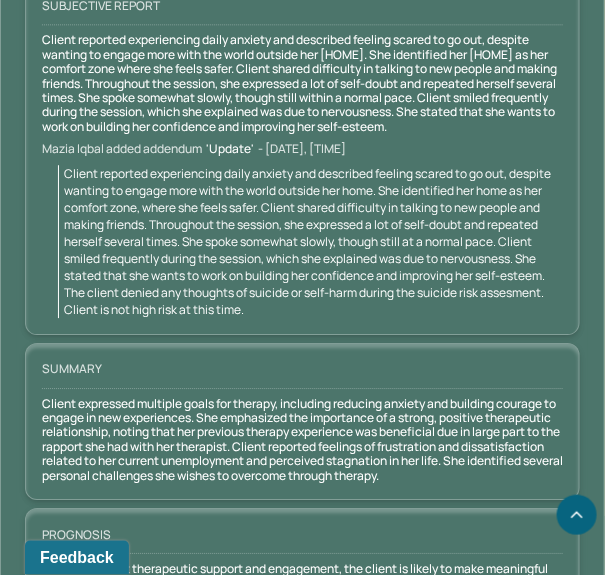 scroll, scrollTop: 11750, scrollLeft: 0, axis: vertical 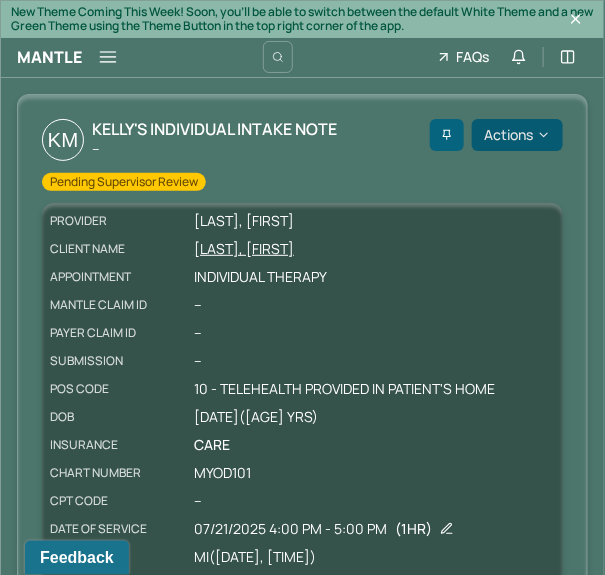 click on "Actions" at bounding box center (517, 135) 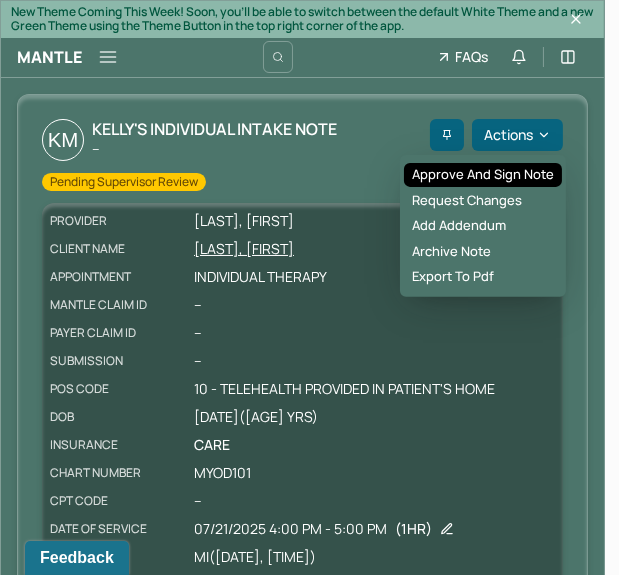 click on "Approve and sign note" at bounding box center (483, 175) 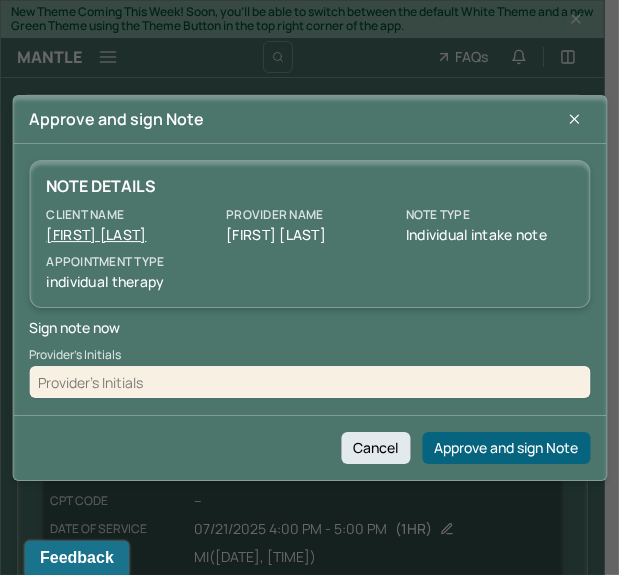 click at bounding box center [309, 382] 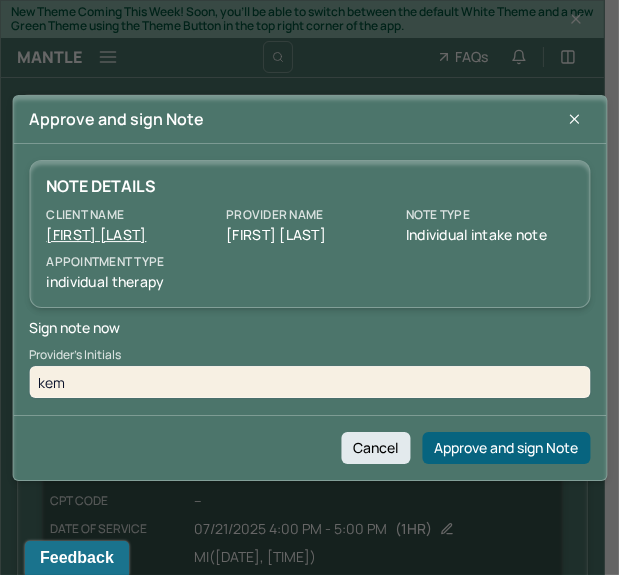type on "kem" 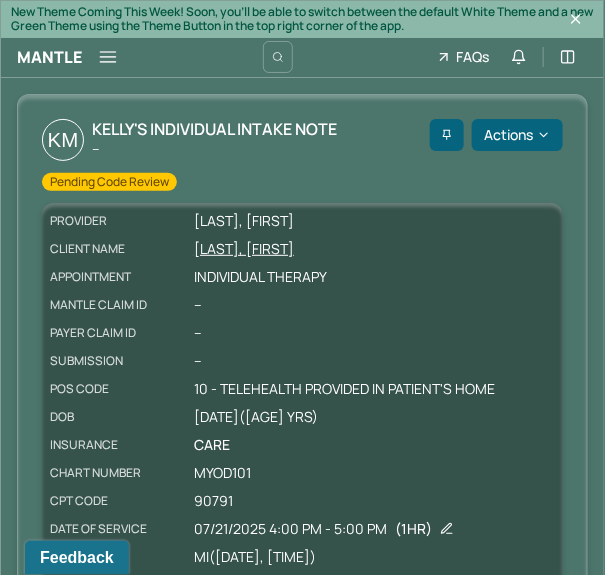 click on "Mantle Note  FAQs Theme KM Kristjana   Mccarthy" at bounding box center (302, 58) 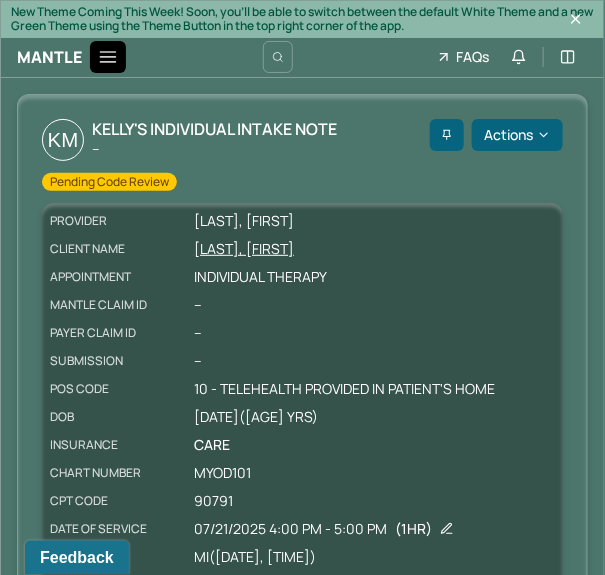 click 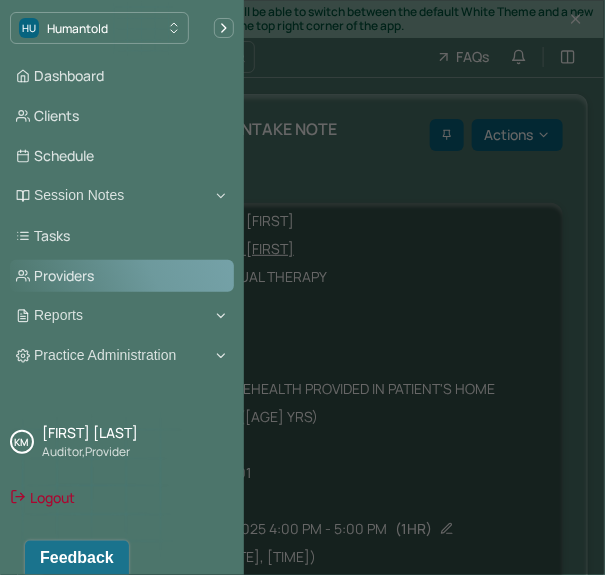 click on "Providers" at bounding box center (122, 276) 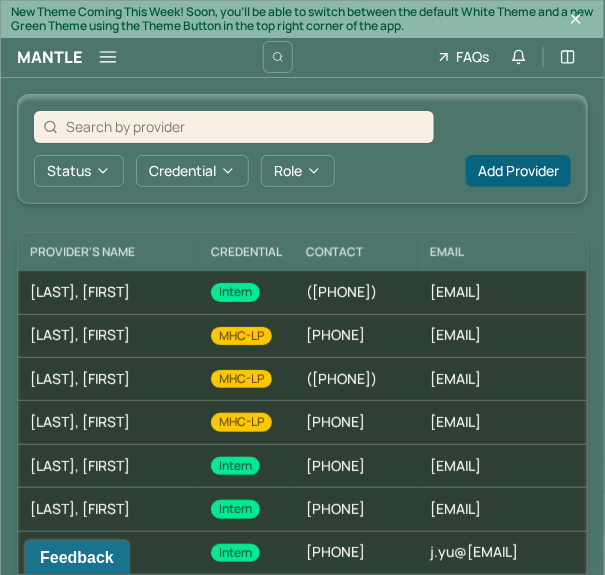 click at bounding box center (245, 126) 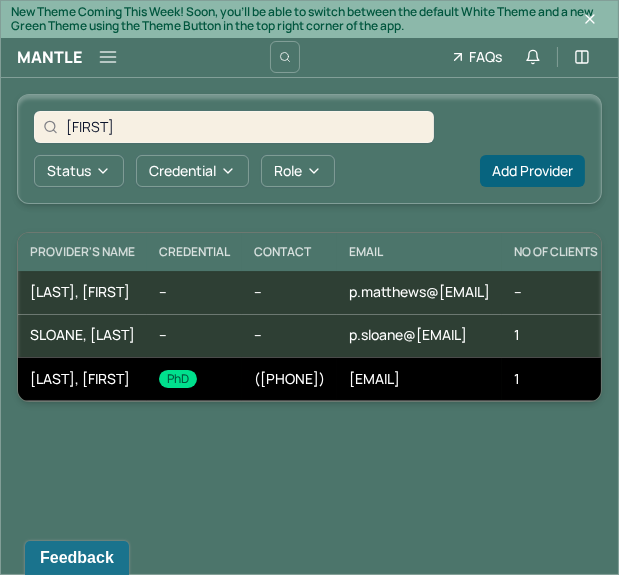 type on "pamel" 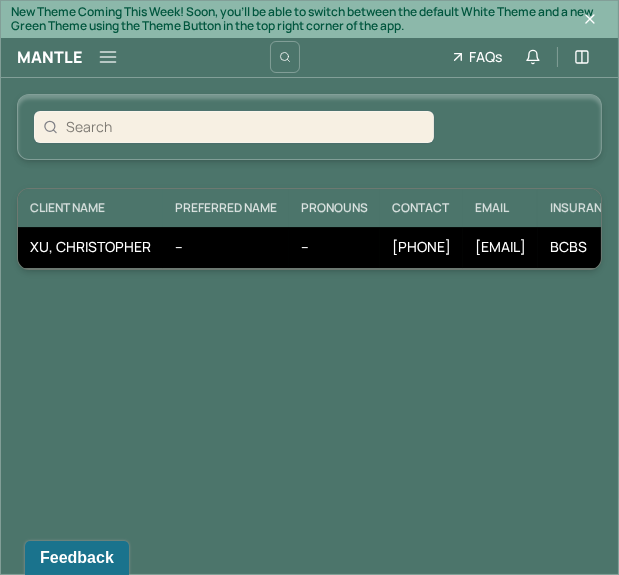 click on "XU, CHRISTOPHER" at bounding box center [90, 247] 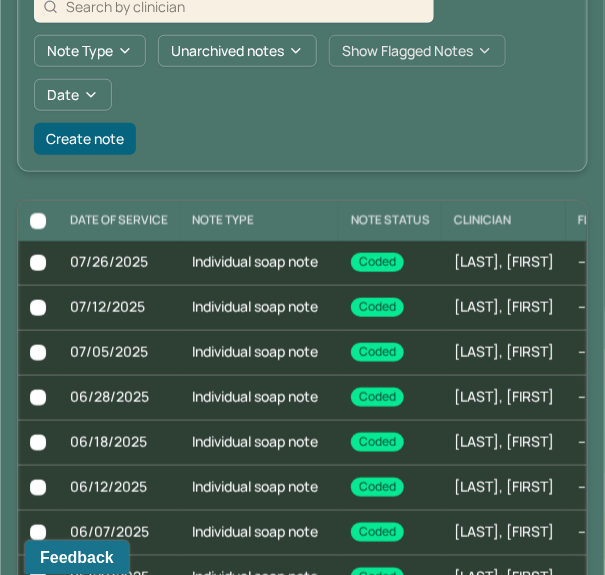scroll, scrollTop: 271, scrollLeft: 0, axis: vertical 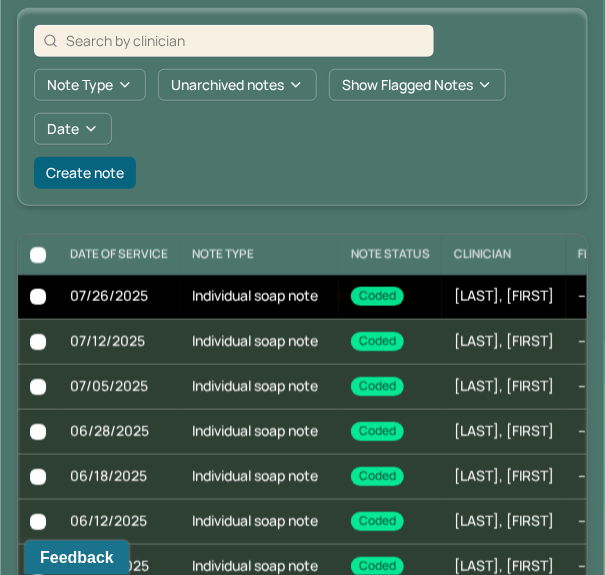 click on "Individual soap note" at bounding box center (259, 297) 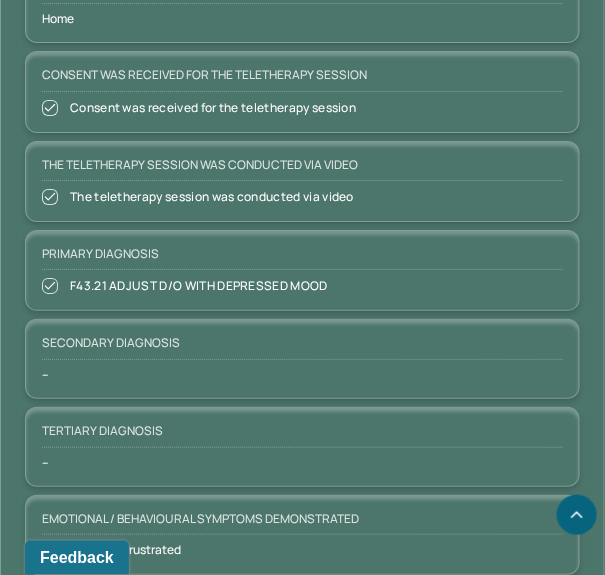 scroll, scrollTop: 0, scrollLeft: 0, axis: both 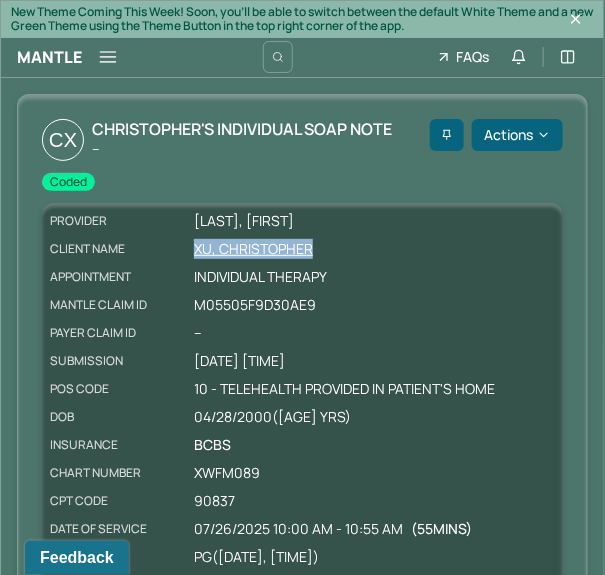 drag, startPoint x: 182, startPoint y: 249, endPoint x: 332, endPoint y: 240, distance: 150.26976 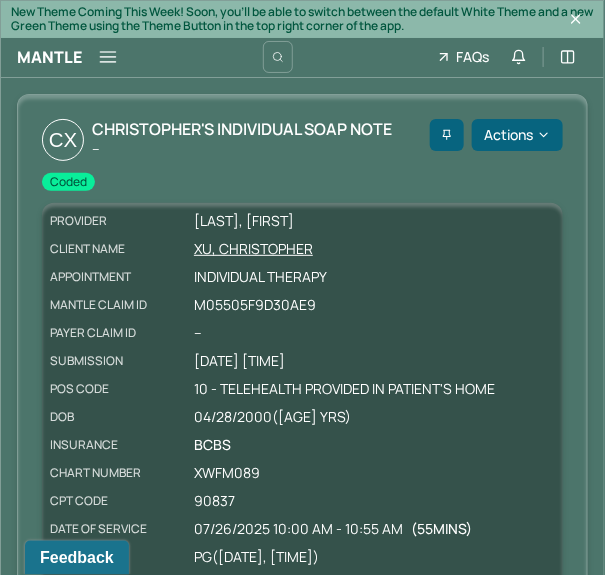 click on "Mantle Note  FAQs Theme KM Kristjana   Mccarthy" at bounding box center (302, 58) 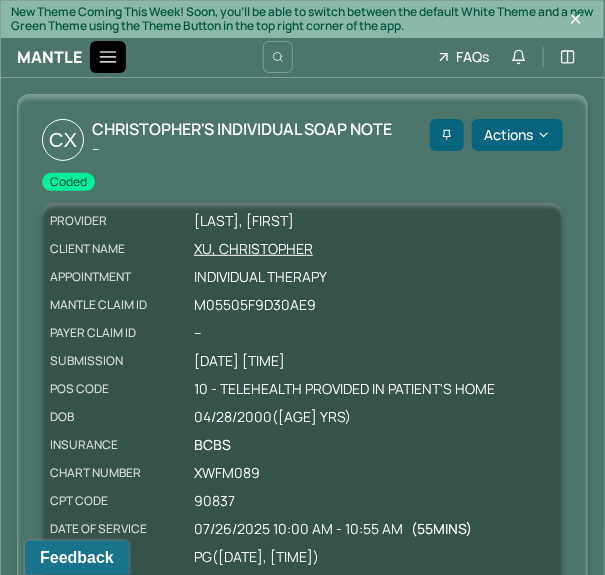 click 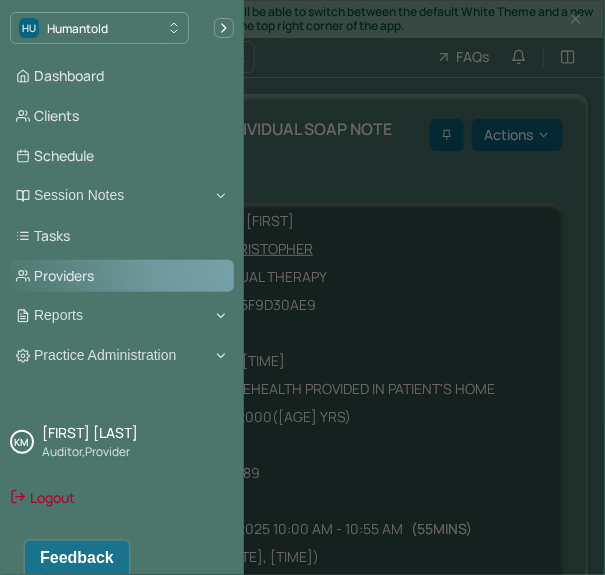 click on "Providers" at bounding box center (122, 276) 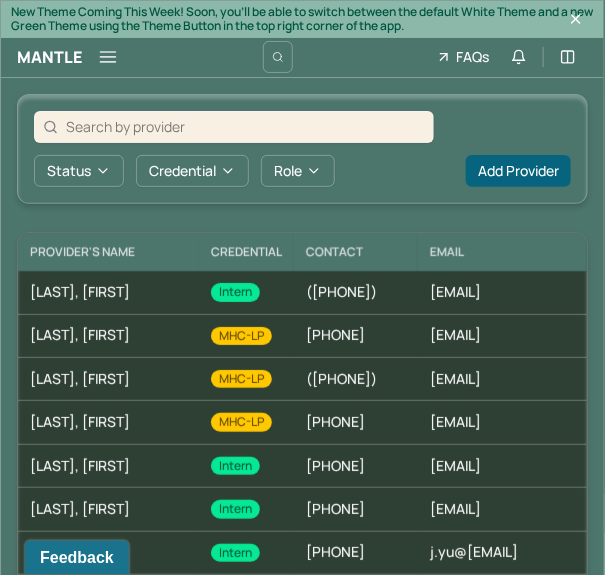 click at bounding box center (245, 126) 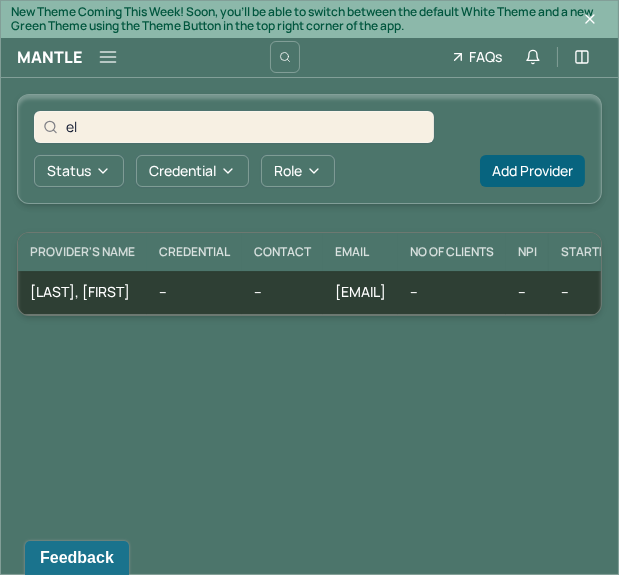 type on "e" 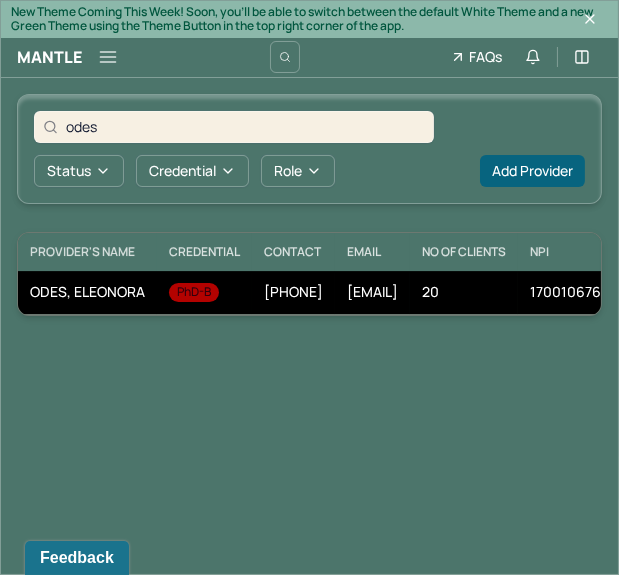 type on "odes" 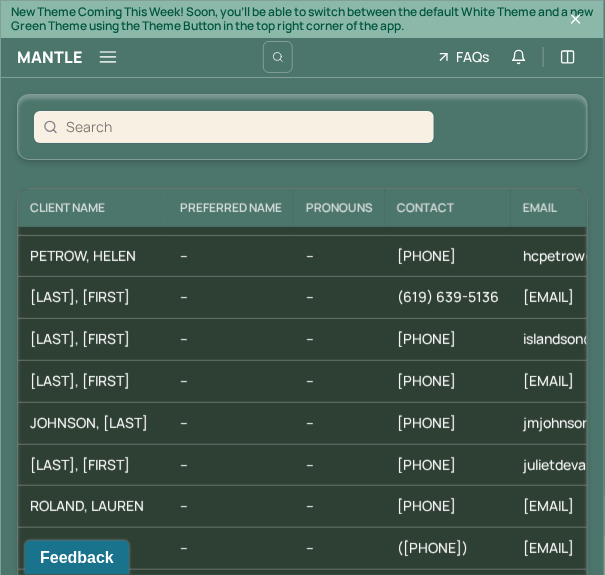 scroll, scrollTop: 118, scrollLeft: 0, axis: vertical 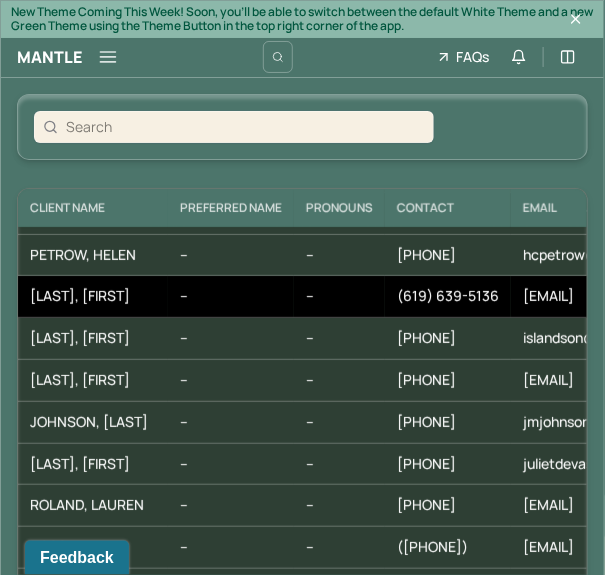 click on "ARGAV, HELIN" at bounding box center [93, 296] 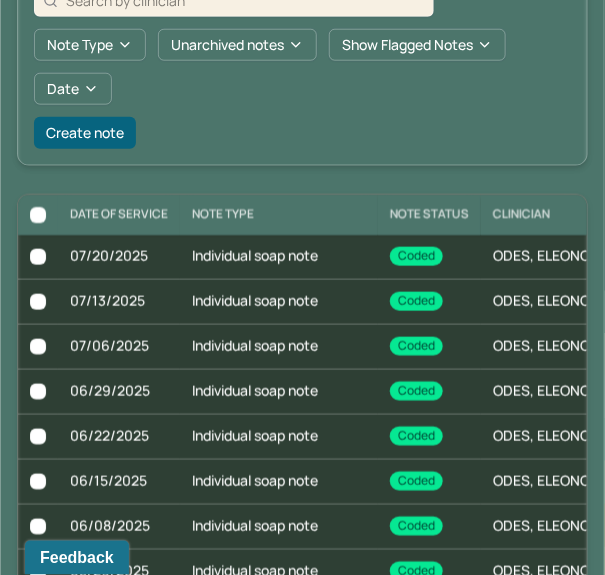 scroll, scrollTop: 352, scrollLeft: 0, axis: vertical 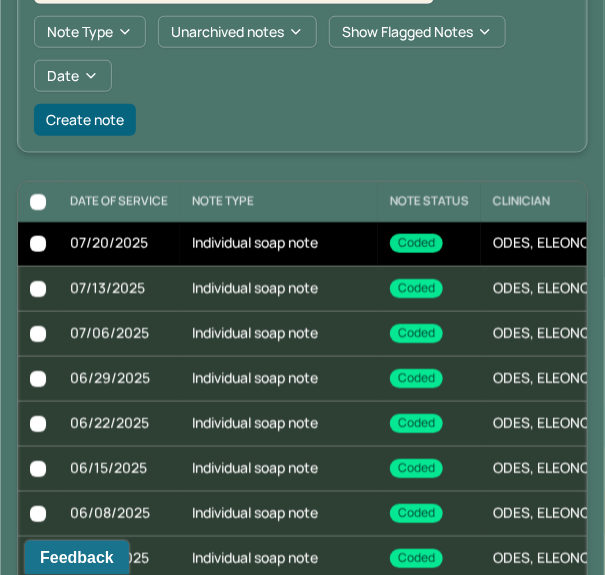 click on "Individual soap note" at bounding box center [279, 244] 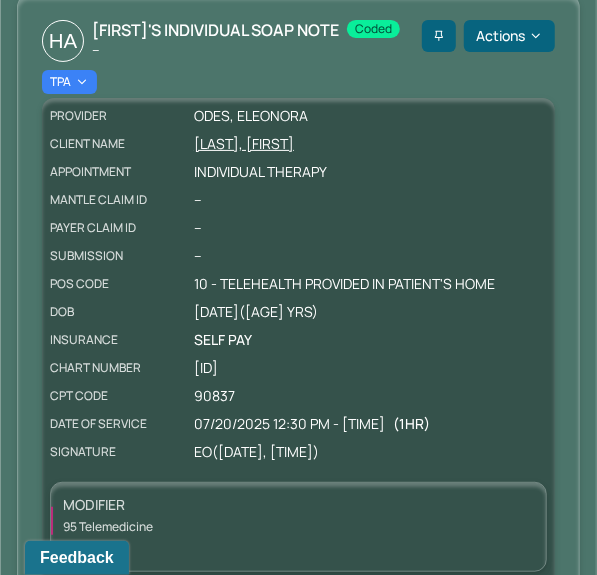 scroll, scrollTop: 0, scrollLeft: 0, axis: both 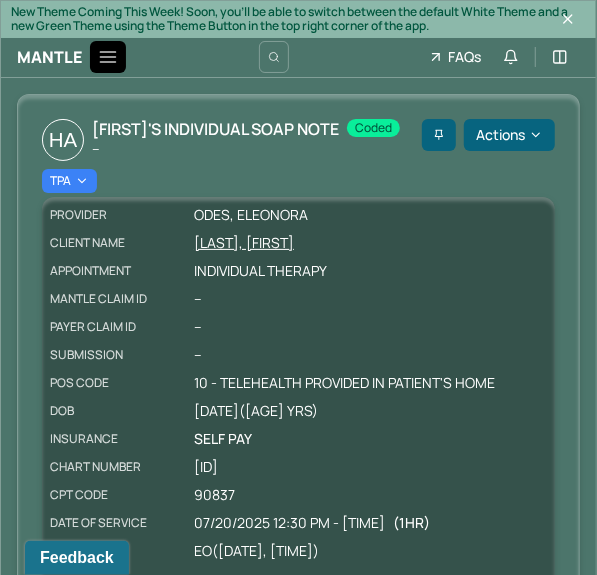 click 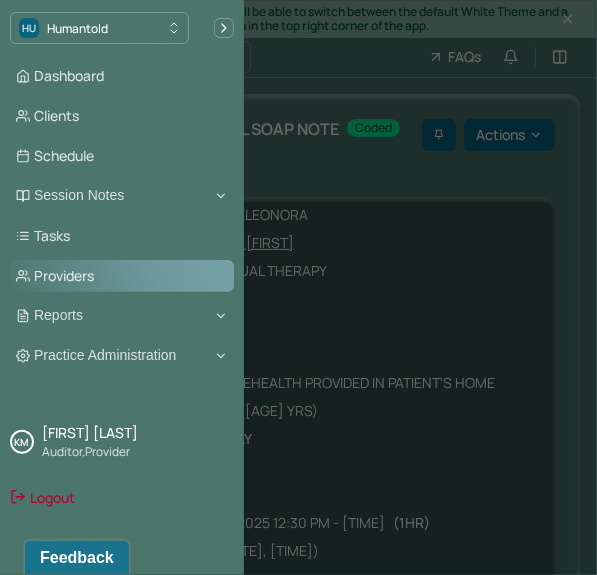 click on "Providers" at bounding box center [122, 276] 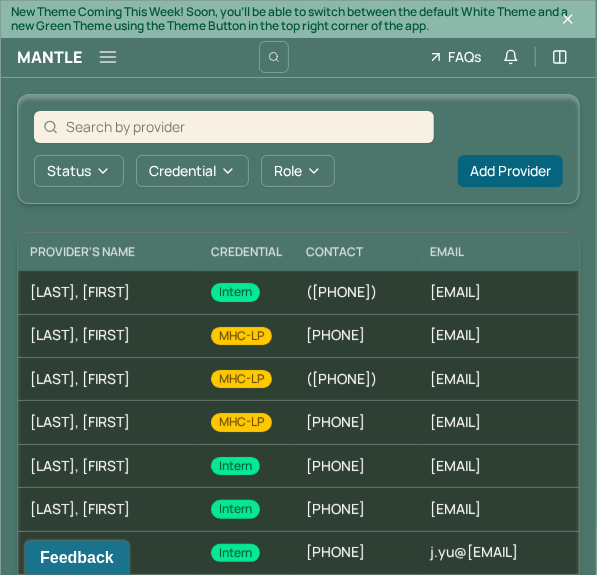 click at bounding box center [245, 126] 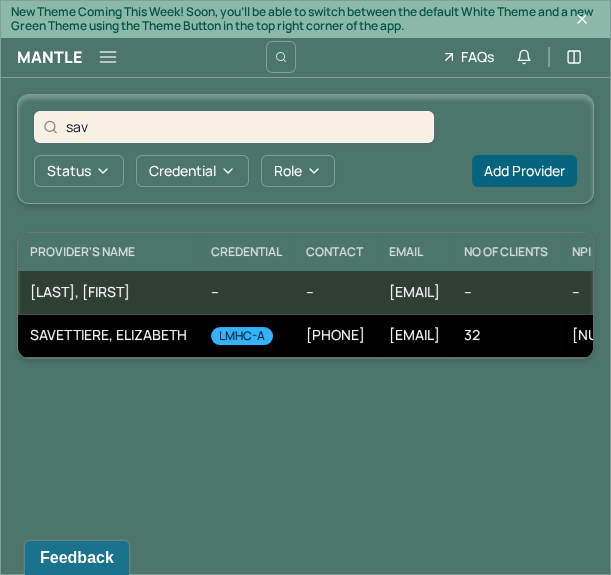 type on "sav" 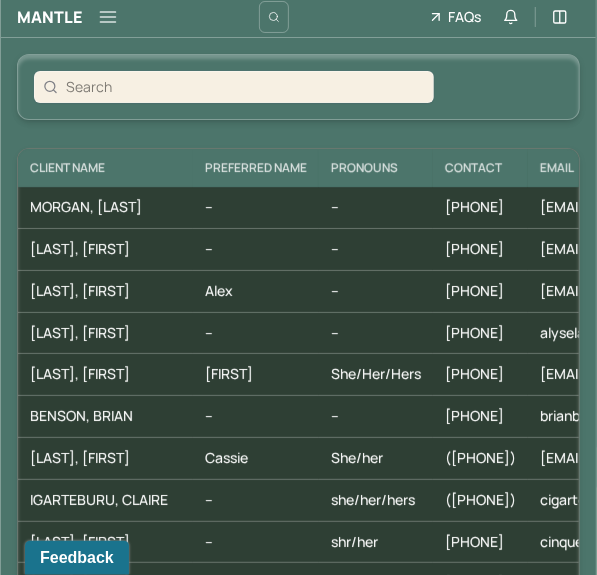 scroll, scrollTop: 52, scrollLeft: 0, axis: vertical 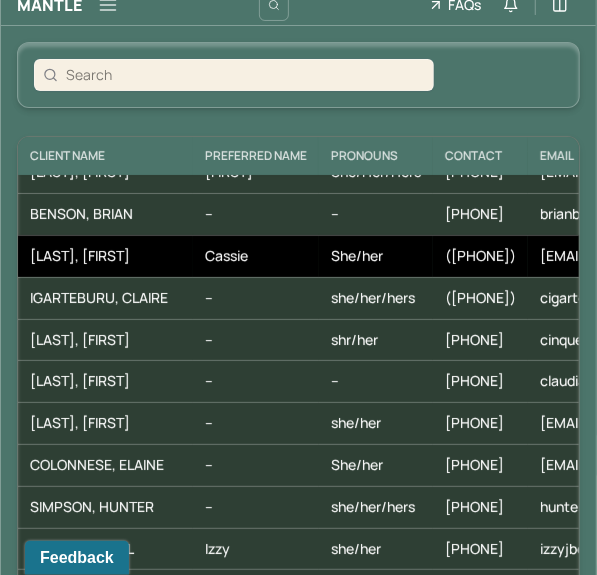 click on "CHULJIAN, CASSANDRA" at bounding box center [105, 256] 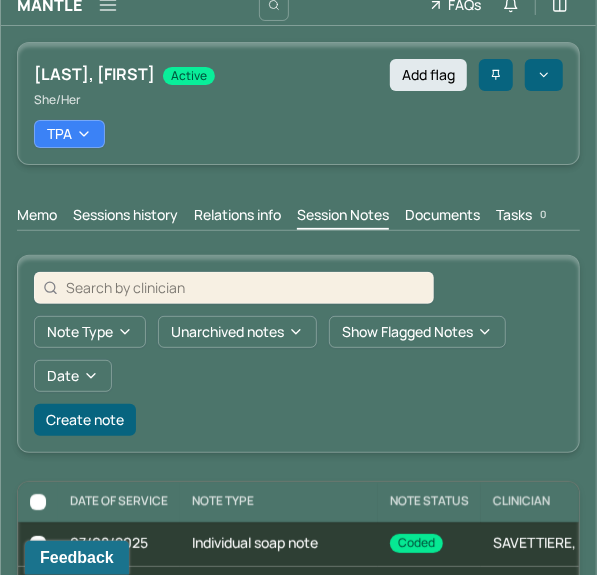 scroll, scrollTop: 433, scrollLeft: 0, axis: vertical 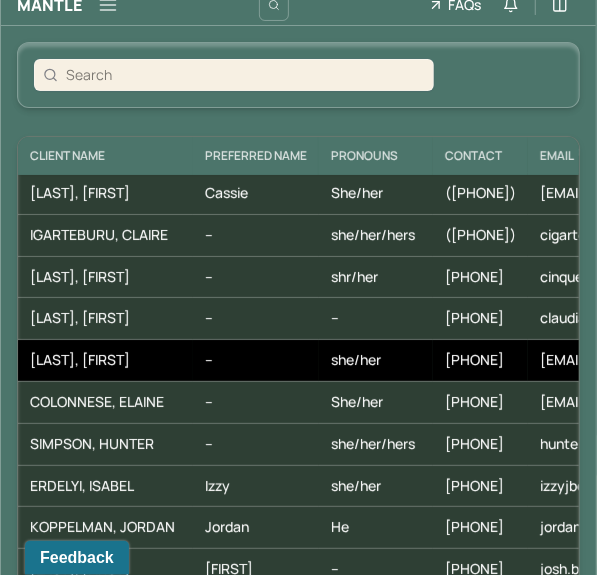 click on "BORCHARDT-WIER, HARMONY" at bounding box center [105, 360] 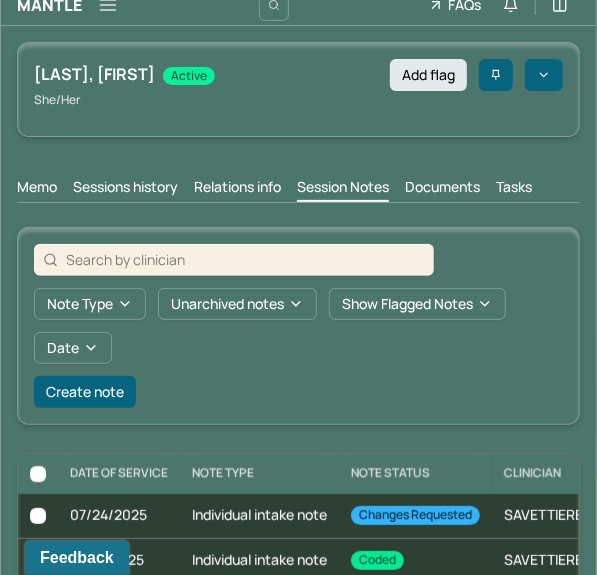 scroll, scrollTop: 91, scrollLeft: 0, axis: vertical 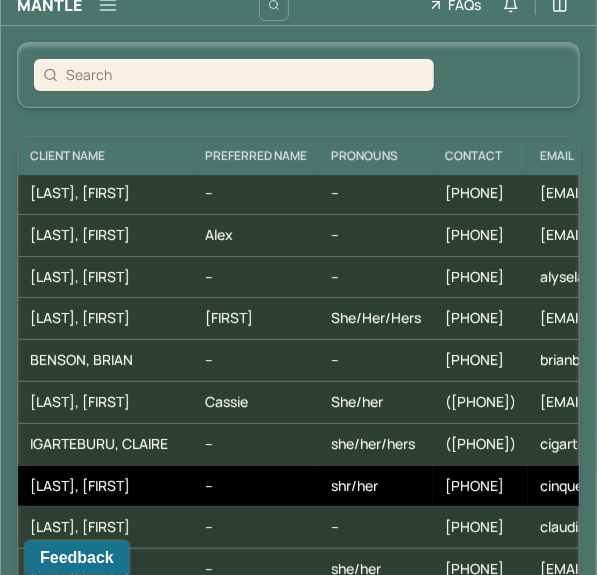 click on "FADOOL, ROBIN" at bounding box center [105, 486] 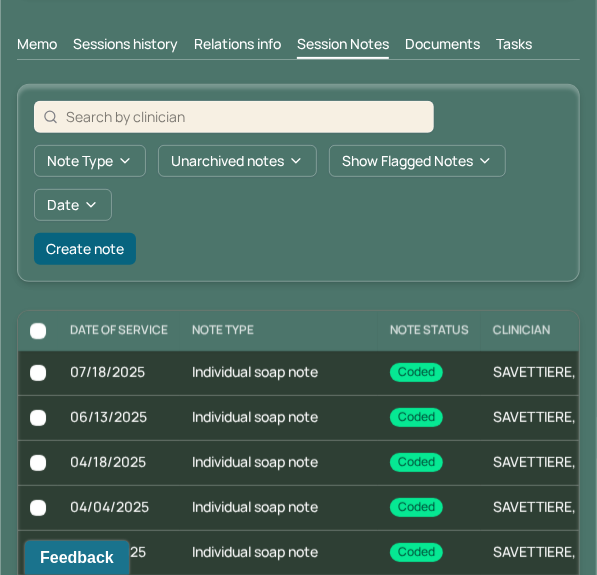 scroll, scrollTop: 207, scrollLeft: 0, axis: vertical 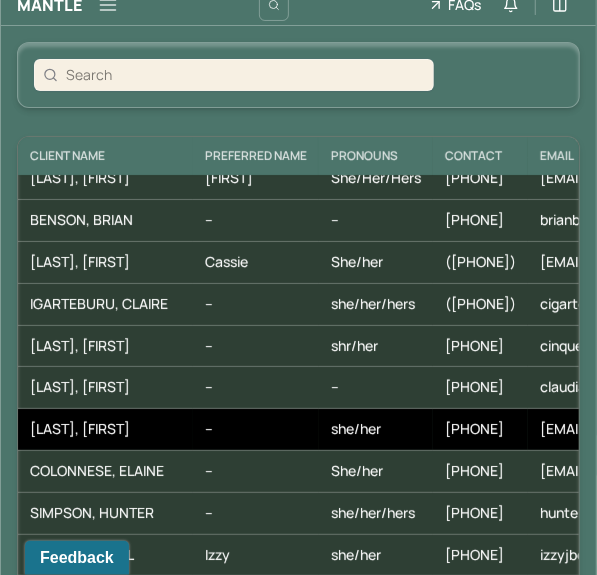 click on "--" at bounding box center [256, 430] 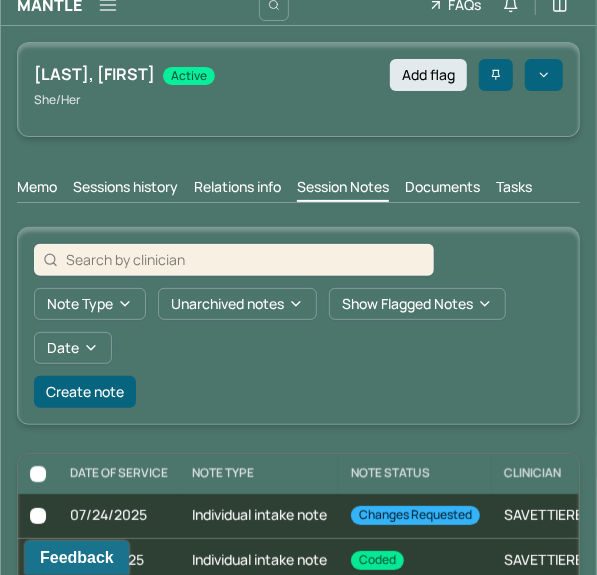 scroll, scrollTop: 91, scrollLeft: 0, axis: vertical 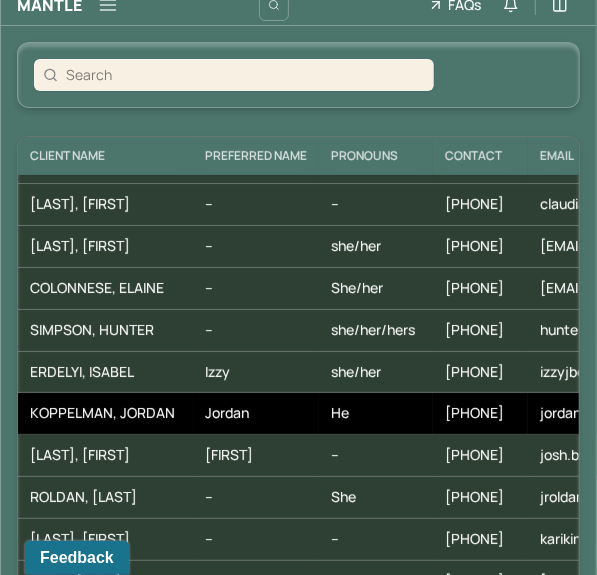 click on "KOPPELMAN, JORDAN" at bounding box center (105, 413) 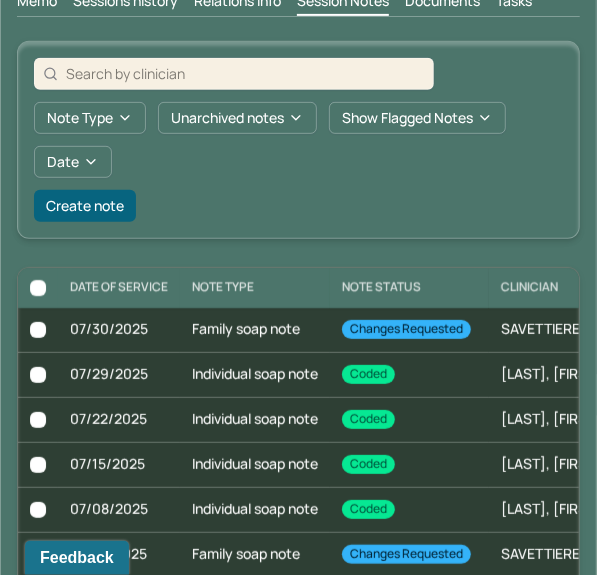 scroll, scrollTop: 239, scrollLeft: 0, axis: vertical 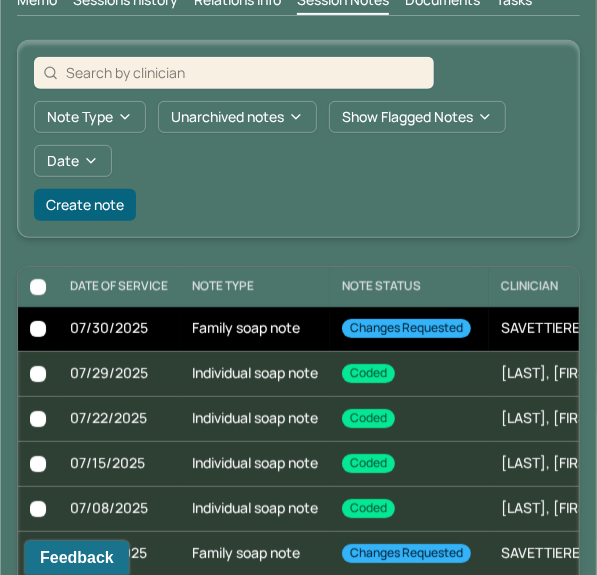 click on "Family soap note" at bounding box center (255, 329) 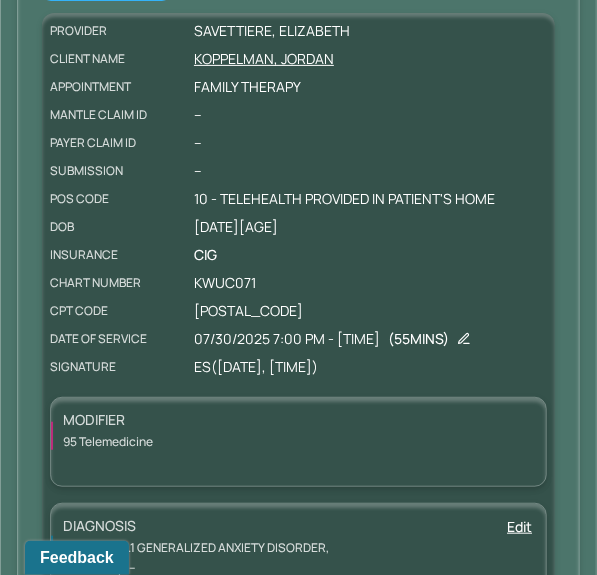 scroll, scrollTop: 239, scrollLeft: 0, axis: vertical 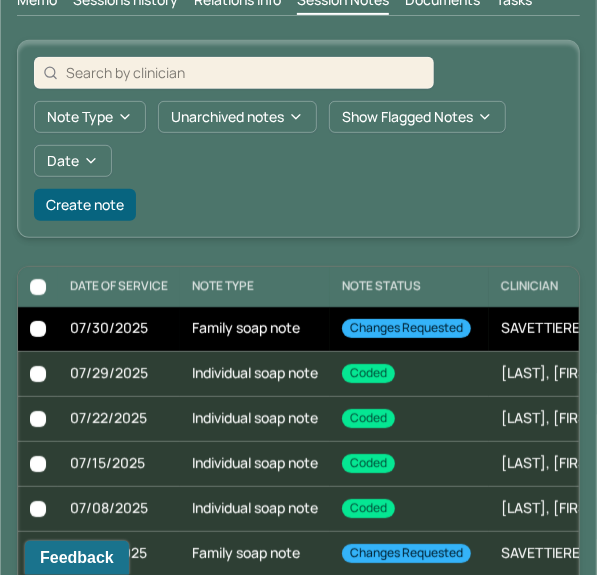 click on "Family soap note" at bounding box center (255, 329) 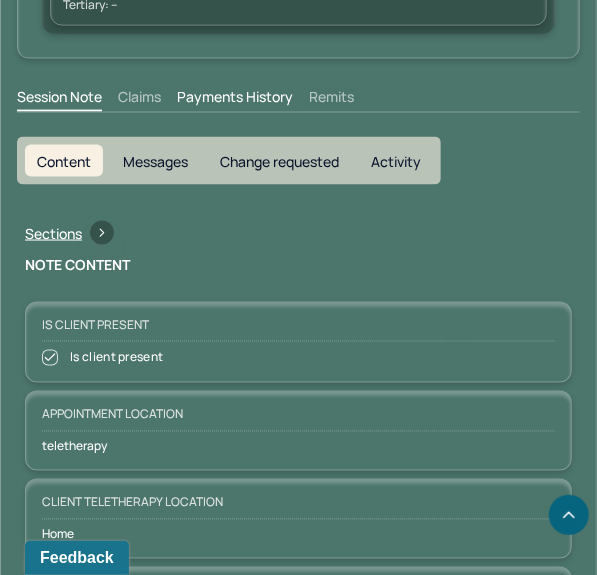 scroll, scrollTop: 774, scrollLeft: 0, axis: vertical 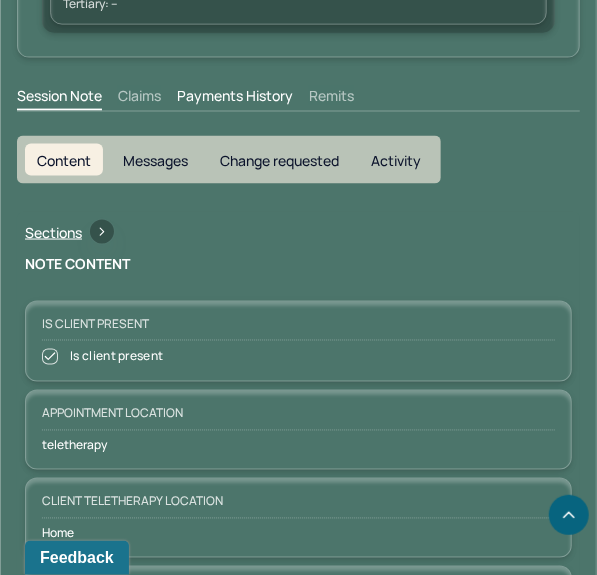click on "Change requested" at bounding box center (279, 160) 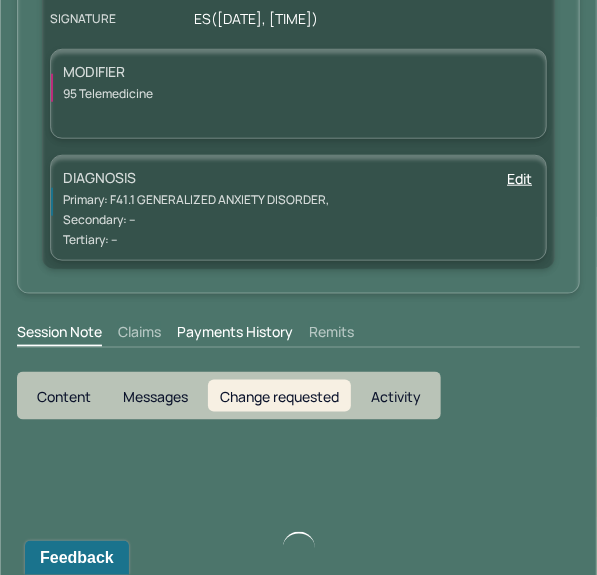scroll, scrollTop: 774, scrollLeft: 0, axis: vertical 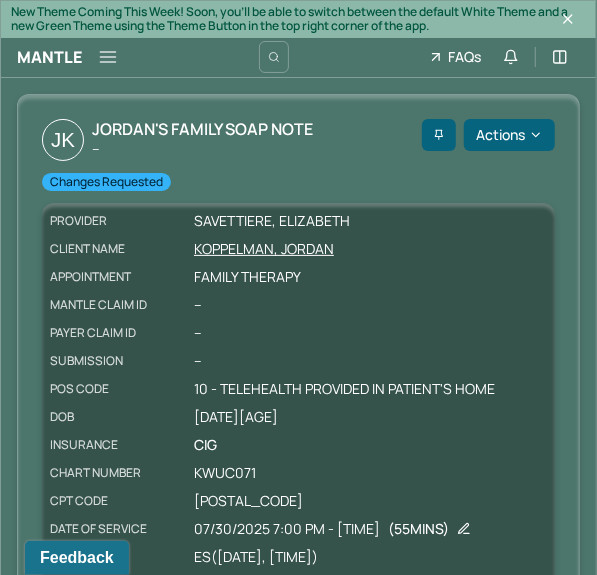 click on "--" at bounding box center (202, 149) 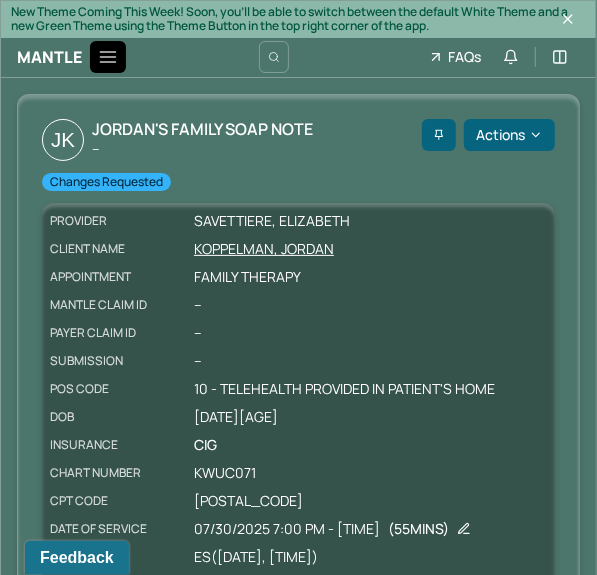 click at bounding box center [108, 57] 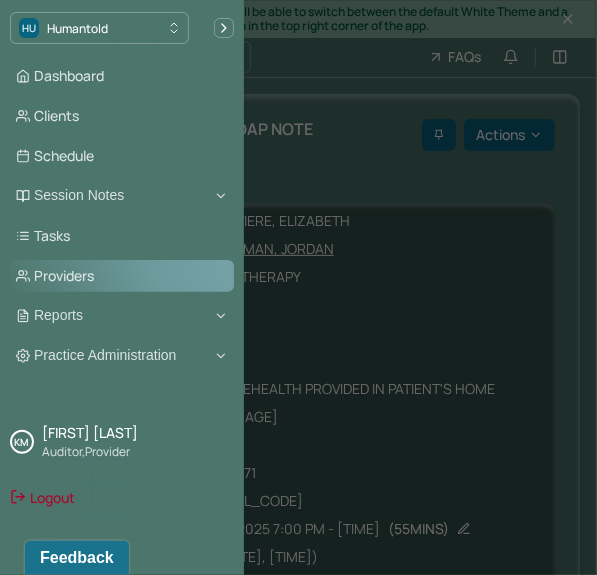 click on "Providers" at bounding box center (122, 276) 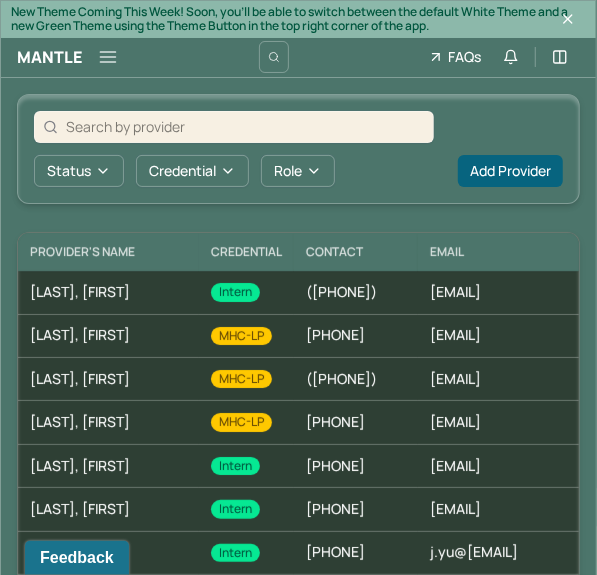 click at bounding box center [245, 126] 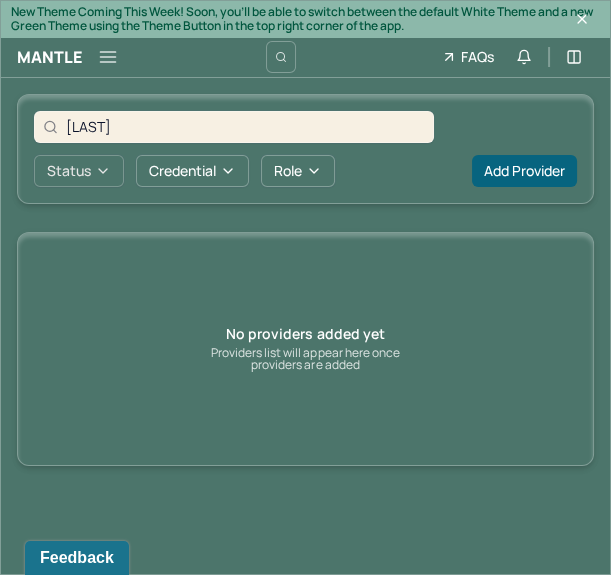 click on "Status" at bounding box center [79, 171] 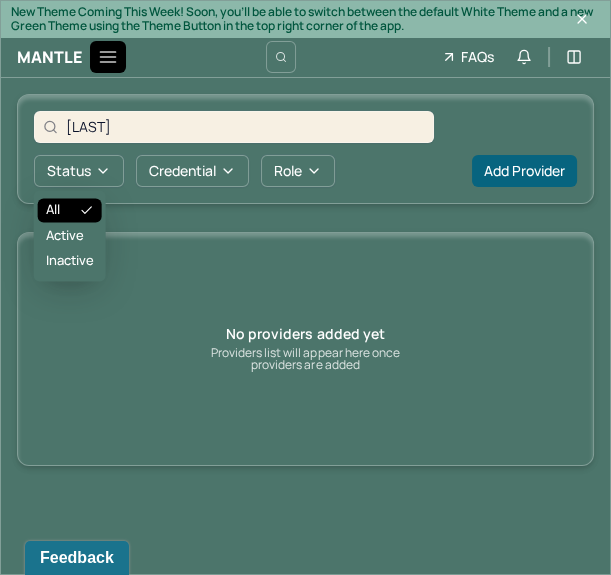 click 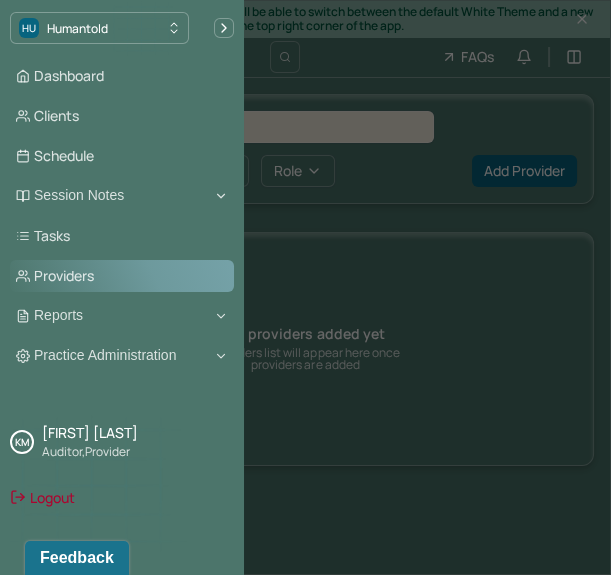 click on "Providers" at bounding box center (122, 276) 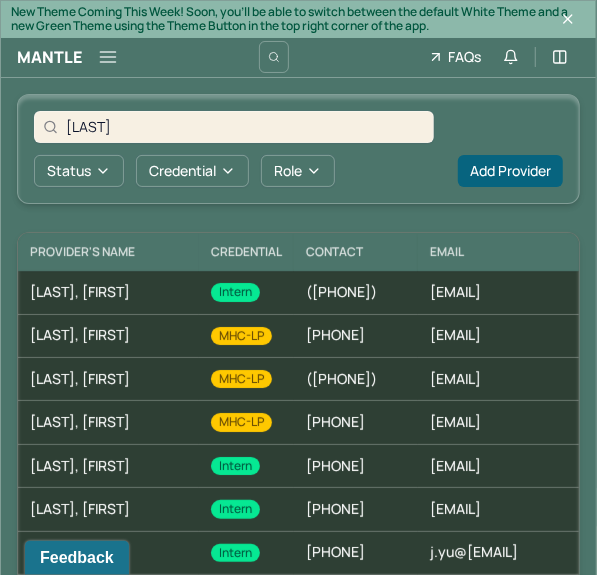 drag, startPoint x: 141, startPoint y: 138, endPoint x: 117, endPoint y: 138, distance: 24 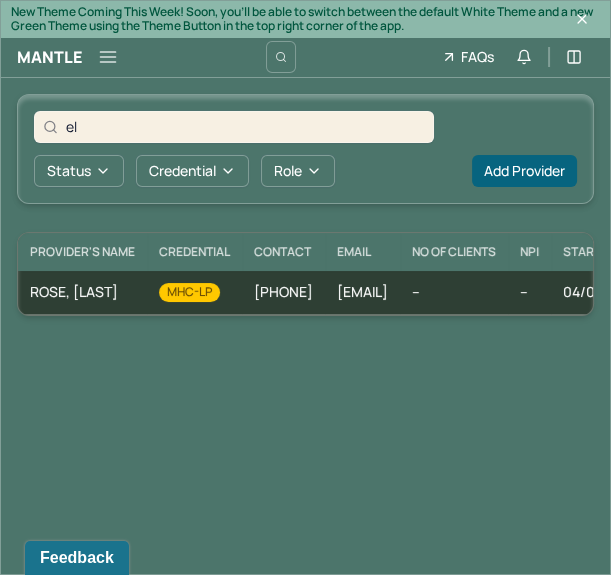 type on "e" 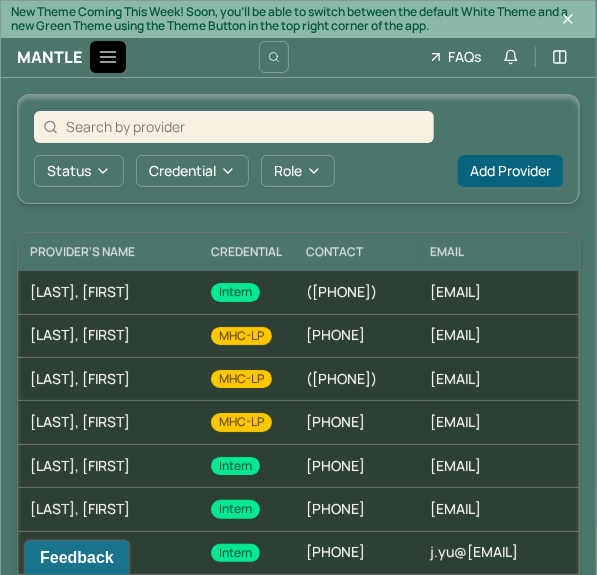 type 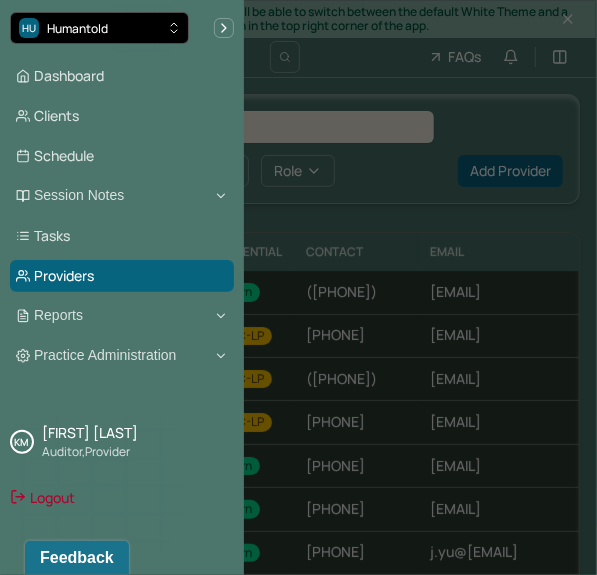 click on "HU Humantold" at bounding box center (99, 28) 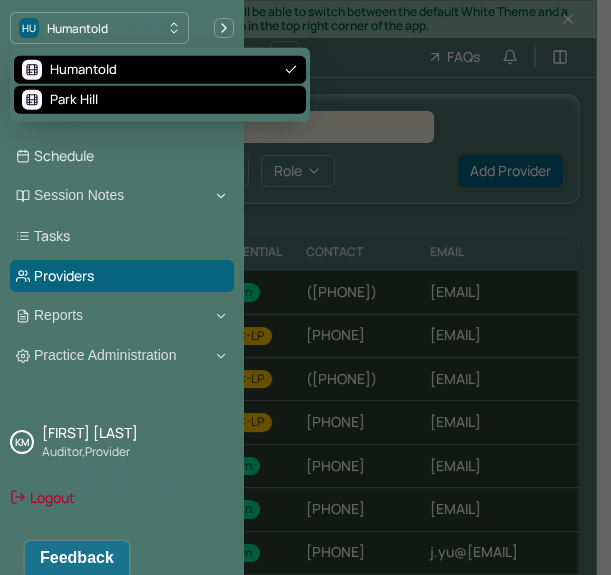 click on "Park Hill" at bounding box center [74, 100] 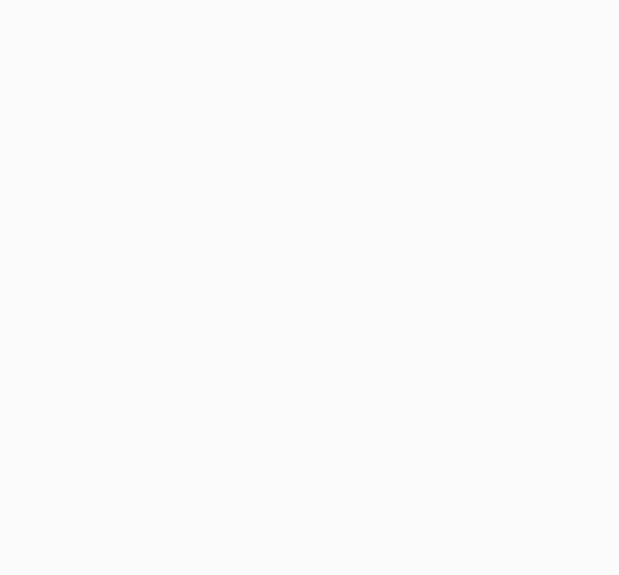 scroll, scrollTop: 0, scrollLeft: 0, axis: both 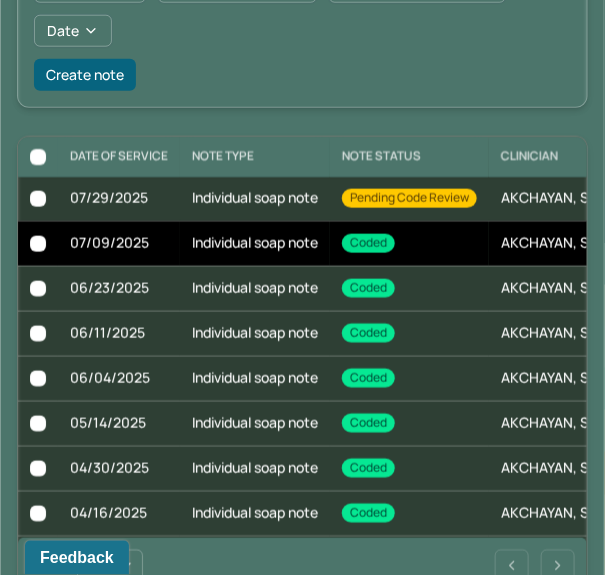 click on "Individual soap note" at bounding box center (255, 243) 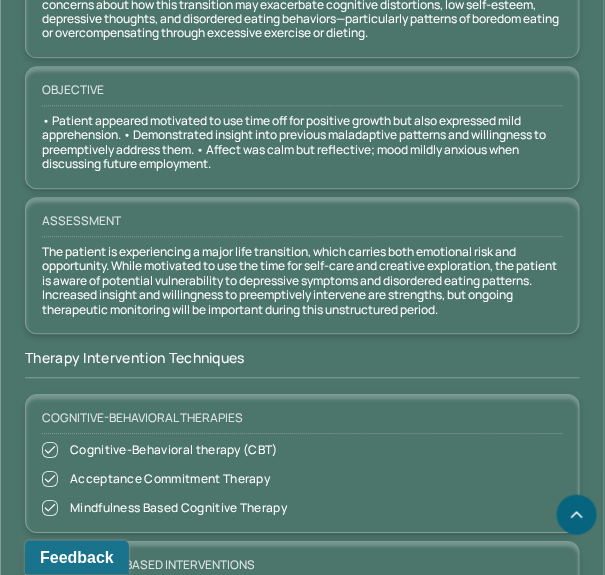 scroll, scrollTop: 2115, scrollLeft: 0, axis: vertical 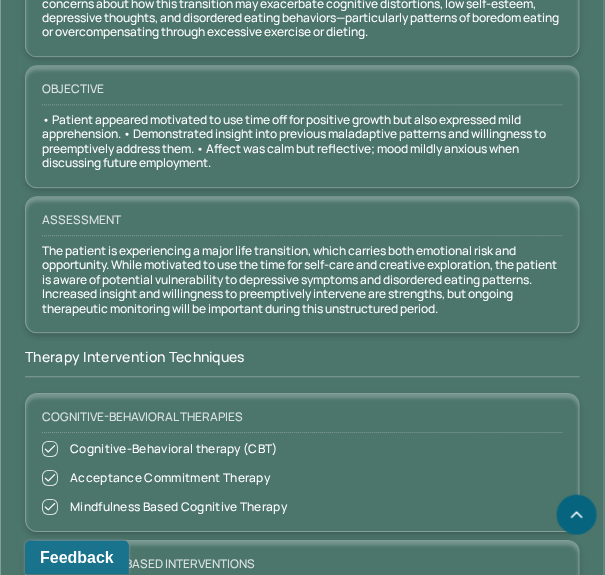 click on "Assessment The patient is experiencing a major life transition, which carries both emotional risk and opportunity. While motivated to use the time for self-care and creative exploration, the patient is aware of potential vulnerability to depressive symptoms and disordered eating patterns. Increased insight and willingness to preemptively intervene are strengths, but ongoing therapeutic monitoring will be important during this unstructured period." at bounding box center (302, 264) 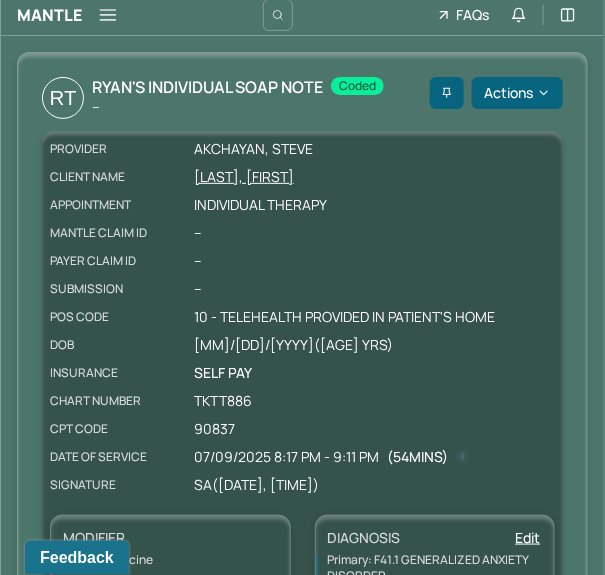 scroll, scrollTop: 0, scrollLeft: 0, axis: both 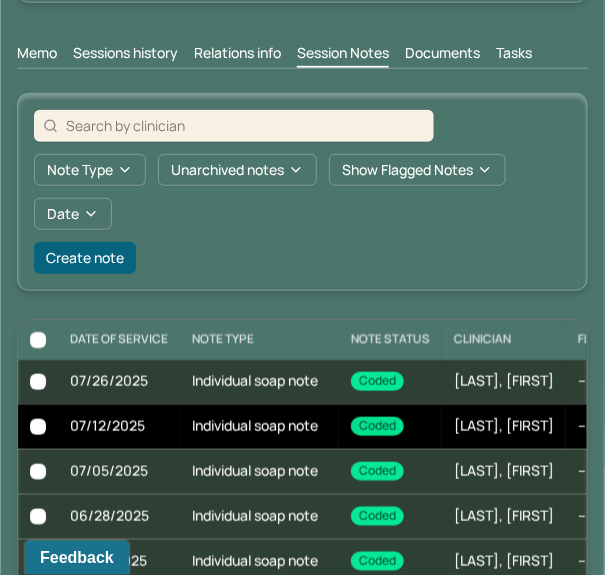 click on "Individual soap note" at bounding box center [259, 426] 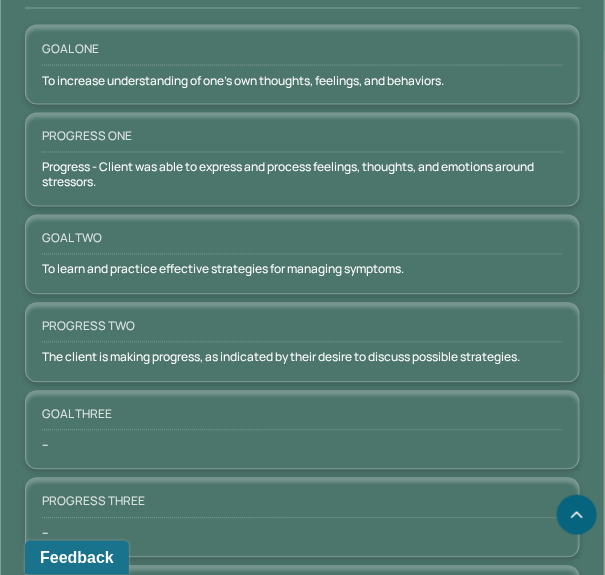 scroll, scrollTop: 3212, scrollLeft: 0, axis: vertical 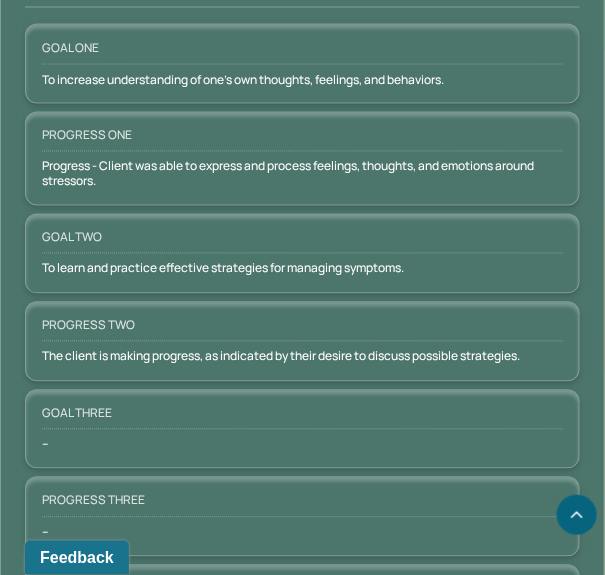 click on "The client is making progress, as indicated by their desire to discuss possible strategies." at bounding box center (302, 357) 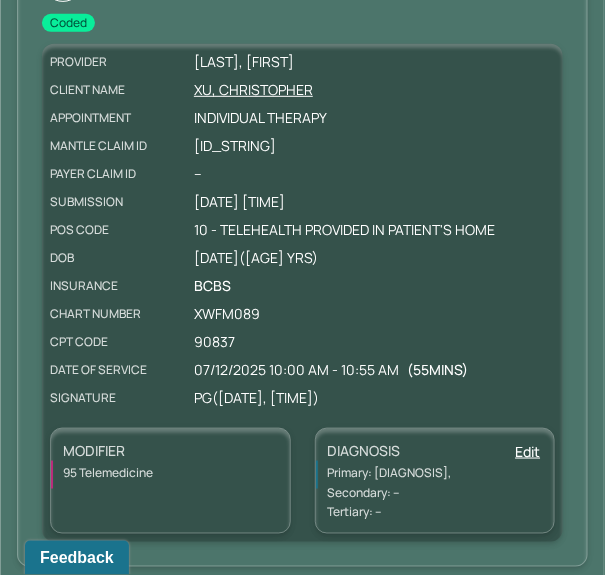 scroll, scrollTop: 0, scrollLeft: 0, axis: both 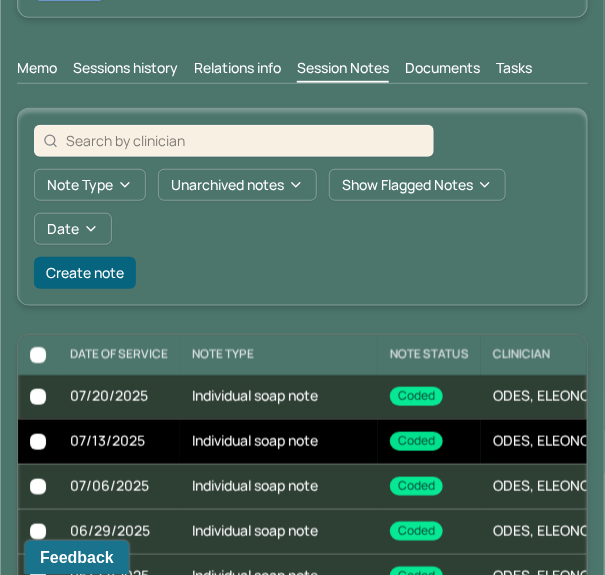 click on "Individual soap note" at bounding box center [279, 441] 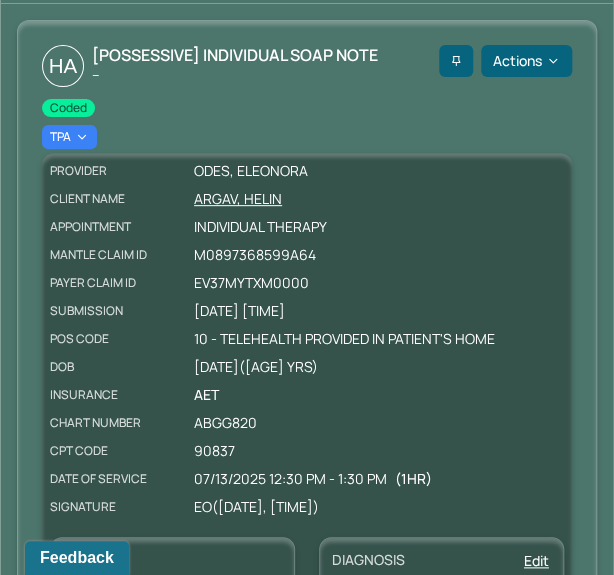scroll, scrollTop: 0, scrollLeft: 0, axis: both 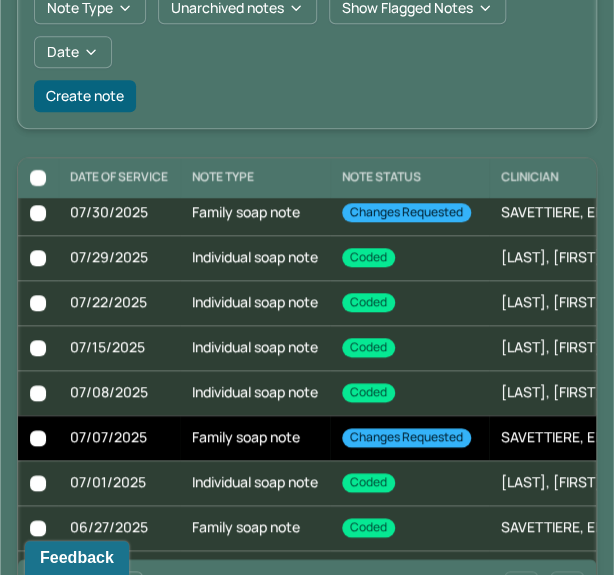 click on "Family soap note" at bounding box center [255, 437] 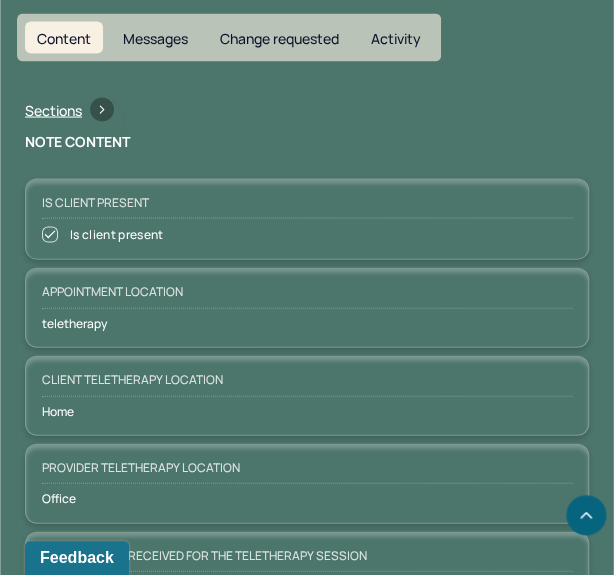 scroll, scrollTop: 0, scrollLeft: 0, axis: both 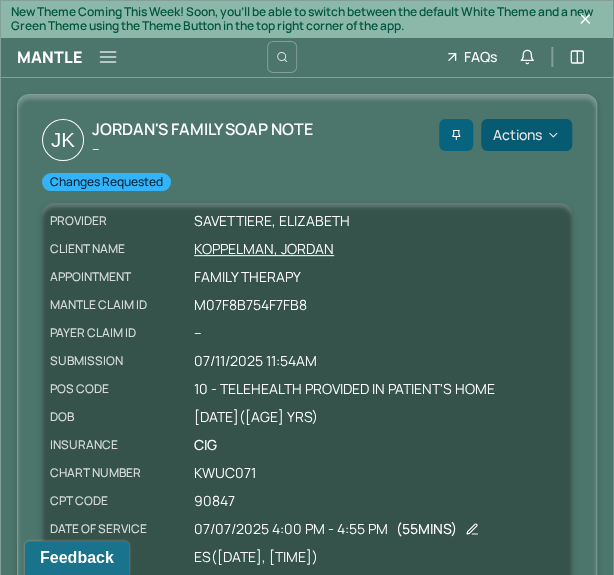 click on "Actions" at bounding box center [526, 135] 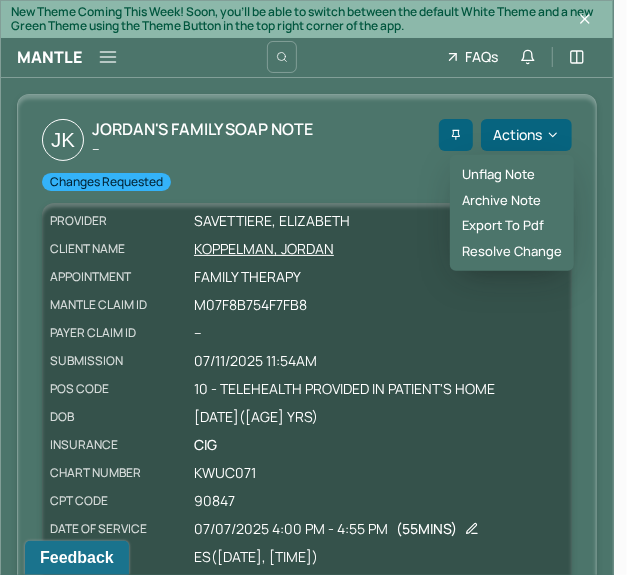 click on "JK Jordan's   Family soap note -- Changes requested" at bounding box center (236, 155) 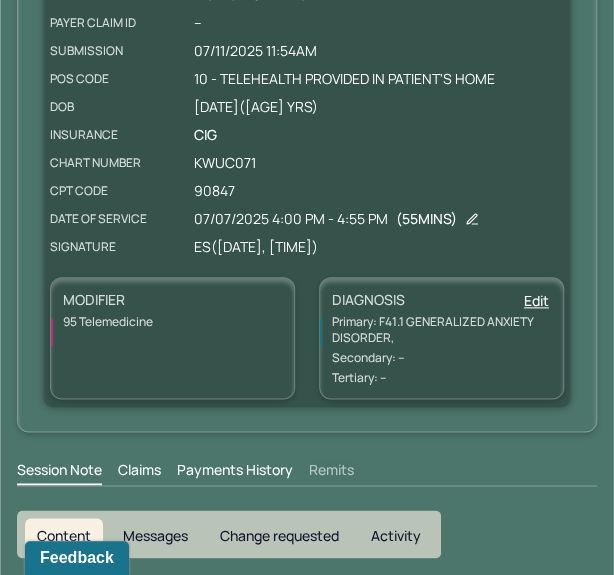 scroll, scrollTop: 488, scrollLeft: 0, axis: vertical 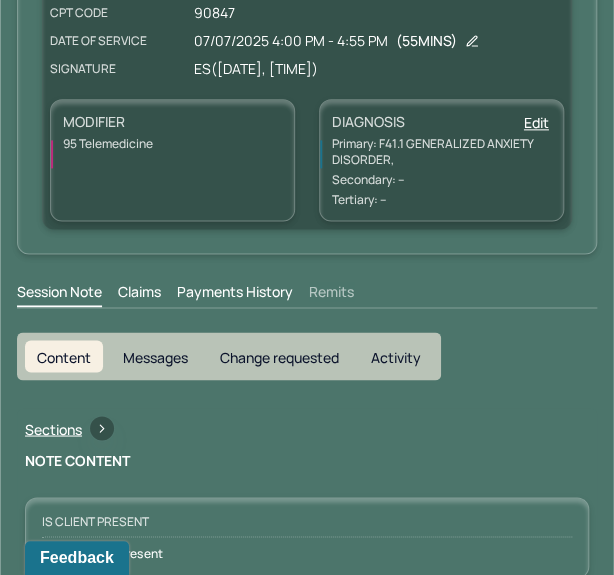 click on "Change requested" at bounding box center [279, 356] 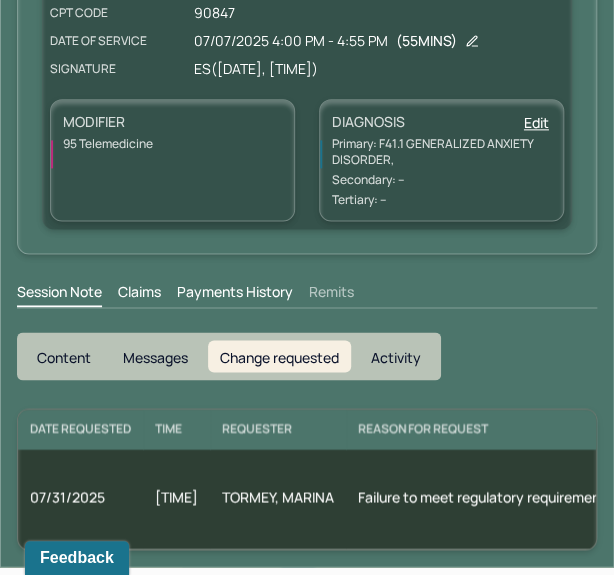 scroll, scrollTop: 492, scrollLeft: 0, axis: vertical 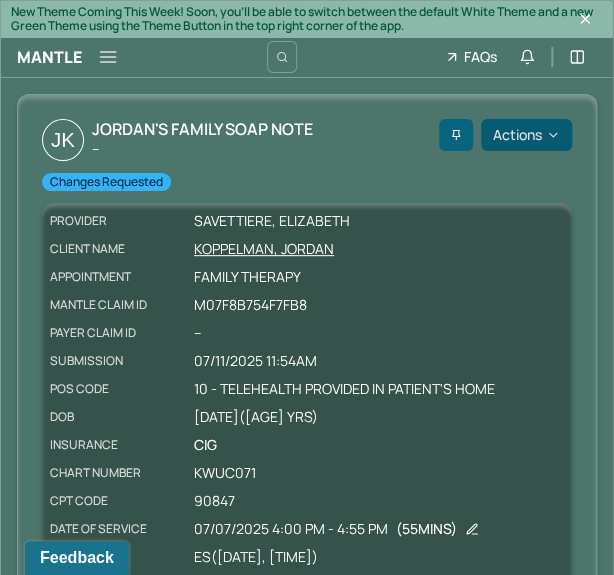 click on "Actions" at bounding box center [526, 135] 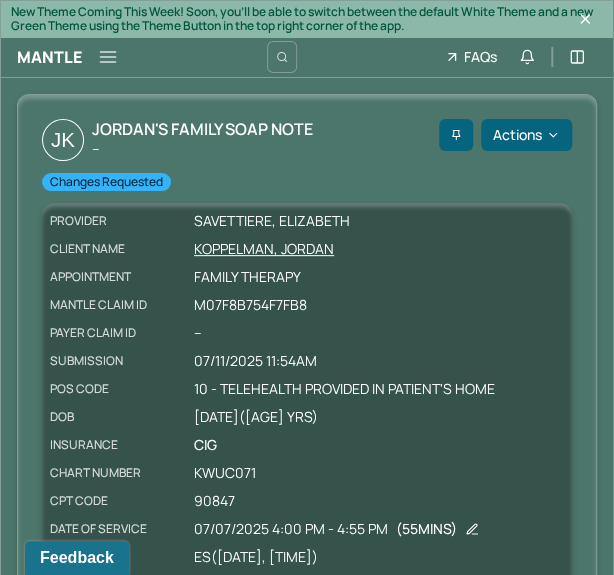 click on "JK Jordan's   Family soap note -- Changes requested" at bounding box center [236, 155] 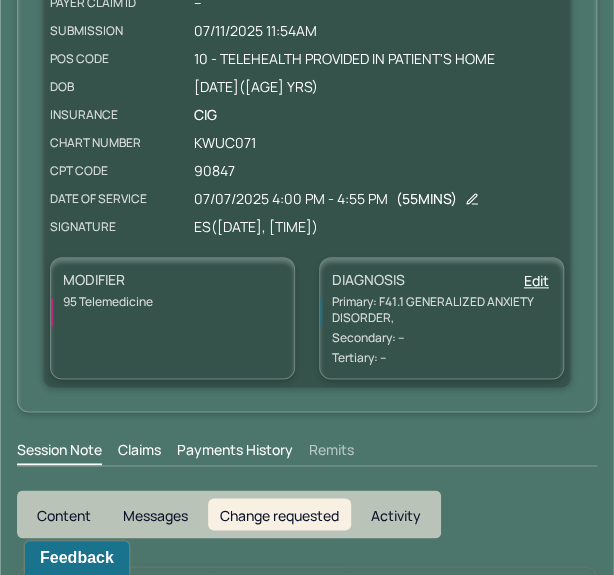 scroll, scrollTop: 492, scrollLeft: 0, axis: vertical 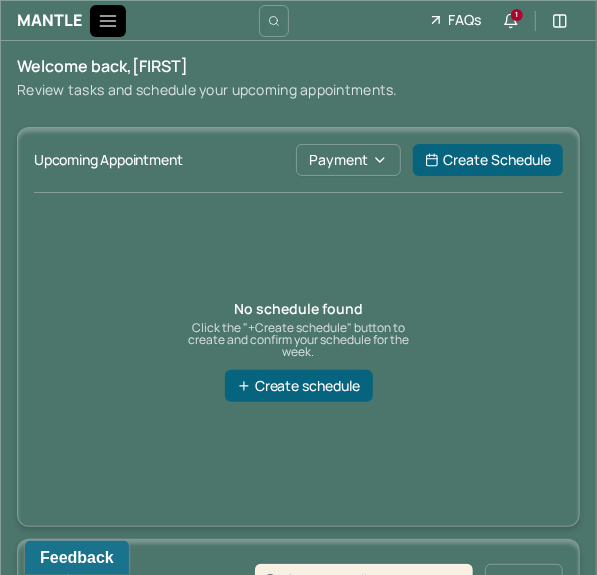 click 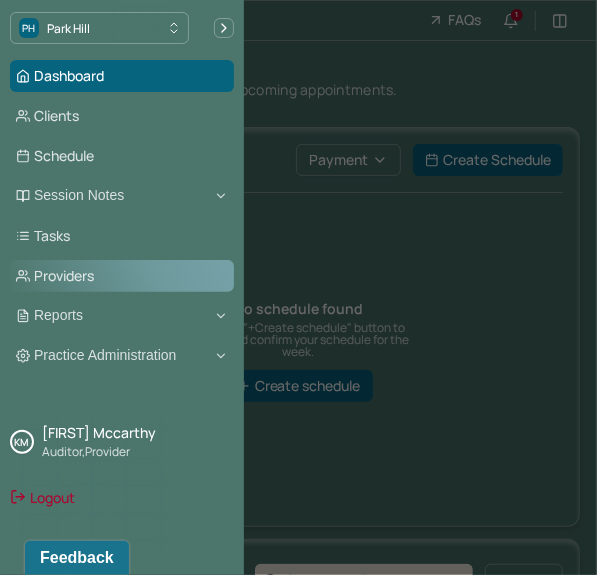 click on "Providers" at bounding box center [122, 276] 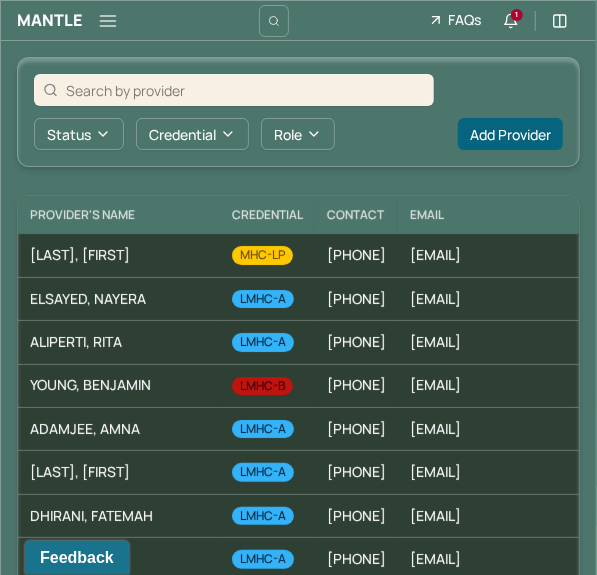 click at bounding box center (245, 90) 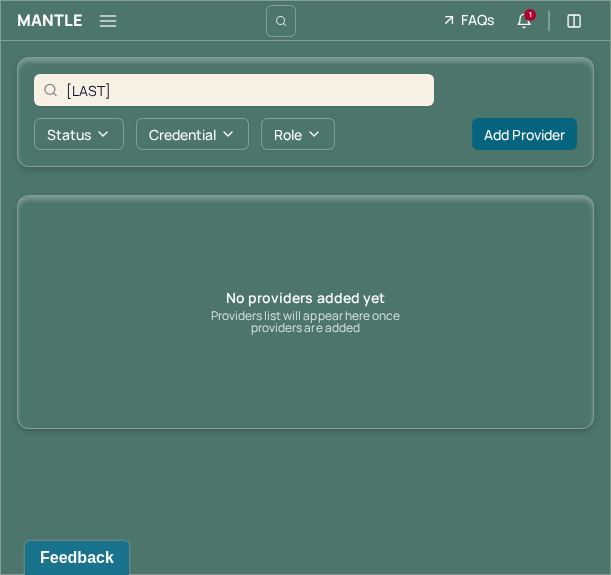 drag, startPoint x: 160, startPoint y: 92, endPoint x: -1, endPoint y: 90, distance: 161.01242 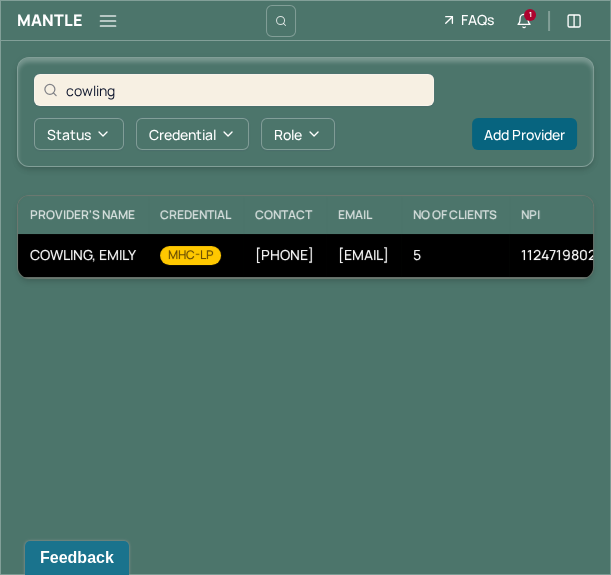 type on "cowling" 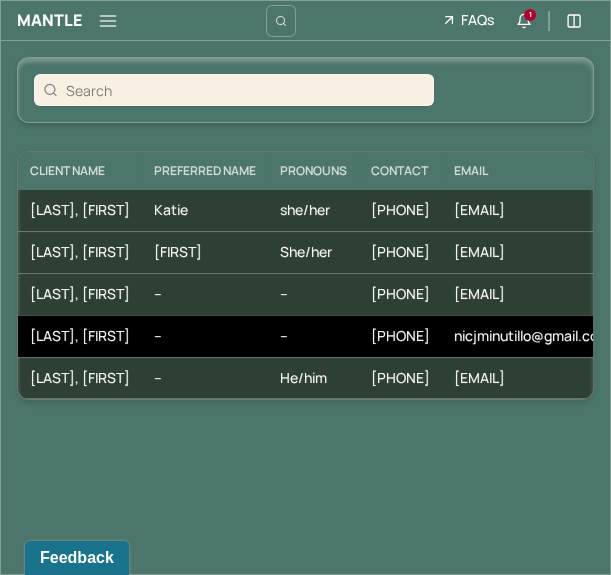 click on "[LAST], [FIRST]" at bounding box center (80, 336) 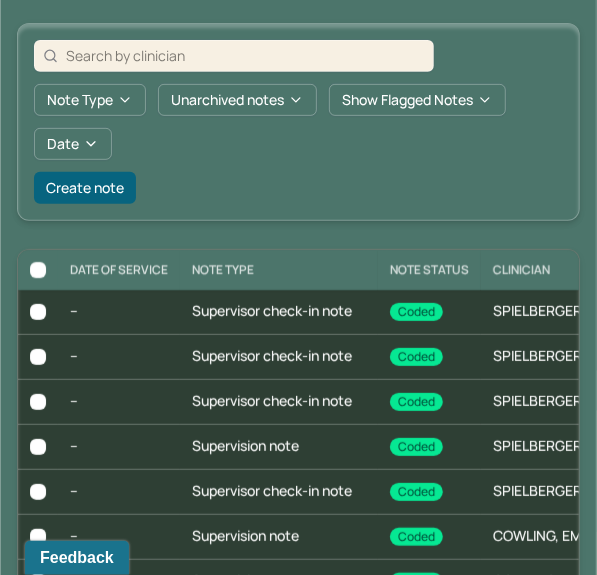 scroll, scrollTop: 369, scrollLeft: 0, axis: vertical 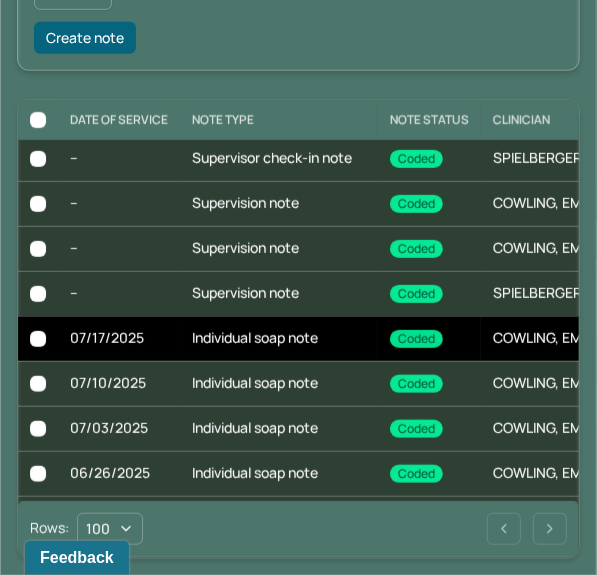 click on "Individual soap note" at bounding box center [279, 338] 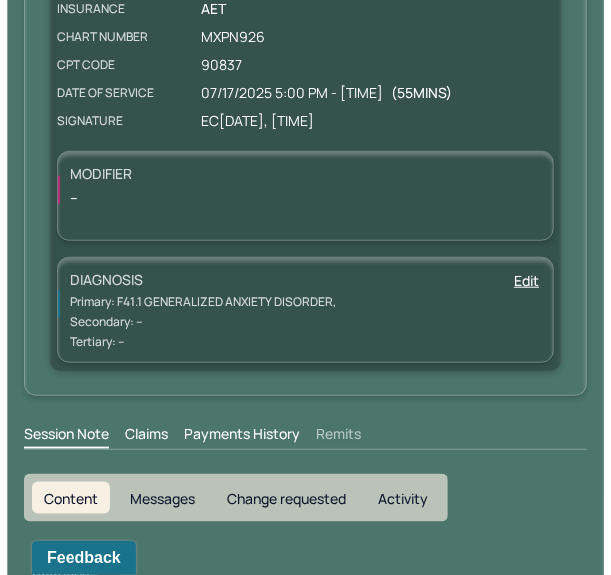 scroll, scrollTop: 0, scrollLeft: 0, axis: both 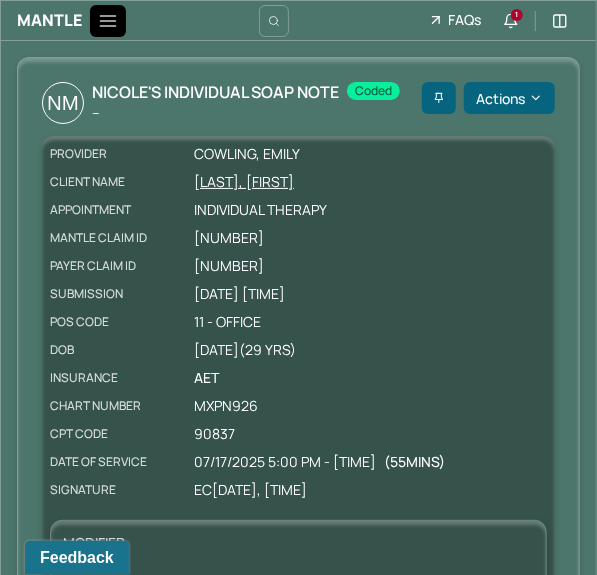 click at bounding box center [108, 21] 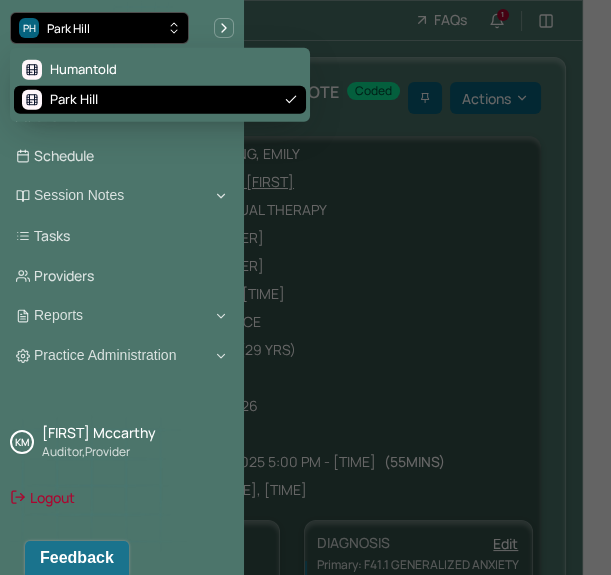 click on "PH Park Hill" at bounding box center (99, 28) 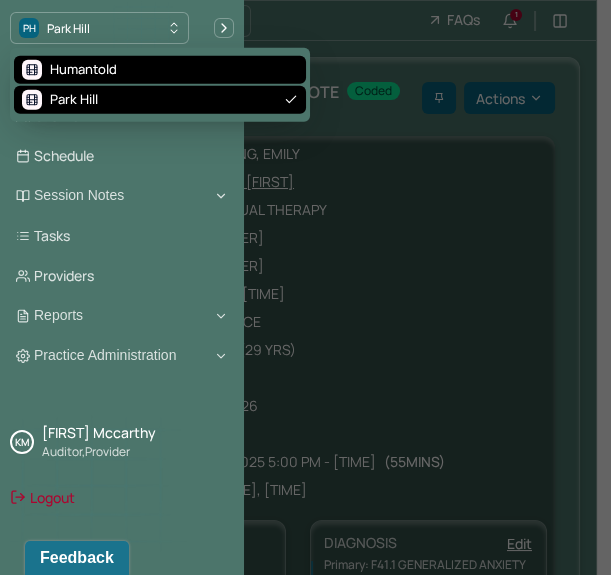 click on "Humantold" at bounding box center (160, 70) 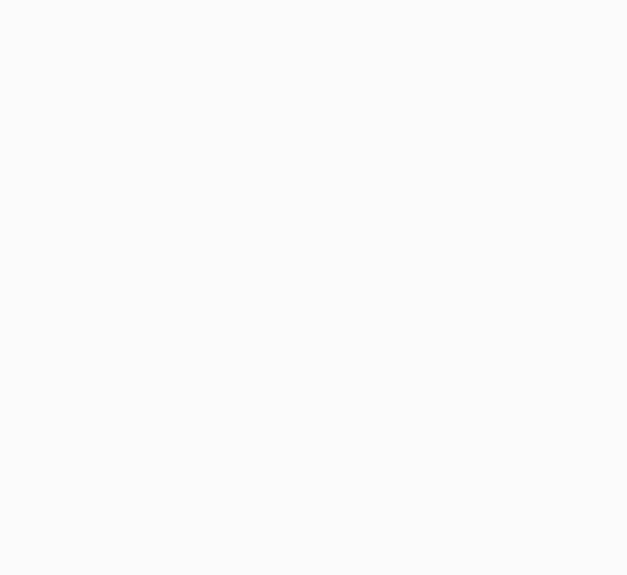 scroll, scrollTop: 0, scrollLeft: 0, axis: both 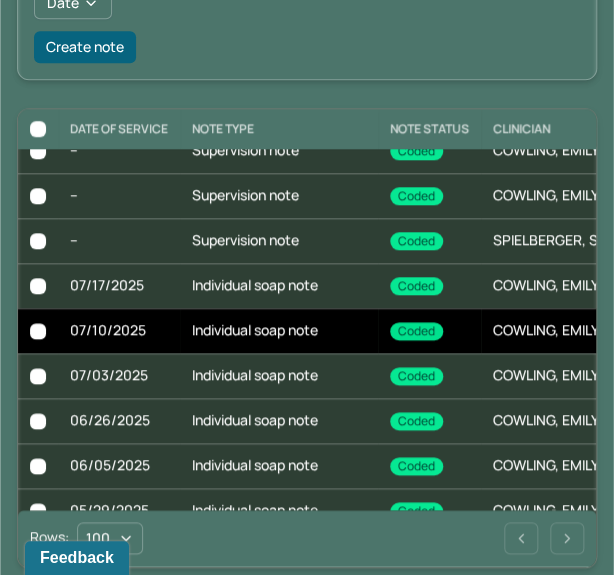 click on "Individual soap note" at bounding box center (279, 330) 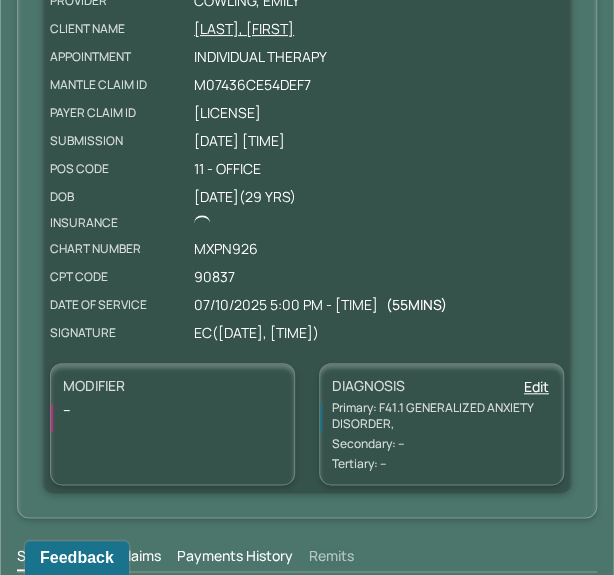 scroll, scrollTop: 360, scrollLeft: 0, axis: vertical 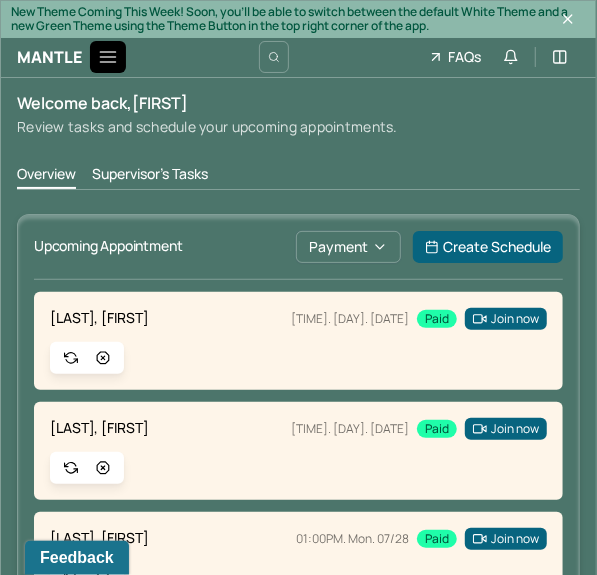 click 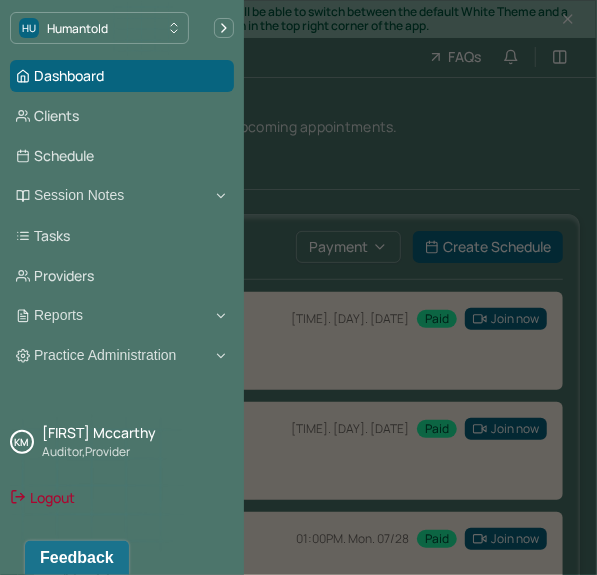 click on "Dashboard Clients Schedule Session Notes Tasks Providers Reports Practice Administration" at bounding box center [122, 216] 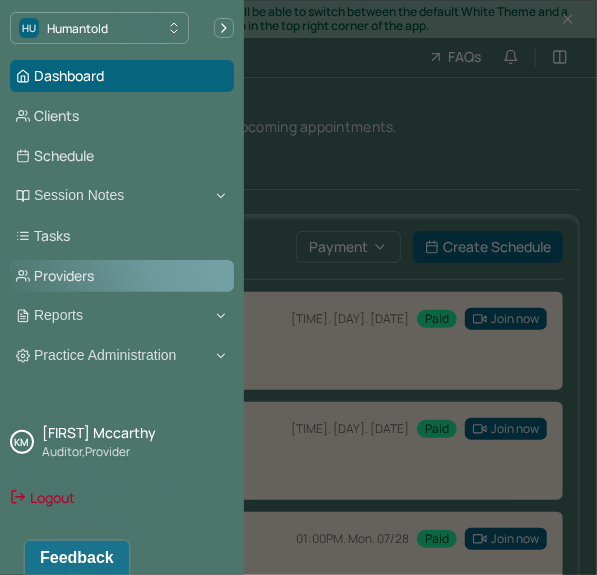 click on "Providers" at bounding box center (122, 276) 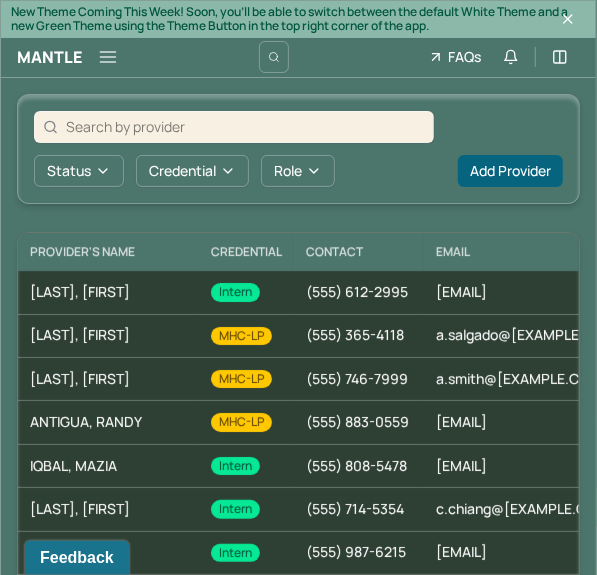 click at bounding box center [245, 126] 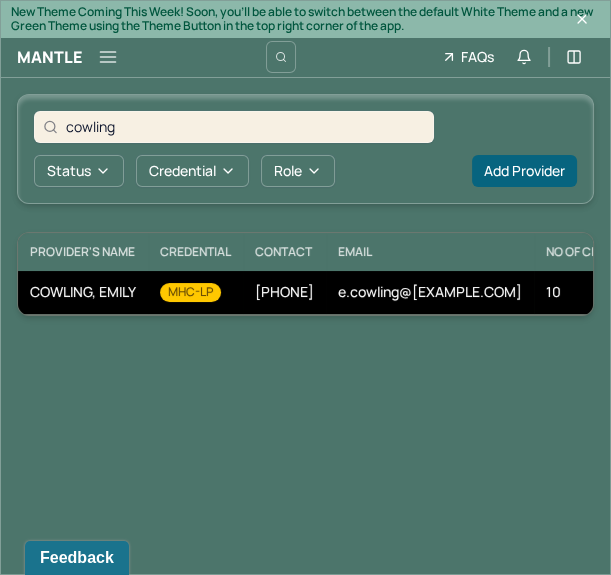 type on "cowling" 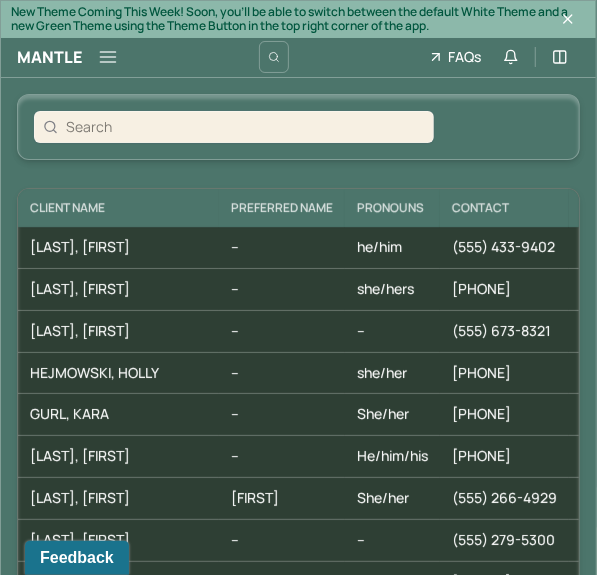 scroll, scrollTop: 10, scrollLeft: 0, axis: vertical 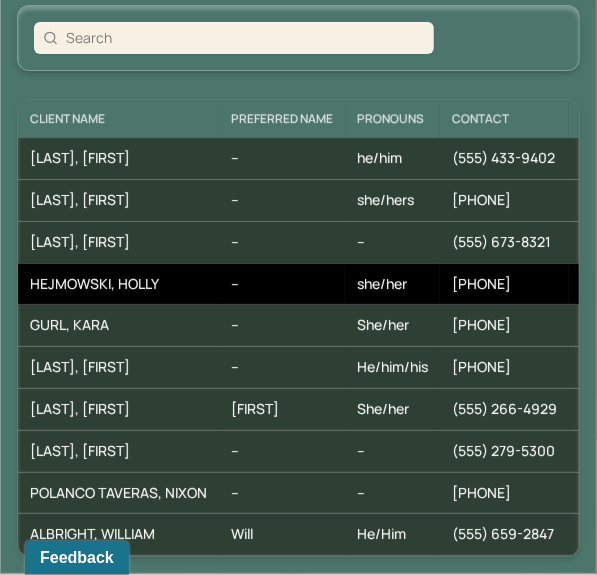 click on "HEJMOWSKI, HOLLY" at bounding box center [118, 284] 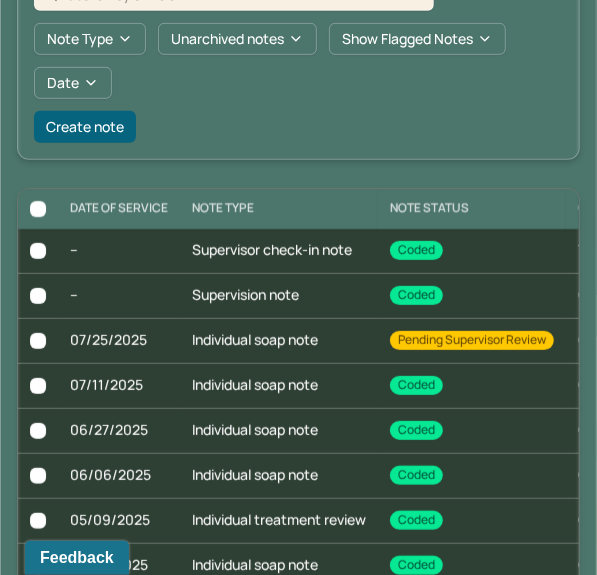 scroll, scrollTop: 318, scrollLeft: 0, axis: vertical 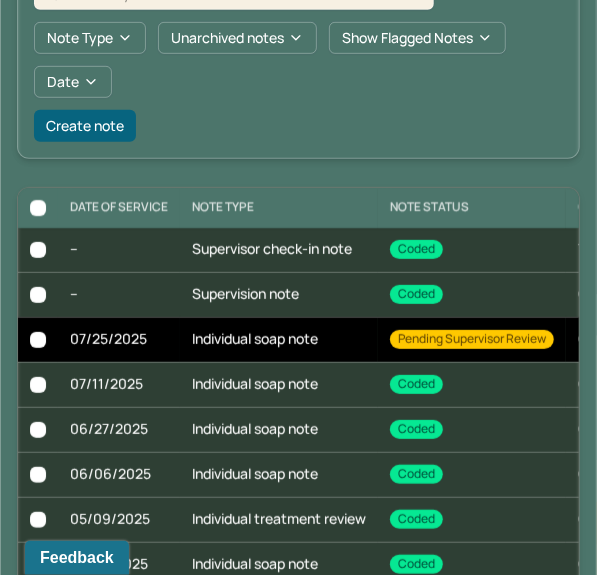 click on "Individual soap note" at bounding box center [279, 339] 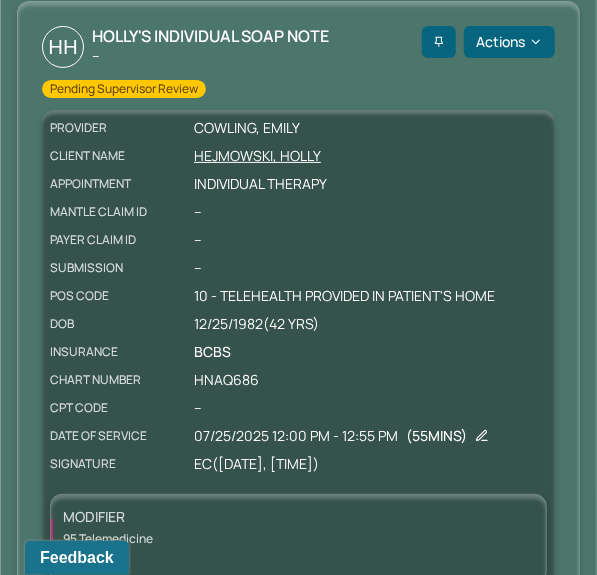 scroll, scrollTop: 0, scrollLeft: 0, axis: both 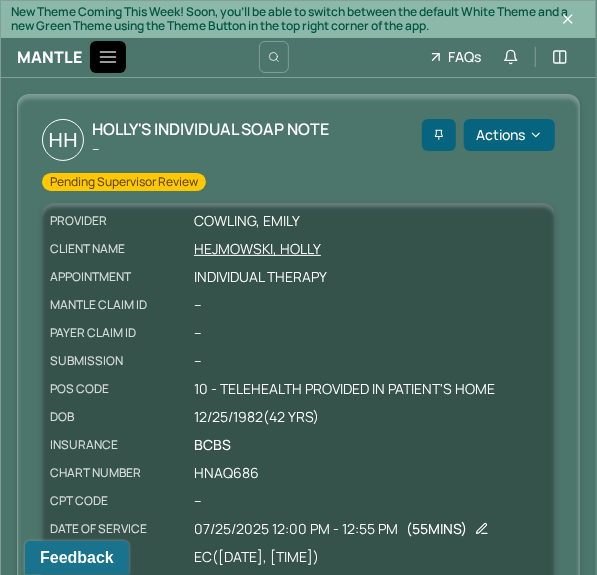 click 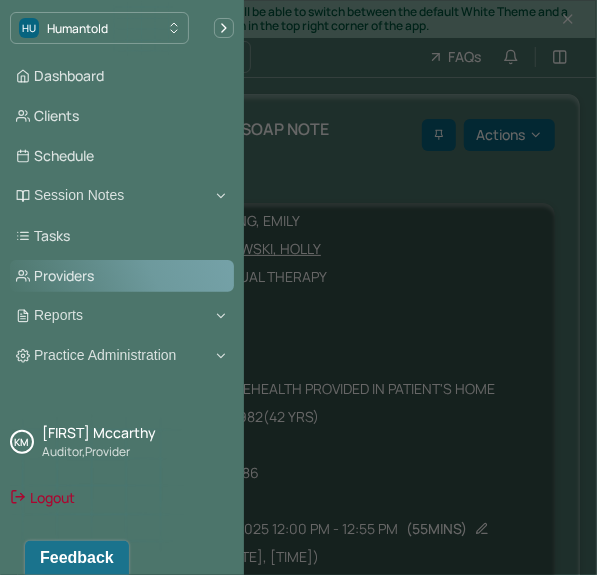 click on "Providers" at bounding box center [122, 276] 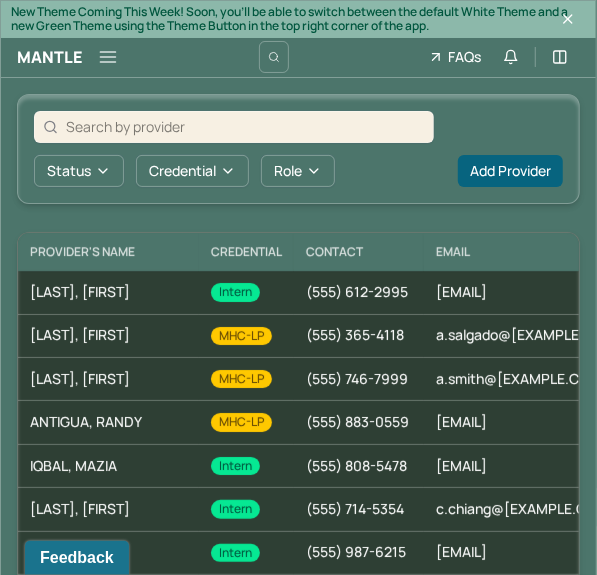 click at bounding box center (245, 126) 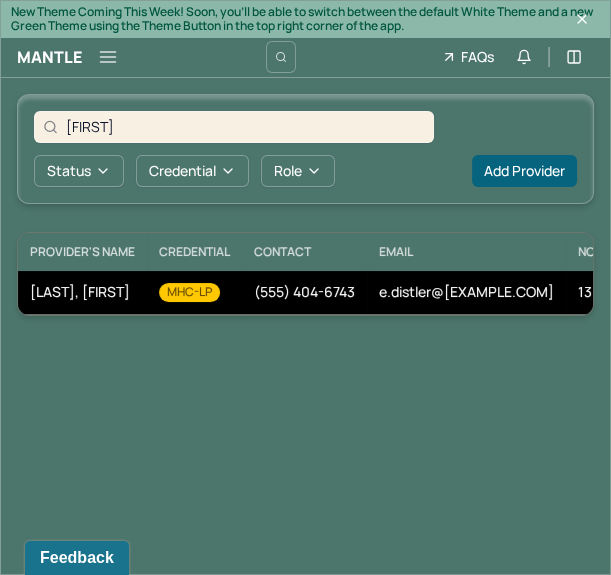 type on "distler" 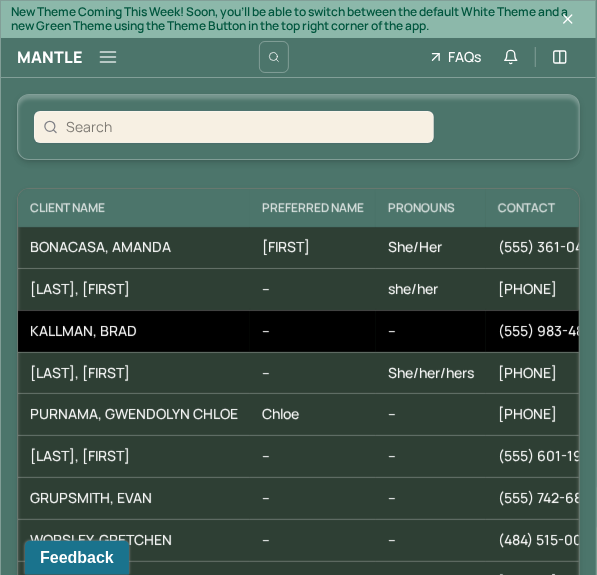 click on "--" at bounding box center [313, 331] 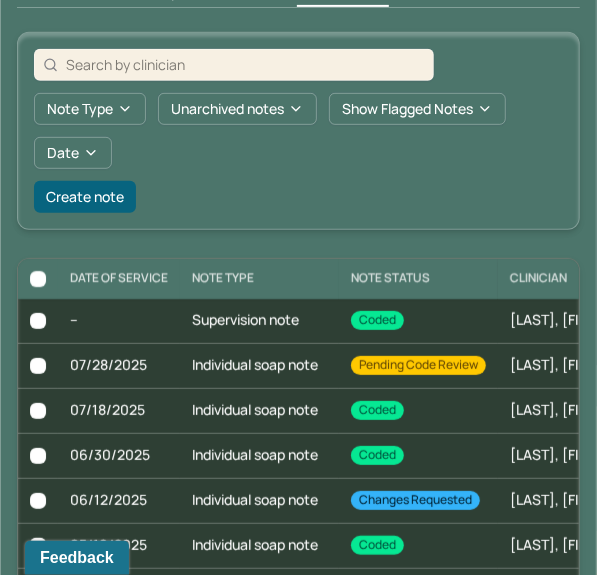 scroll, scrollTop: 248, scrollLeft: 0, axis: vertical 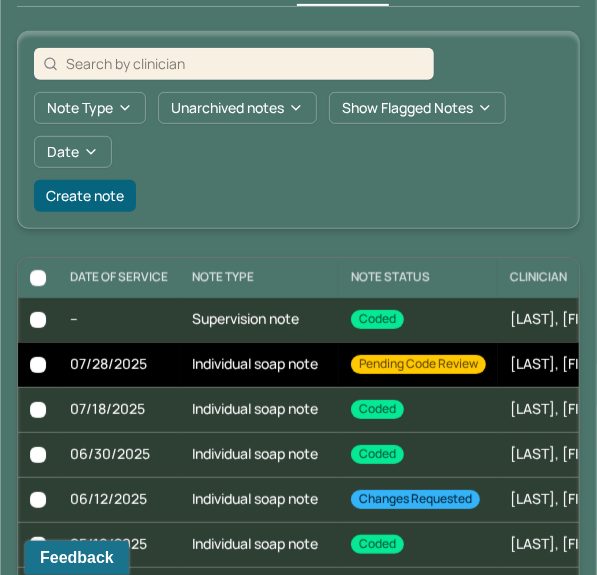 click on "Individual soap note" at bounding box center (259, 364) 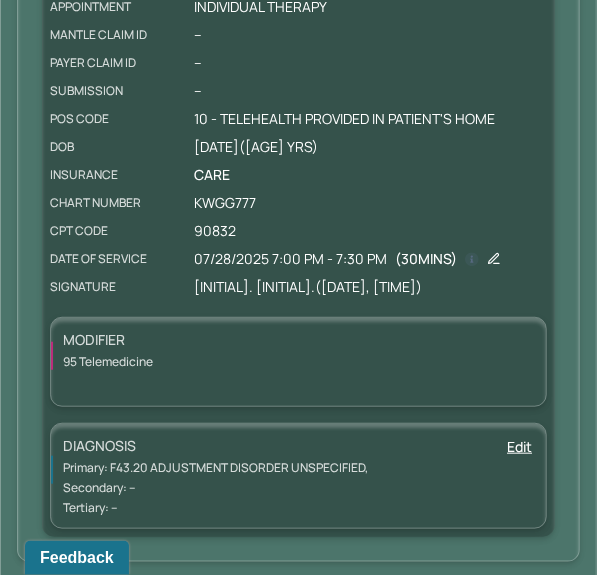 scroll, scrollTop: 0, scrollLeft: 0, axis: both 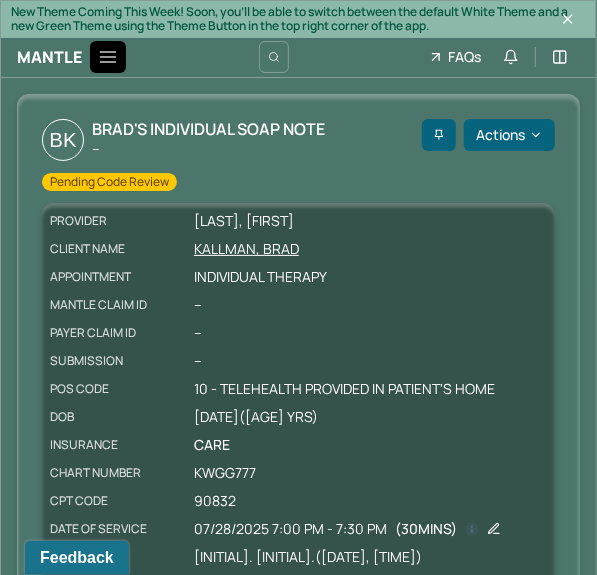 click 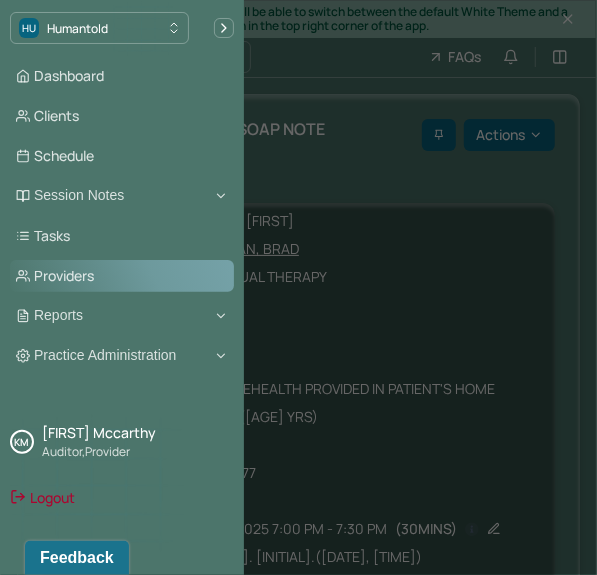 click on "Providers" at bounding box center [122, 276] 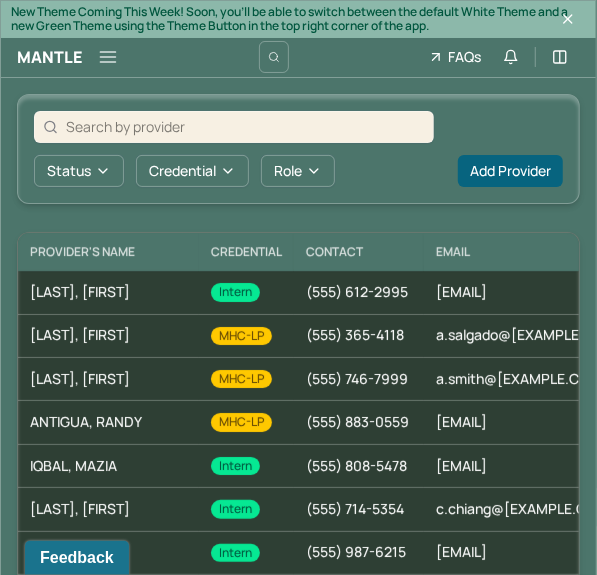 click at bounding box center (245, 126) 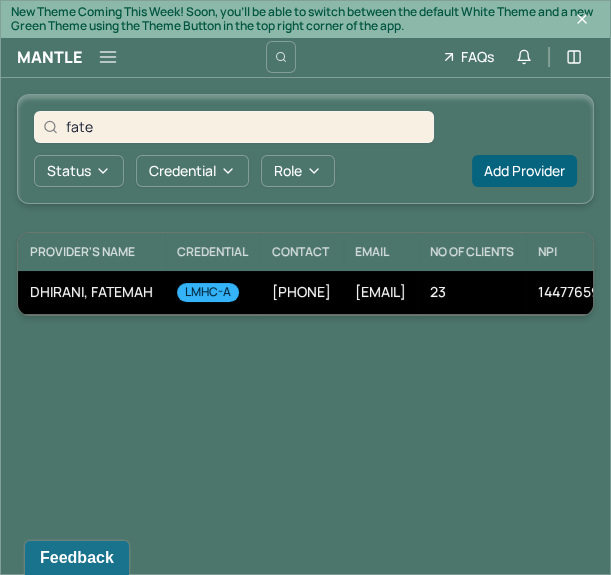 type on "fate" 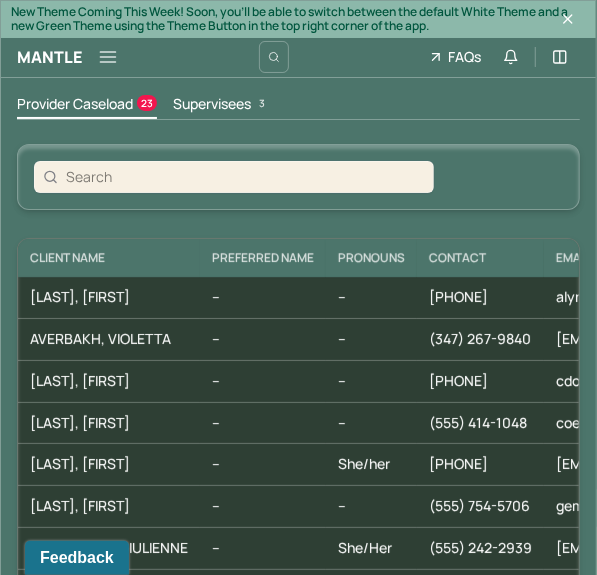 scroll, scrollTop: 139, scrollLeft: 0, axis: vertical 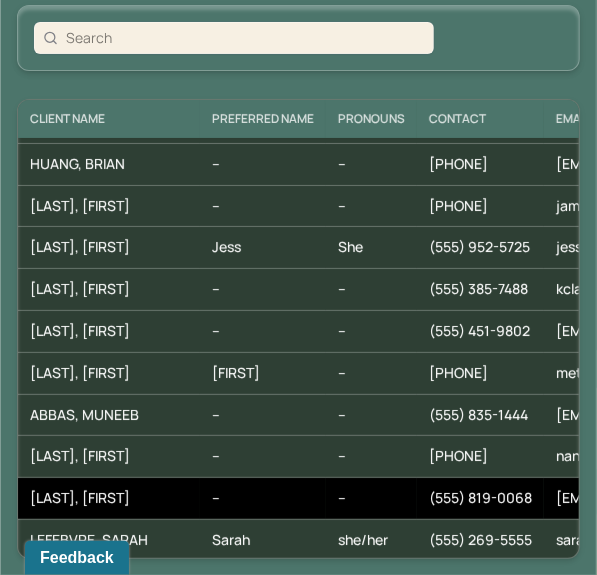 click on "[LAST] , [FIRST]" at bounding box center (109, 499) 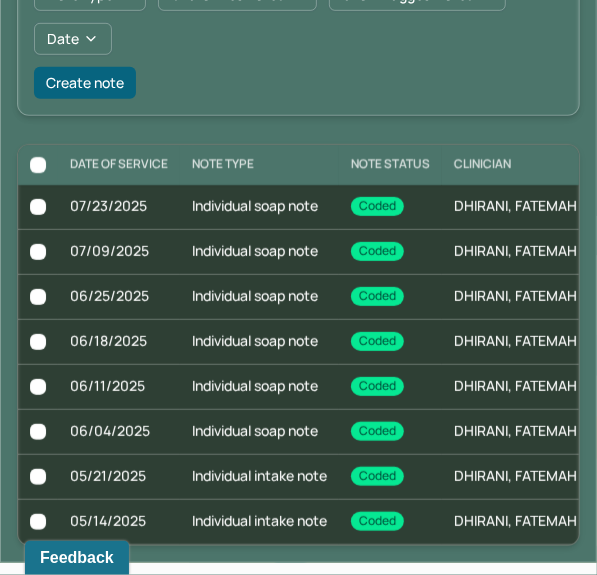 scroll, scrollTop: 0, scrollLeft: 0, axis: both 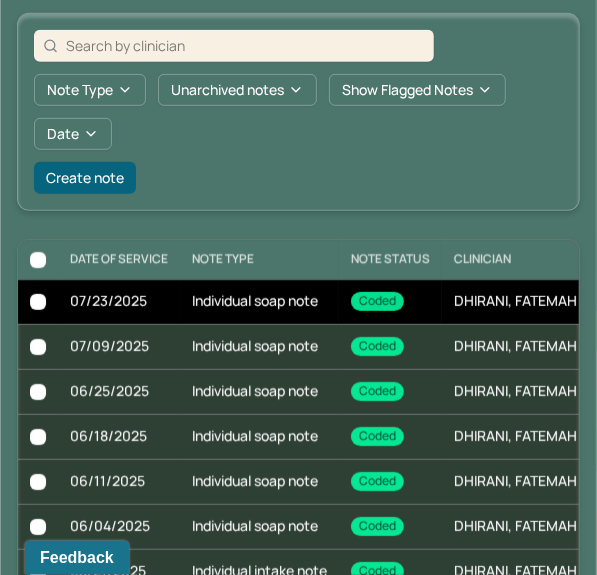 click on "Individual soap note" at bounding box center (259, 302) 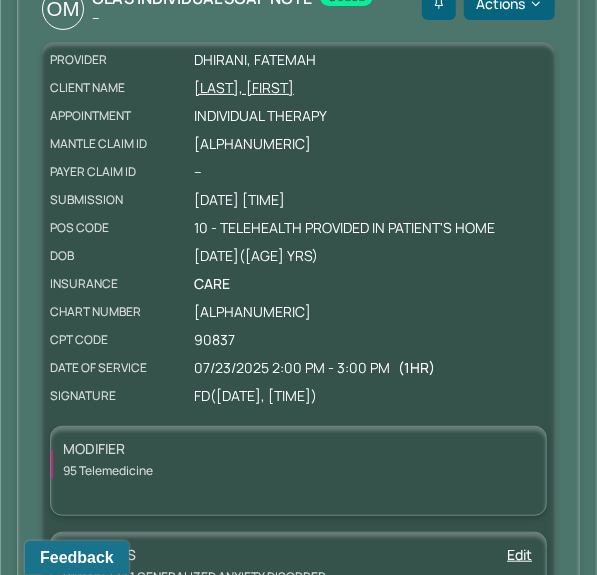 scroll, scrollTop: 0, scrollLeft: 0, axis: both 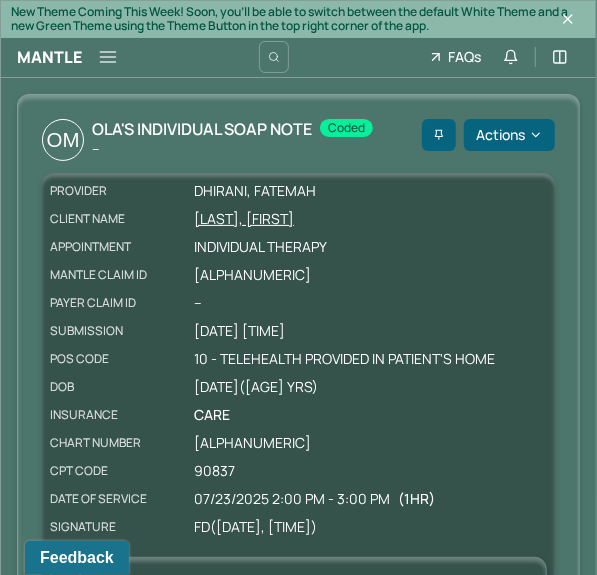 drag, startPoint x: 184, startPoint y: 218, endPoint x: 326, endPoint y: 215, distance: 142.0317 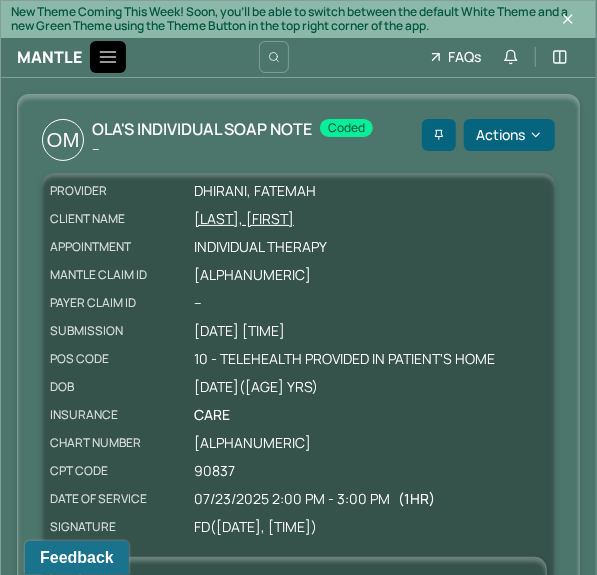 click 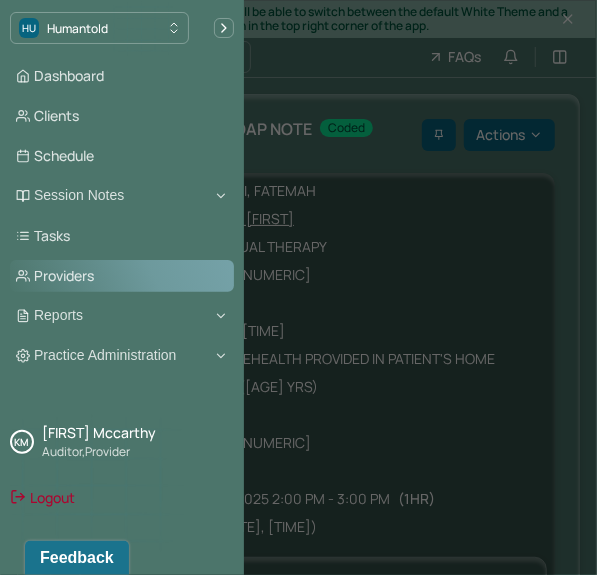 click on "Providers" at bounding box center (122, 276) 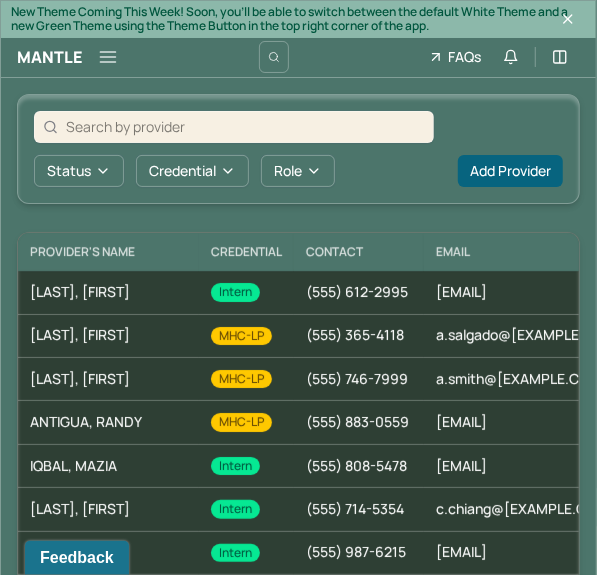 click at bounding box center (245, 126) 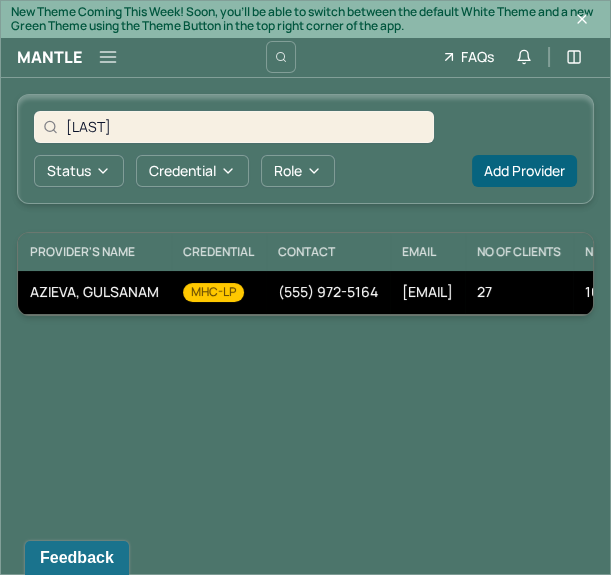 type on "GULSANAM" 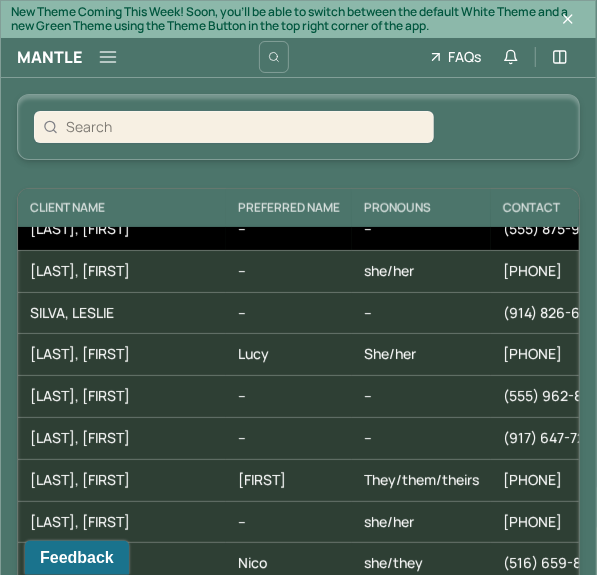 scroll, scrollTop: 654, scrollLeft: 0, axis: vertical 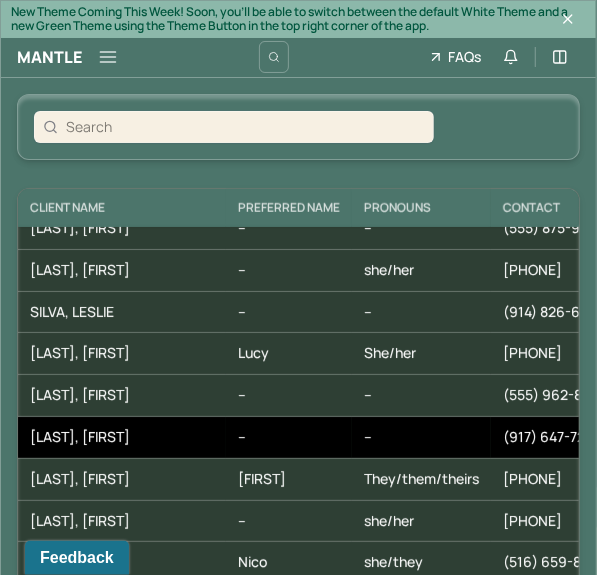 click on "HOLTZMAN, MEREDITH" at bounding box center (122, 438) 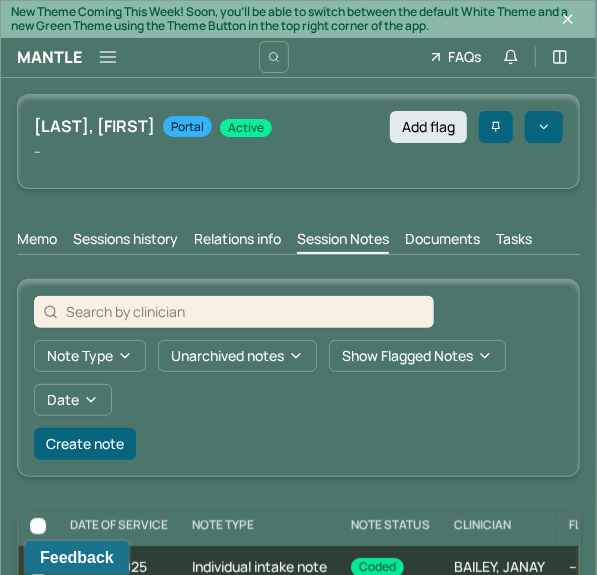 scroll, scrollTop: 46, scrollLeft: 0, axis: vertical 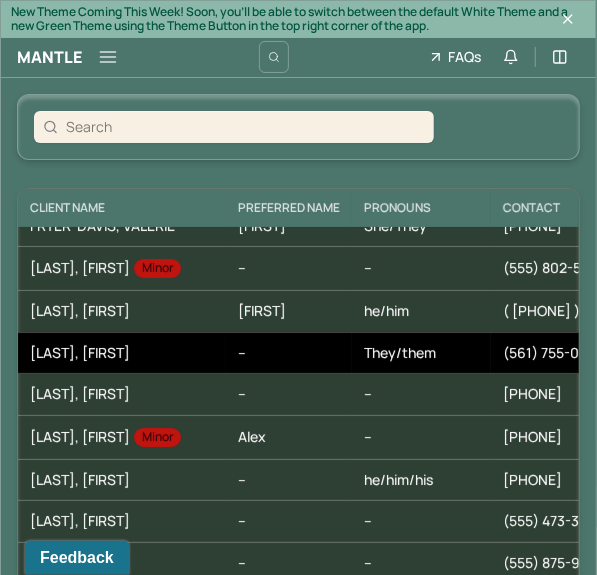 click on "BRACKETT, ISA" at bounding box center (122, 353) 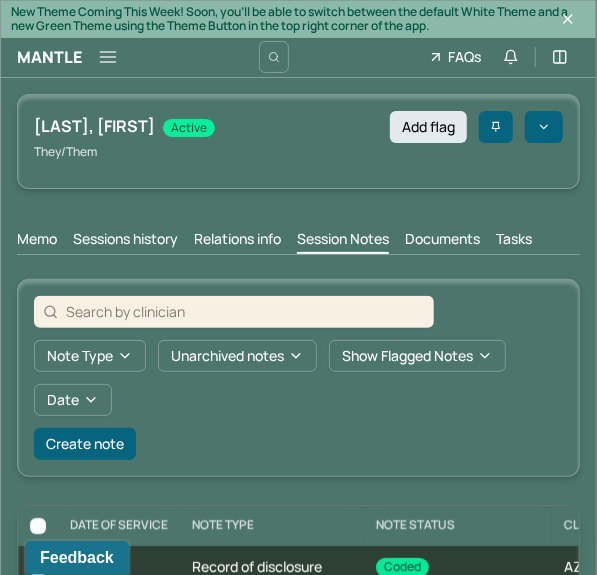 scroll, scrollTop: 288, scrollLeft: 0, axis: vertical 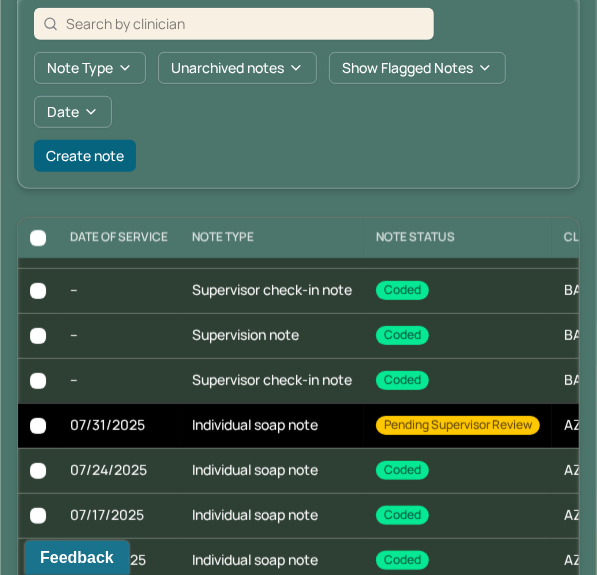 click on "Individual soap note" at bounding box center [272, 425] 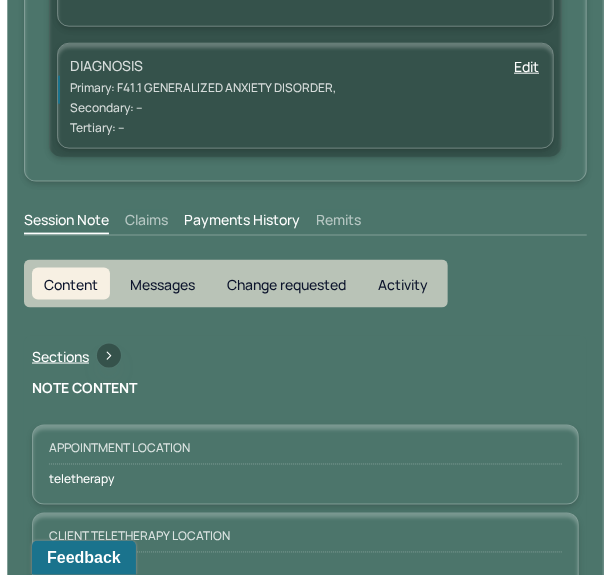 scroll, scrollTop: 0, scrollLeft: 0, axis: both 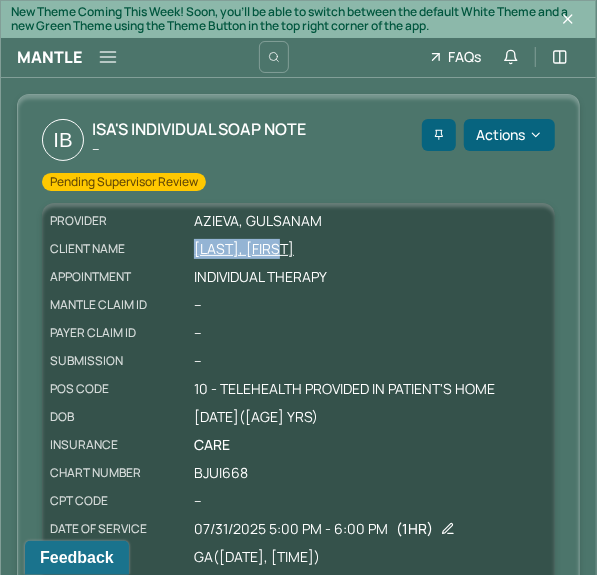 drag, startPoint x: 179, startPoint y: 247, endPoint x: 307, endPoint y: 249, distance: 128.01562 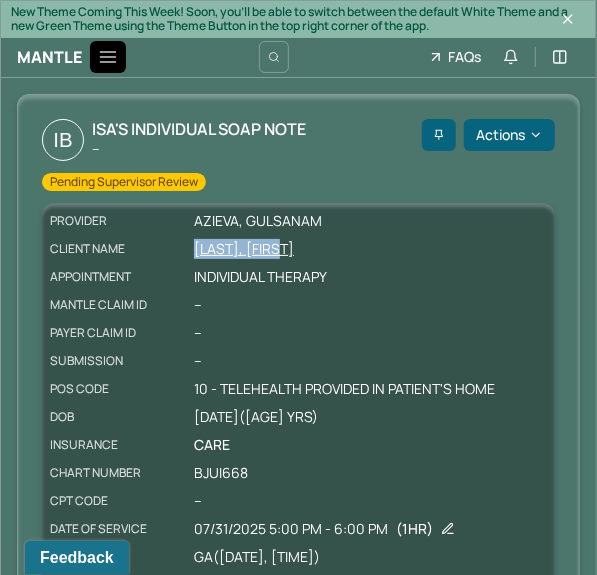 click 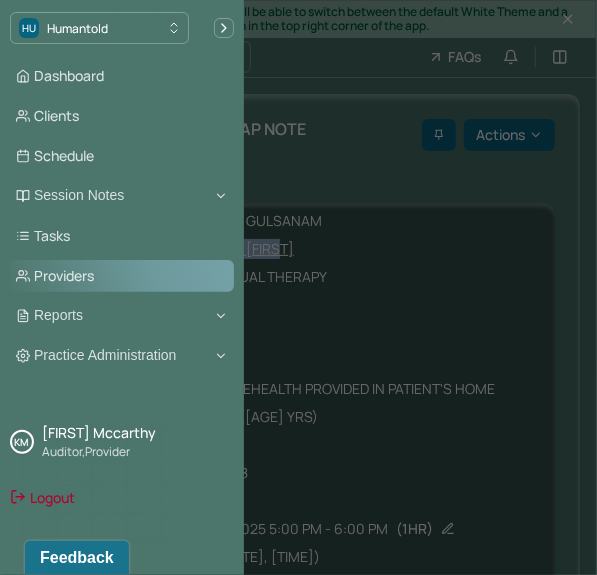 click on "Providers" at bounding box center [122, 276] 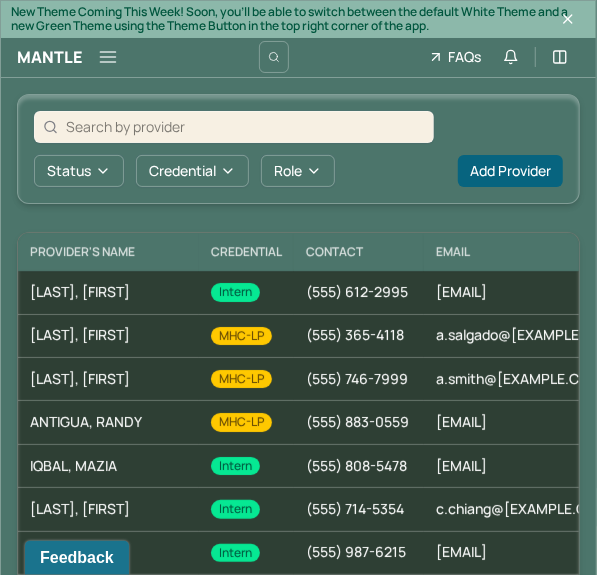 click at bounding box center (245, 126) 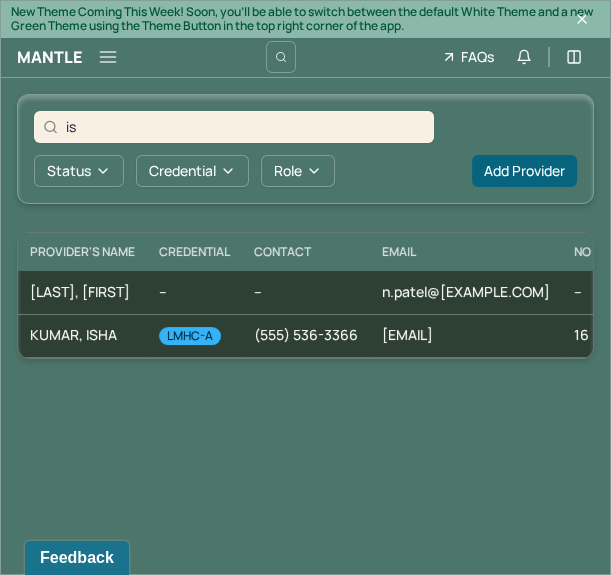 type on "i" 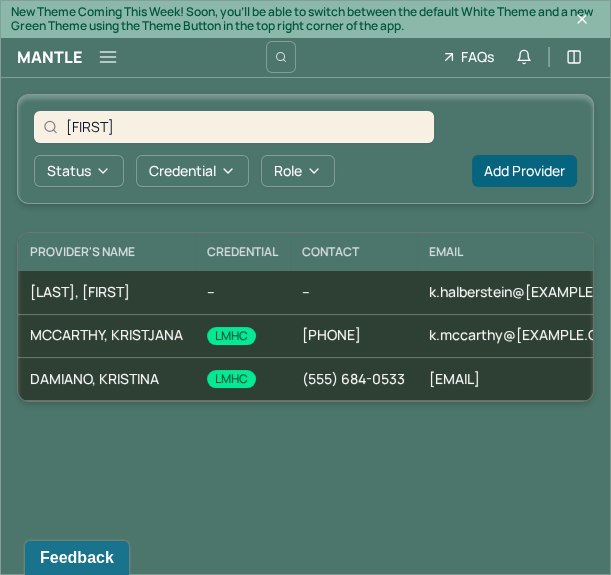 type on "kris" 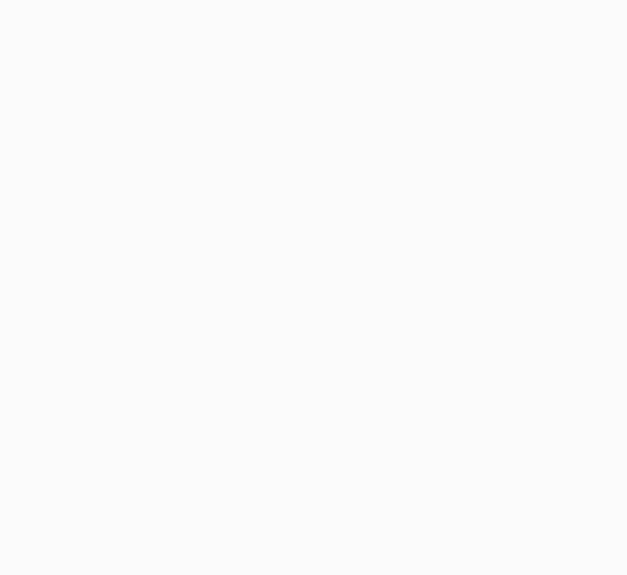 scroll, scrollTop: 0, scrollLeft: 0, axis: both 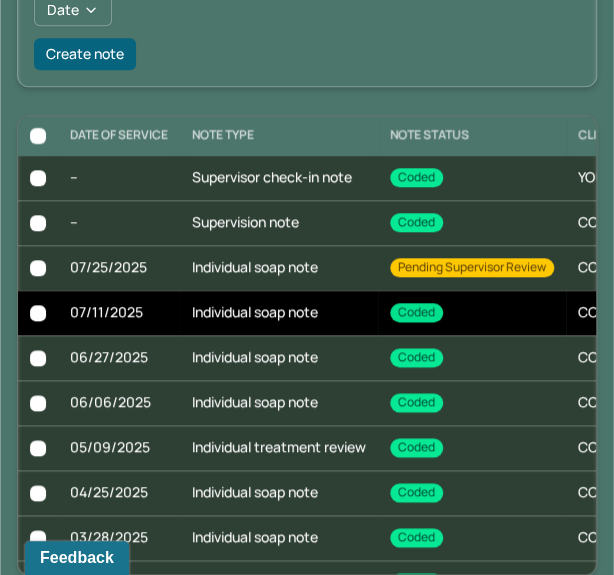 click on "Individual soap note" at bounding box center [279, 312] 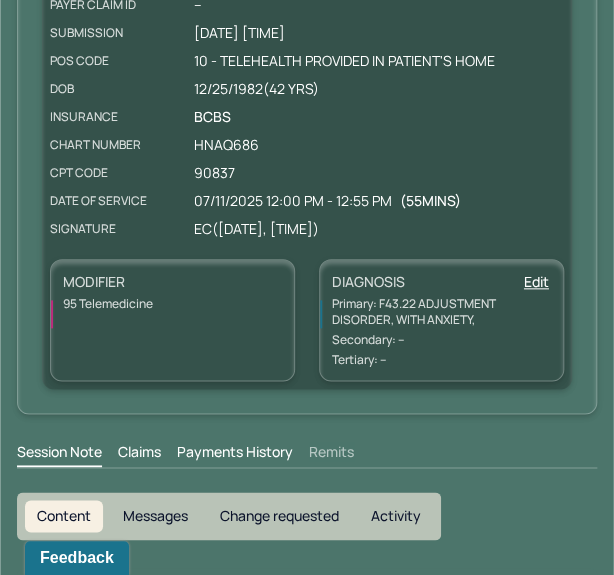 scroll, scrollTop: 0, scrollLeft: 0, axis: both 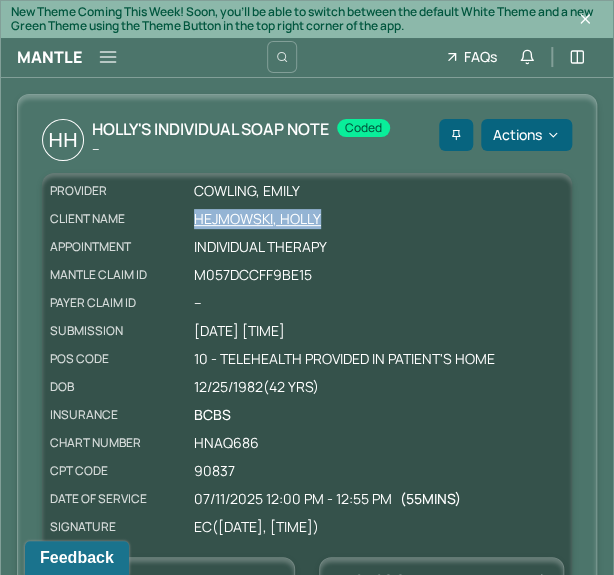 drag, startPoint x: 180, startPoint y: 212, endPoint x: 327, endPoint y: 211, distance: 147.0034 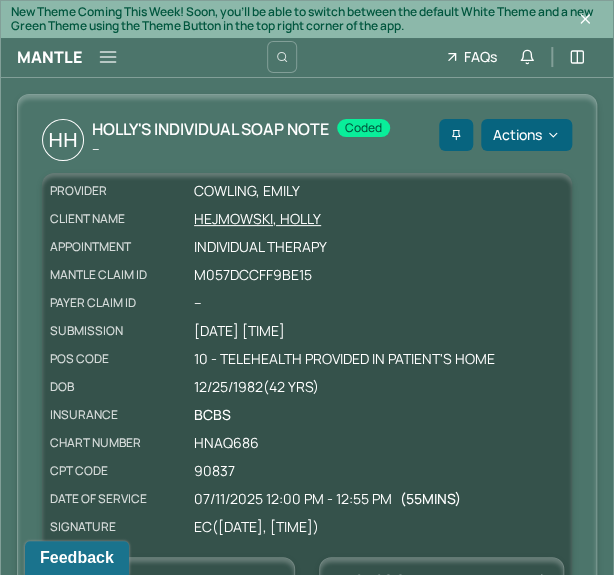 click on "PROVIDER COWLING, EMILY CLIENT NAME HEJMOWSKI, HOLLY APPOINTMENT Individual therapy   MANTLE CLAIM ID M057DCCFF9BE15 PAYER CLAIM ID -- SUBMISSION 07/25/2025 09:43AM POS CODE 10 - Telehealth Provided in Patient's Home DOB 12/25/1982  (42 Yrs)" at bounding box center (307, 289) 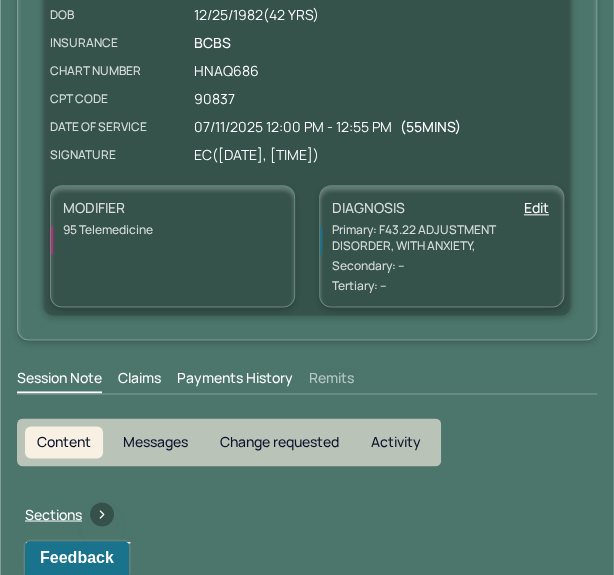 scroll, scrollTop: 0, scrollLeft: 0, axis: both 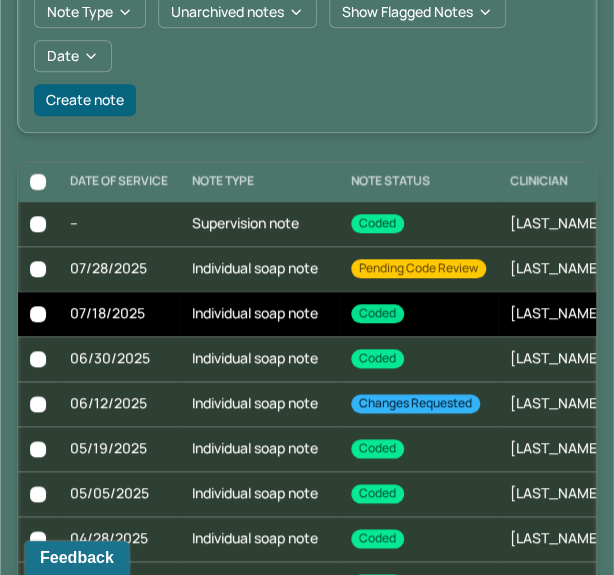click on "Individual soap note" at bounding box center [259, 313] 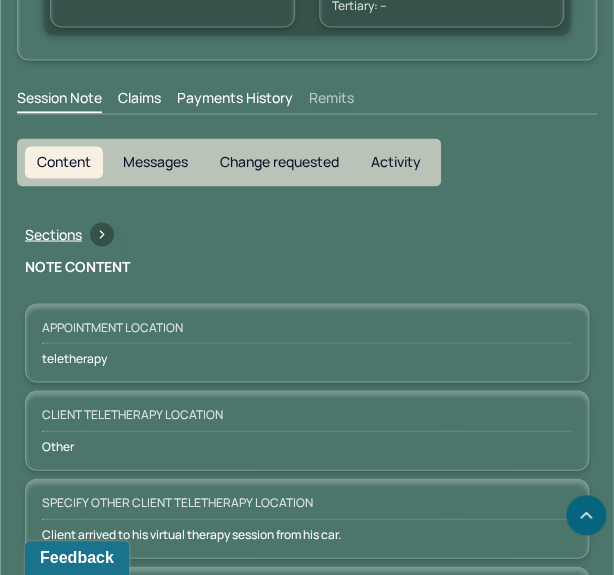 scroll, scrollTop: 0, scrollLeft: 0, axis: both 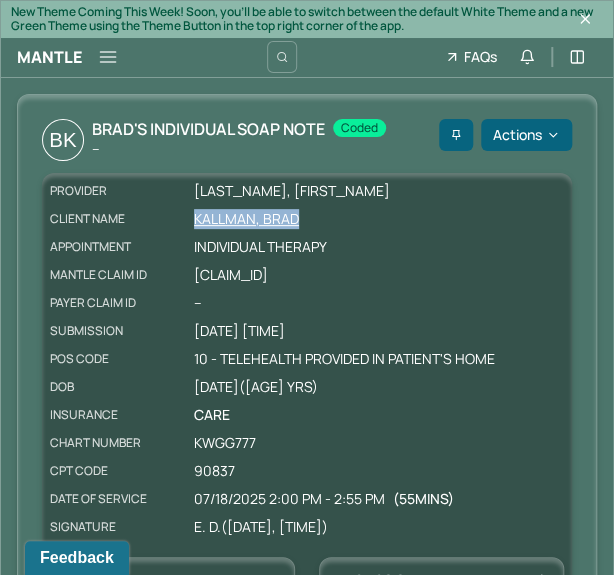 drag, startPoint x: 189, startPoint y: 206, endPoint x: 305, endPoint y: 213, distance: 116.21101 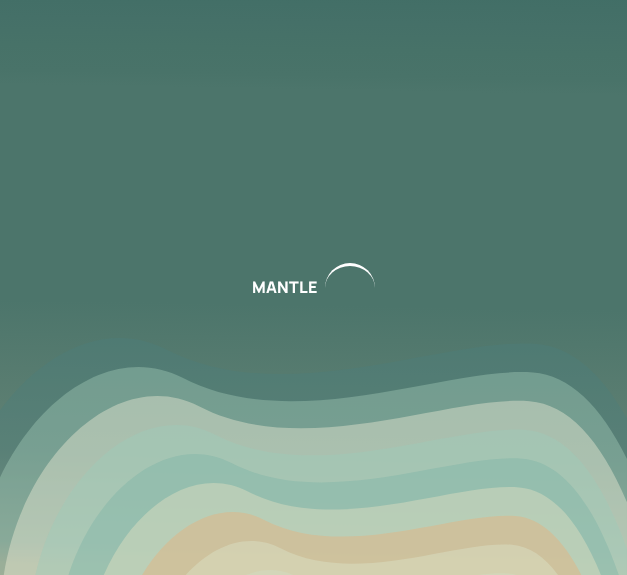 scroll, scrollTop: 0, scrollLeft: 0, axis: both 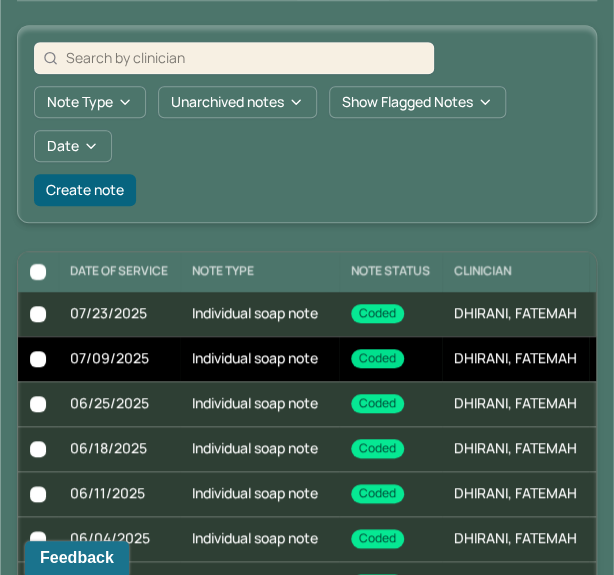 click on "Individual soap note" at bounding box center [259, 358] 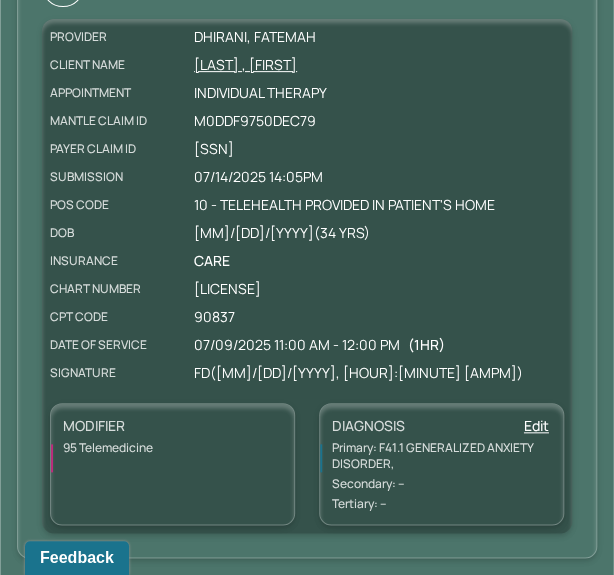 scroll, scrollTop: 0, scrollLeft: 0, axis: both 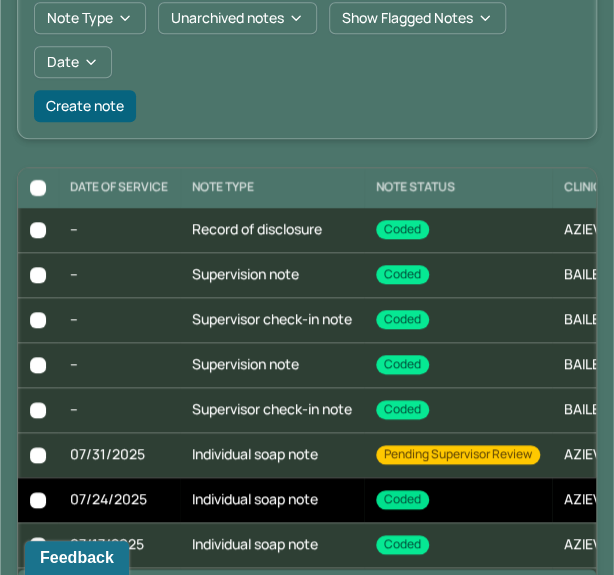 click on "Individual soap note" at bounding box center [272, 499] 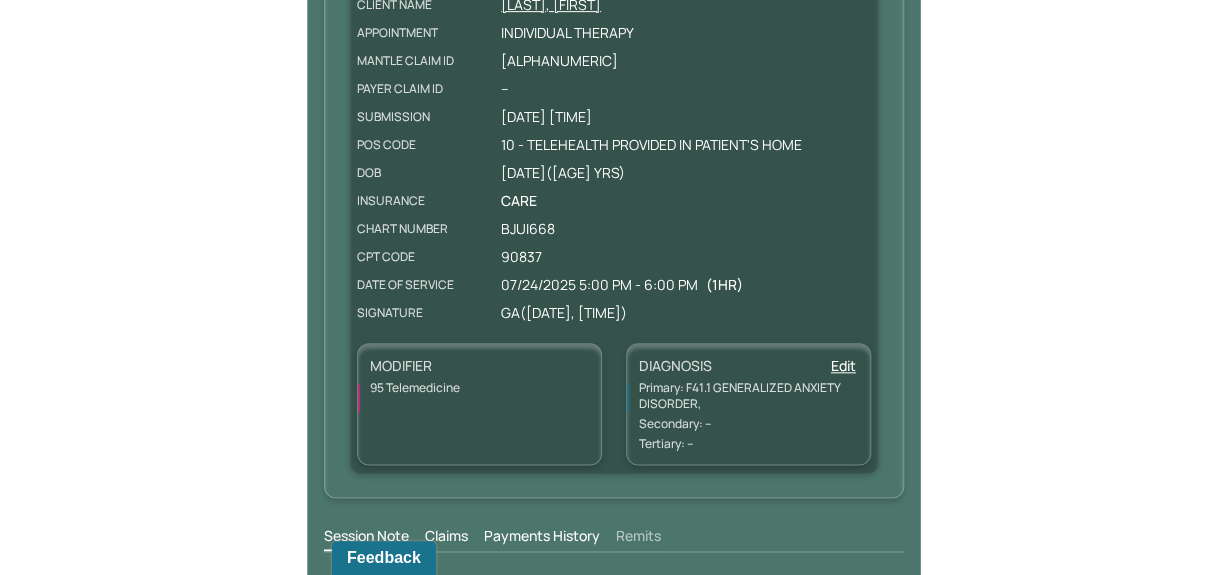 scroll, scrollTop: 0, scrollLeft: 0, axis: both 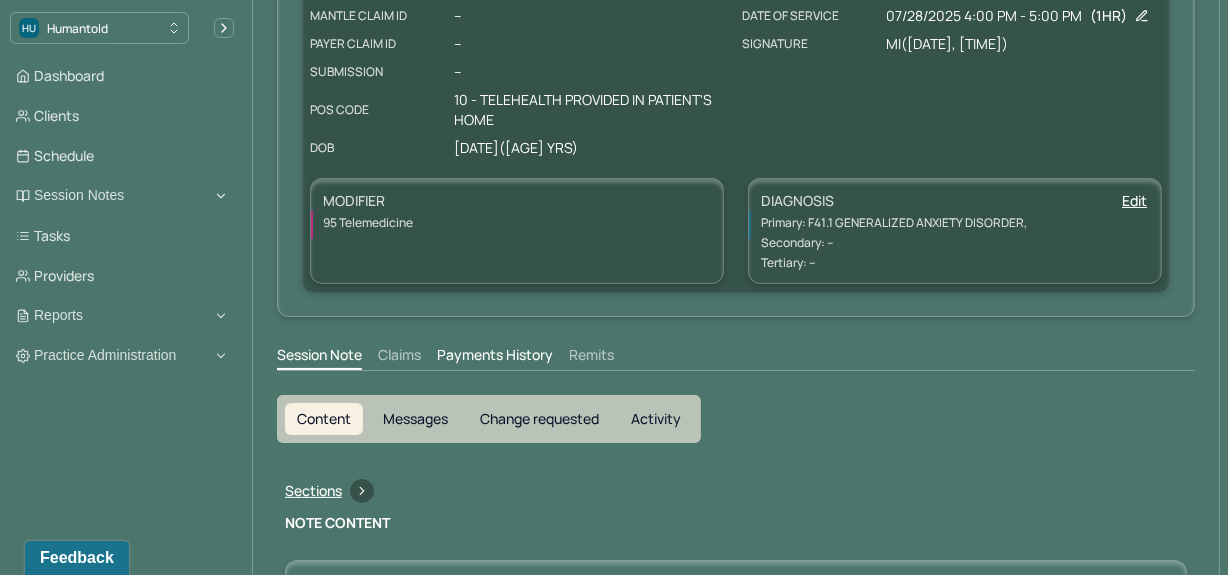 click on "Change requested" at bounding box center [539, 419] 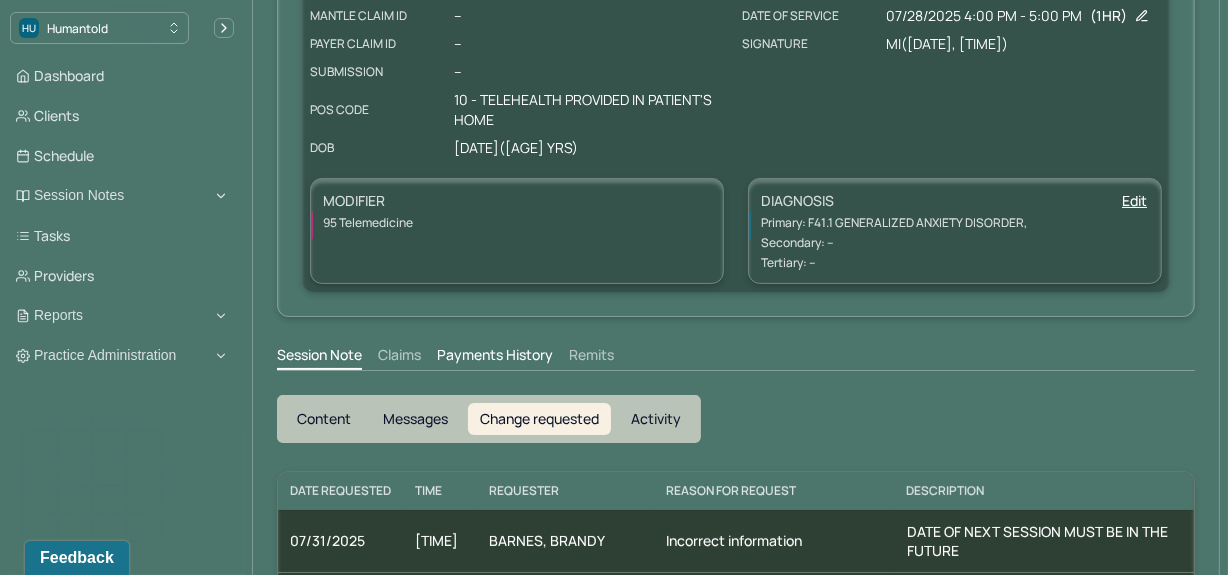 scroll, scrollTop: 388, scrollLeft: 0, axis: vertical 